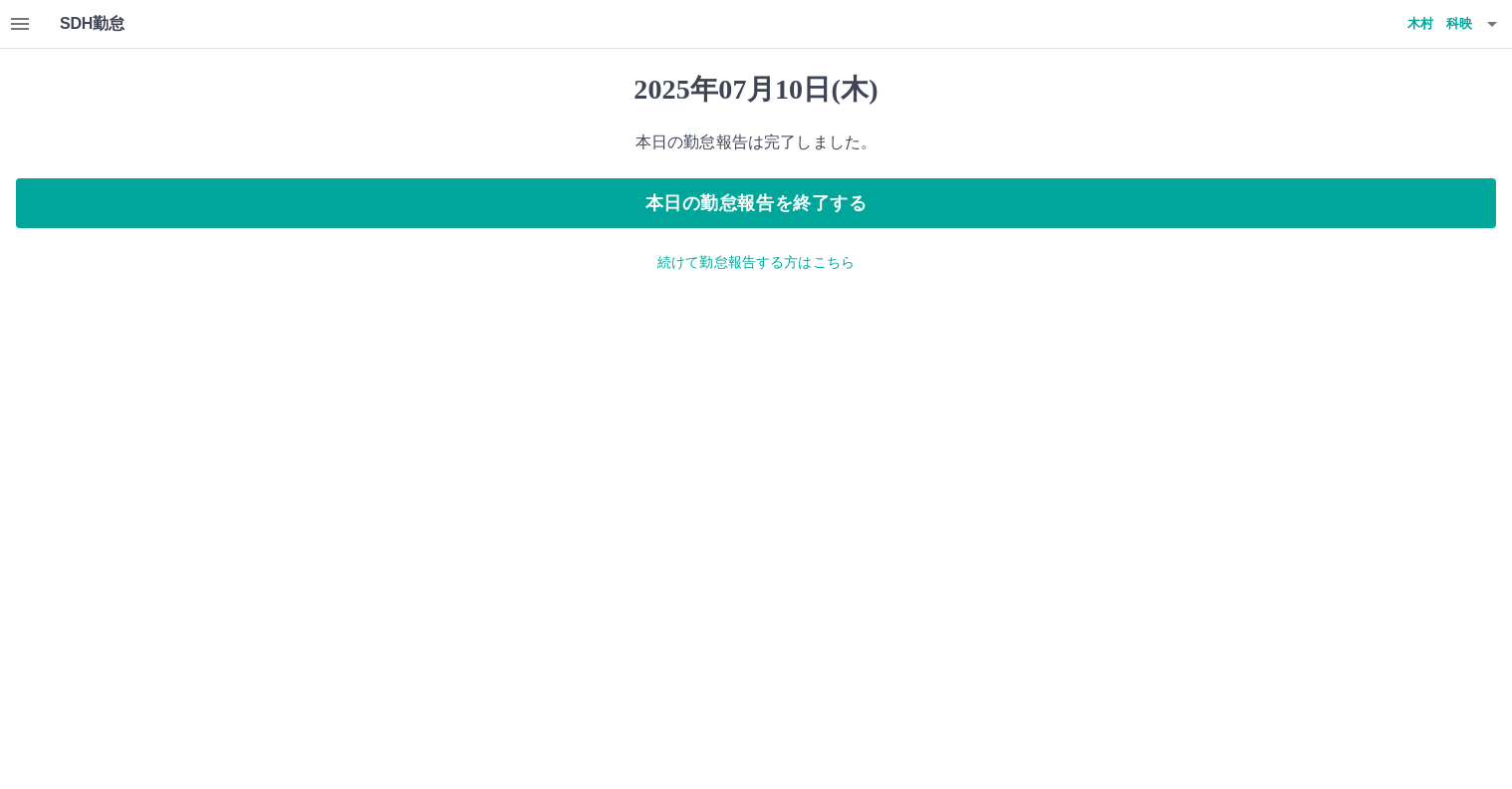 scroll, scrollTop: 0, scrollLeft: 0, axis: both 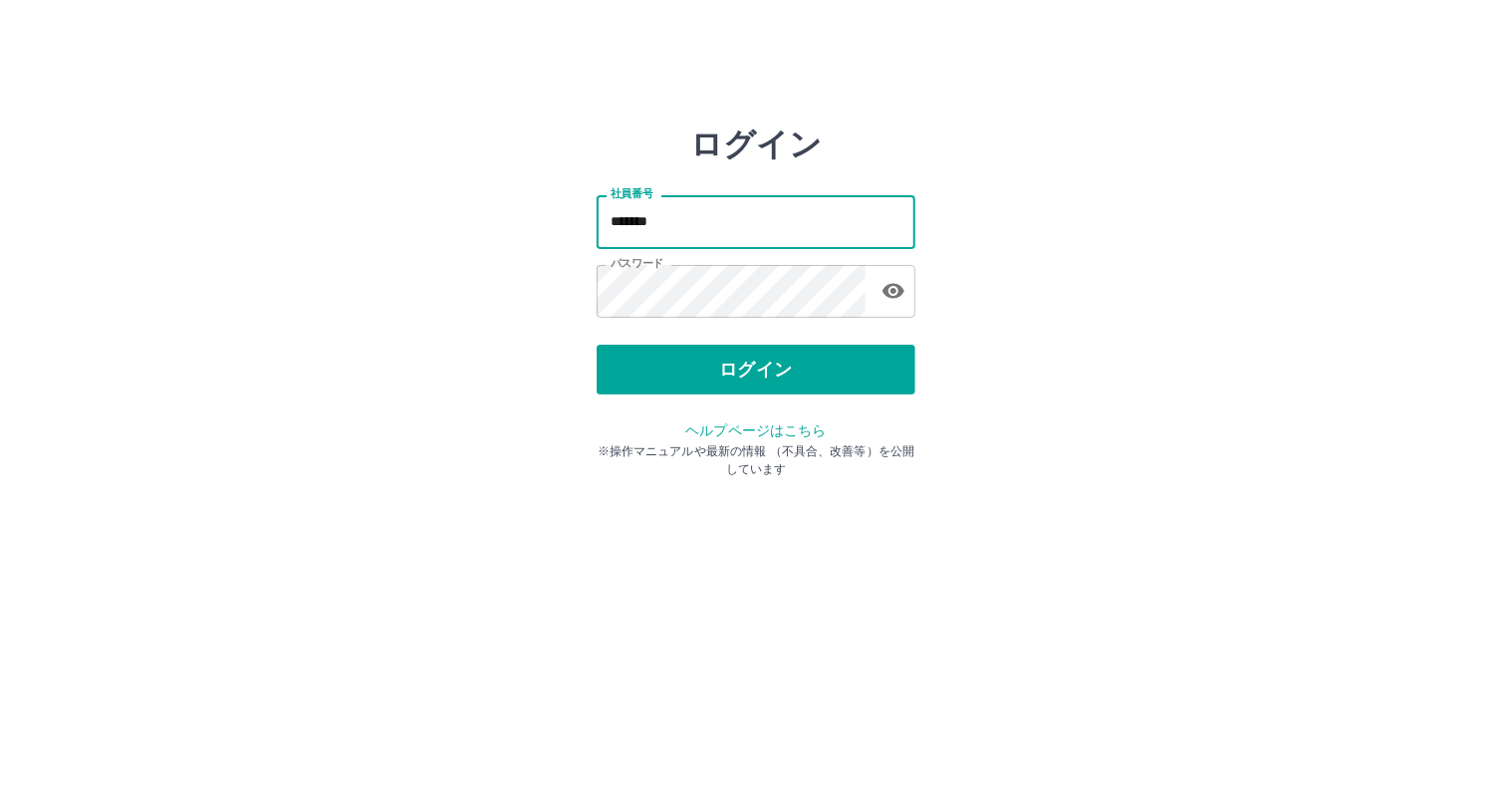 click on "*******" at bounding box center (756, 221) 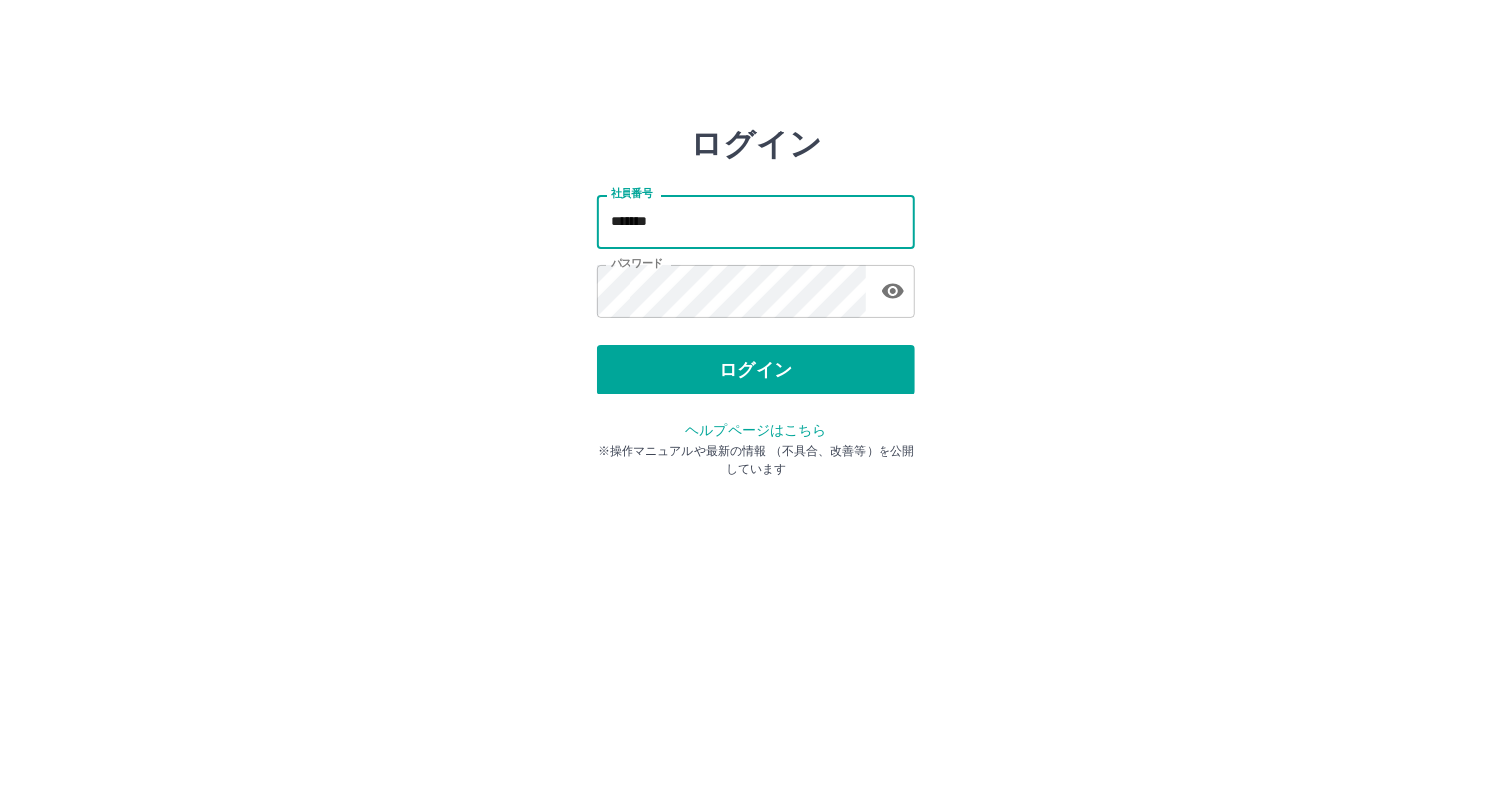 type on "*******" 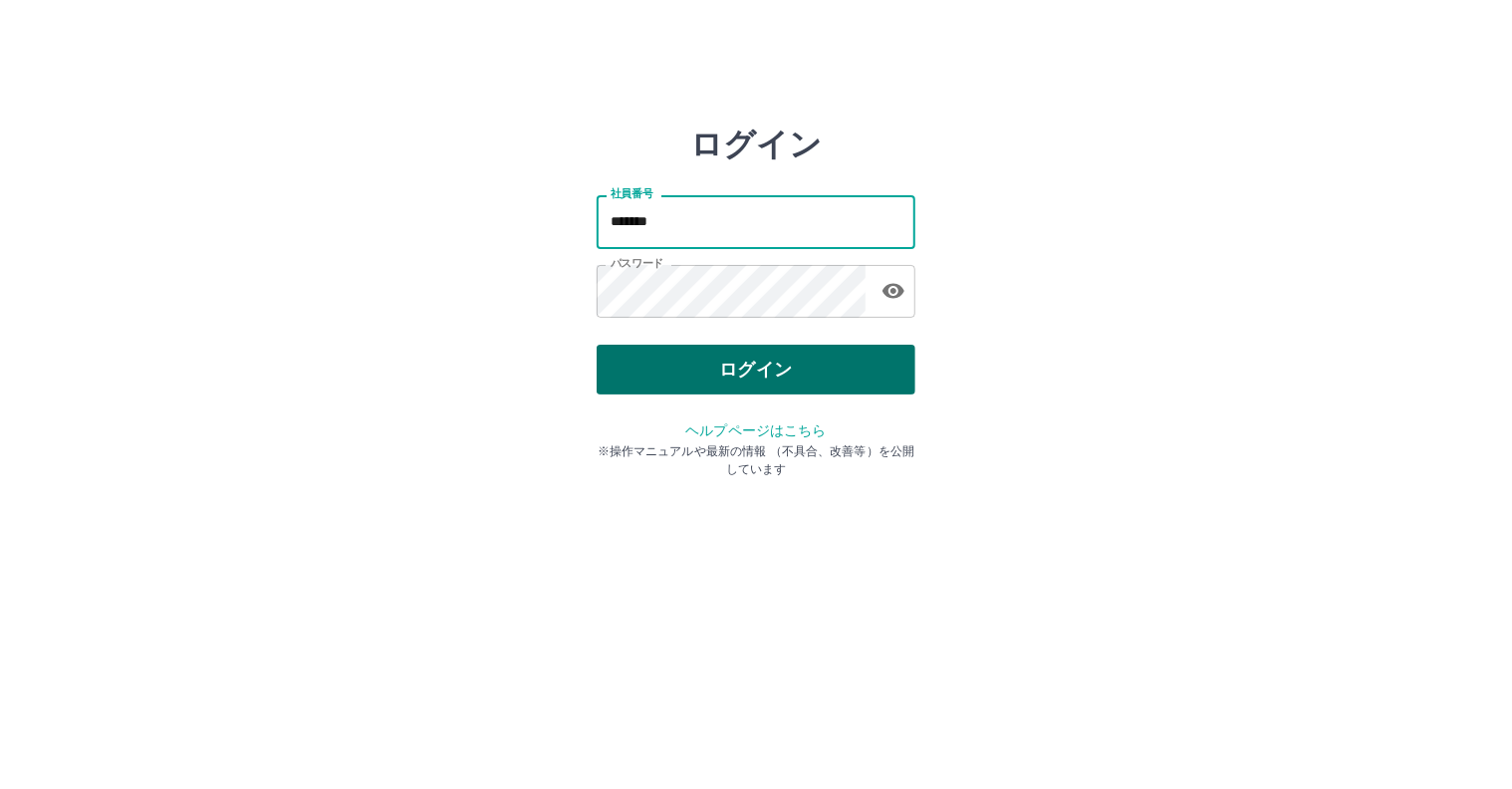 click on "ログイン" at bounding box center [756, 370] 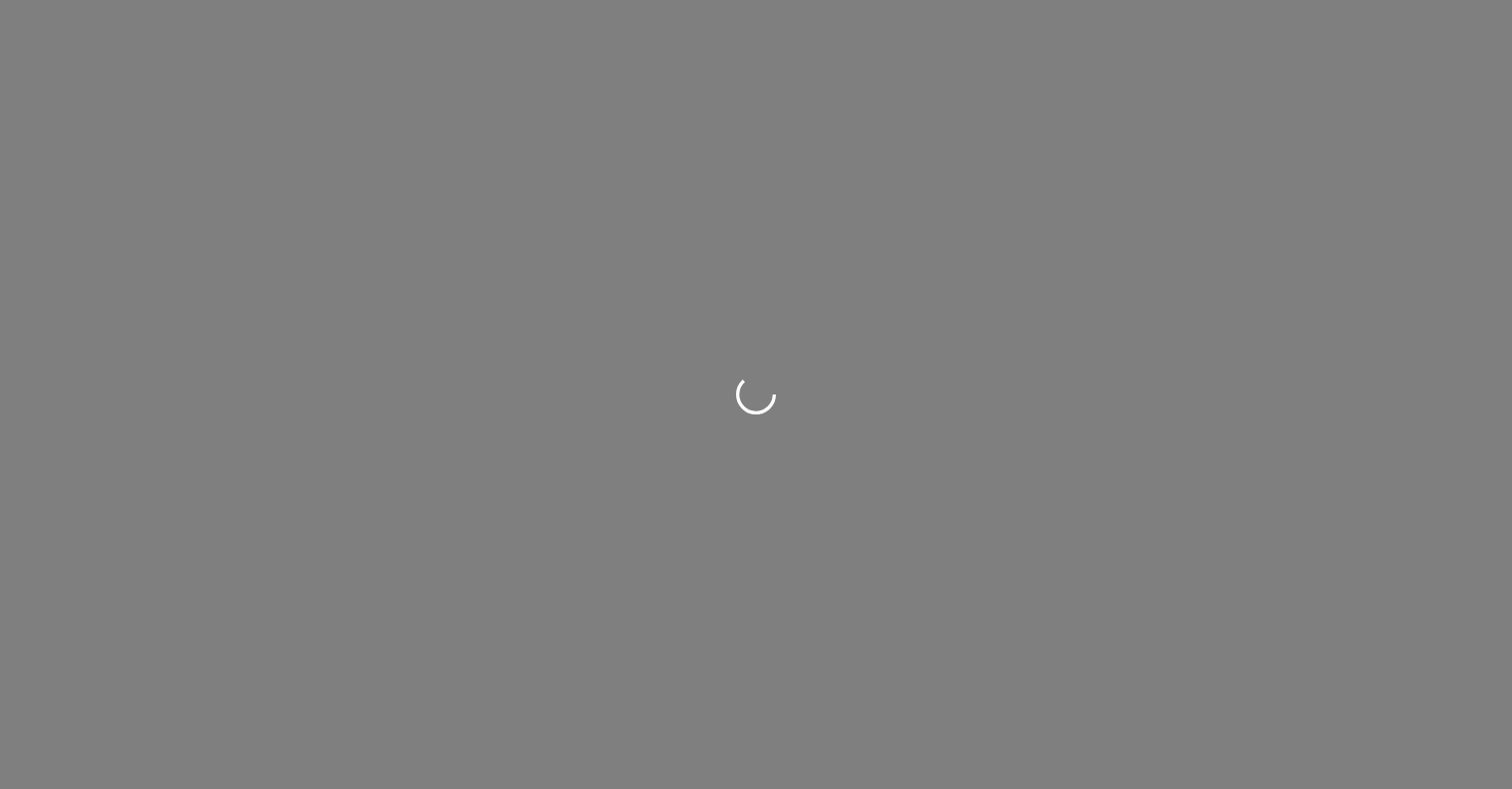 scroll, scrollTop: 0, scrollLeft: 0, axis: both 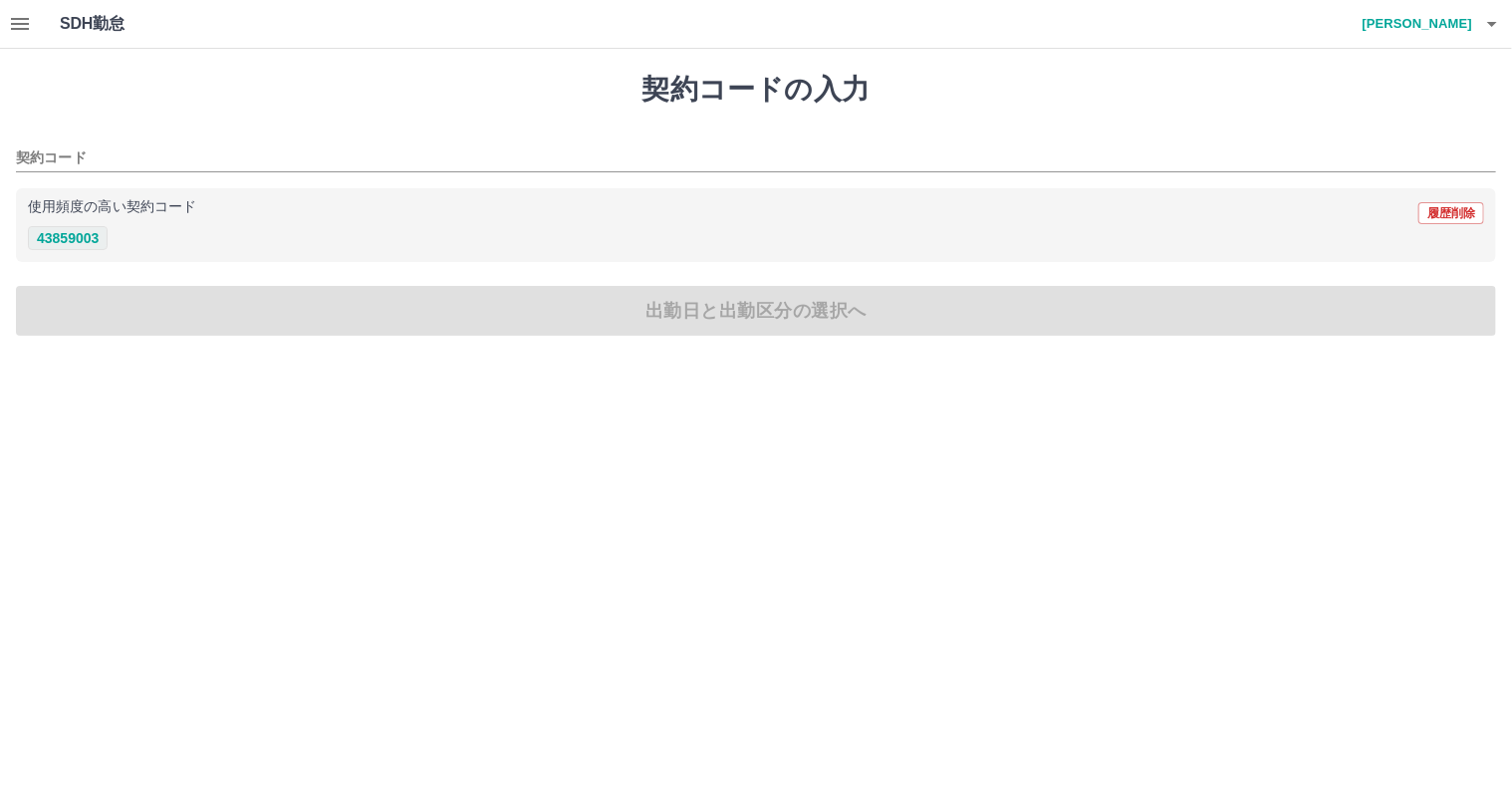 click on "43859003" at bounding box center [68, 238] 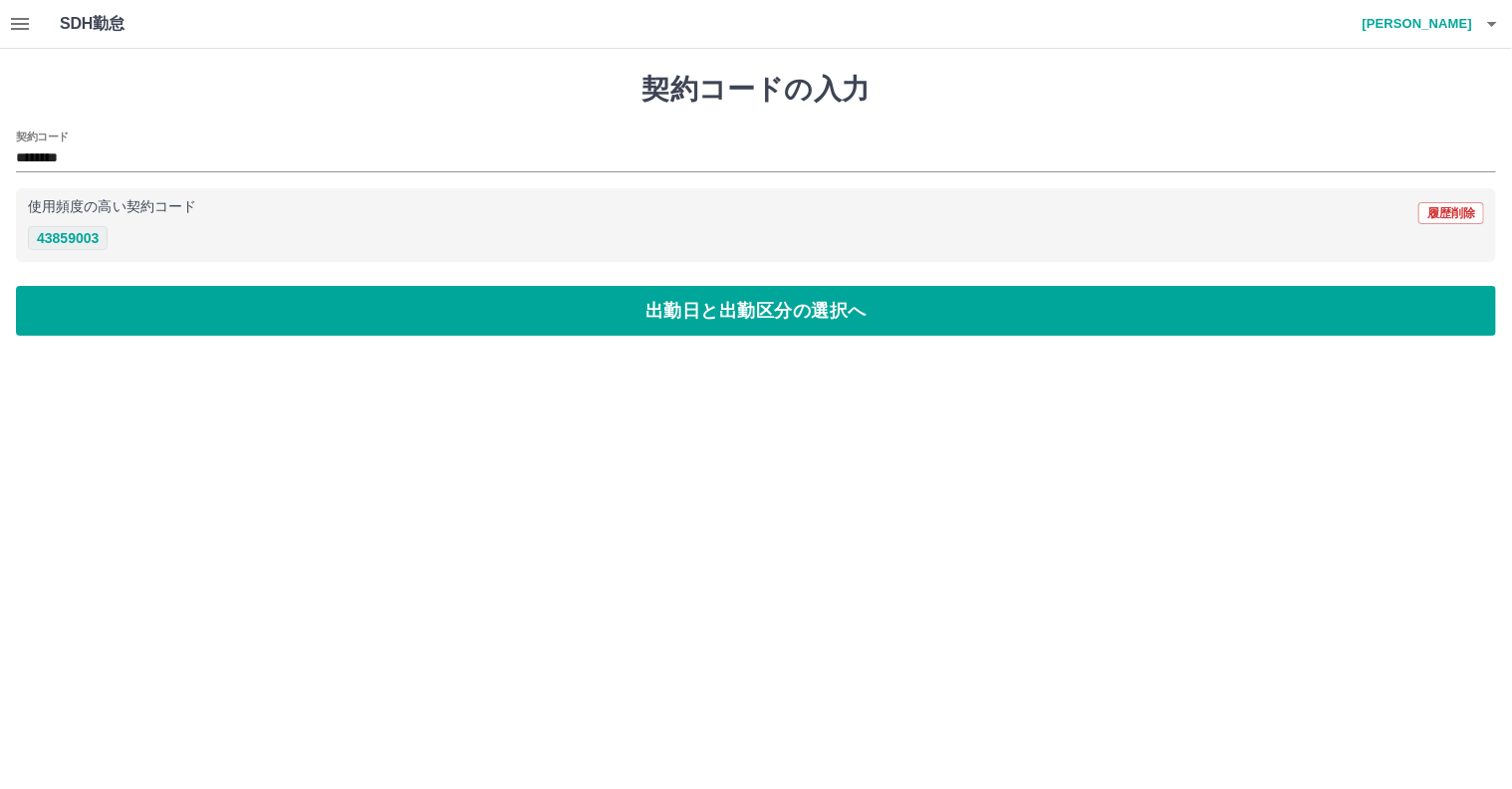 type on "********" 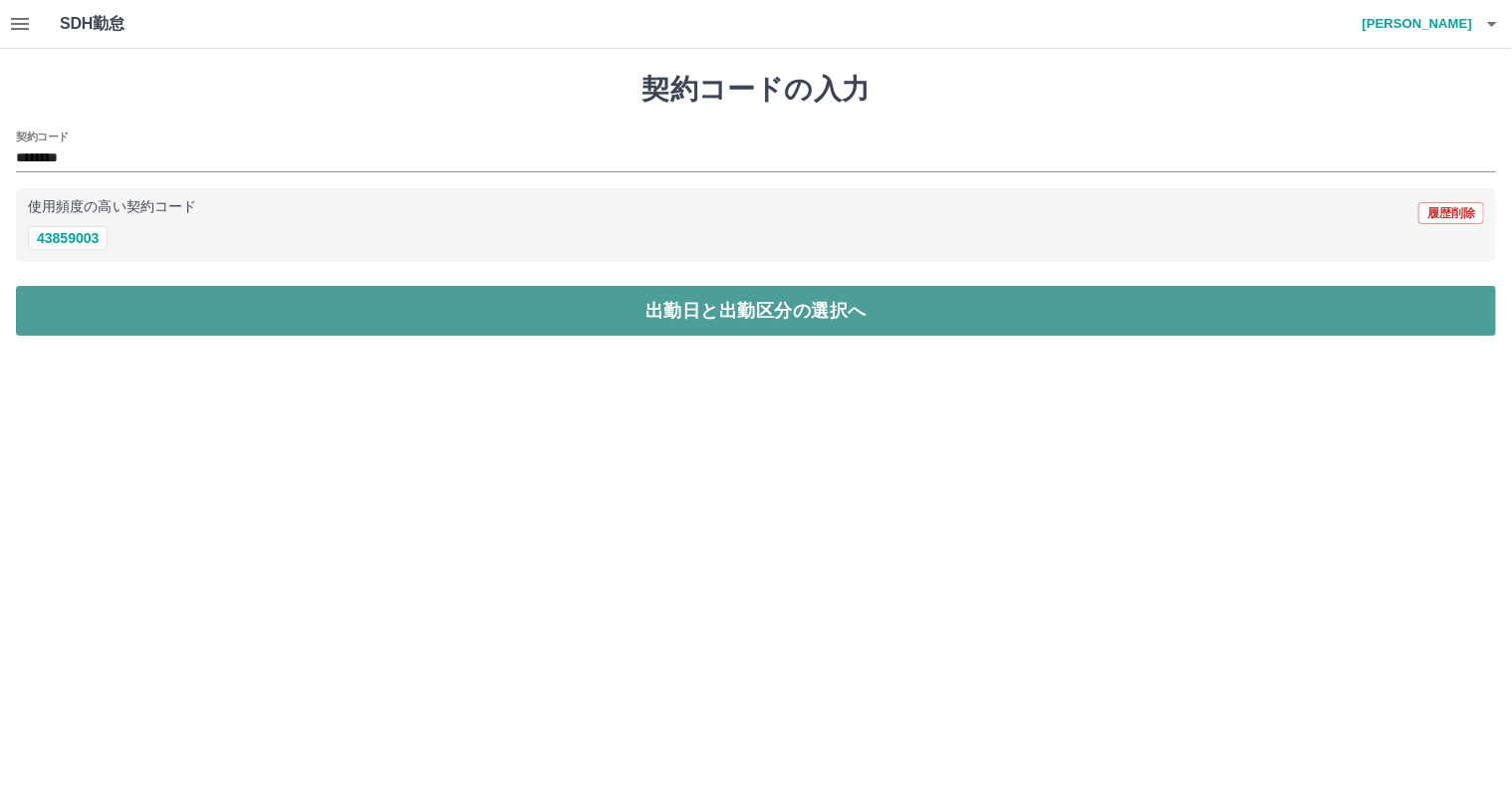 click on "出勤日と出勤区分の選択へ" at bounding box center (756, 311) 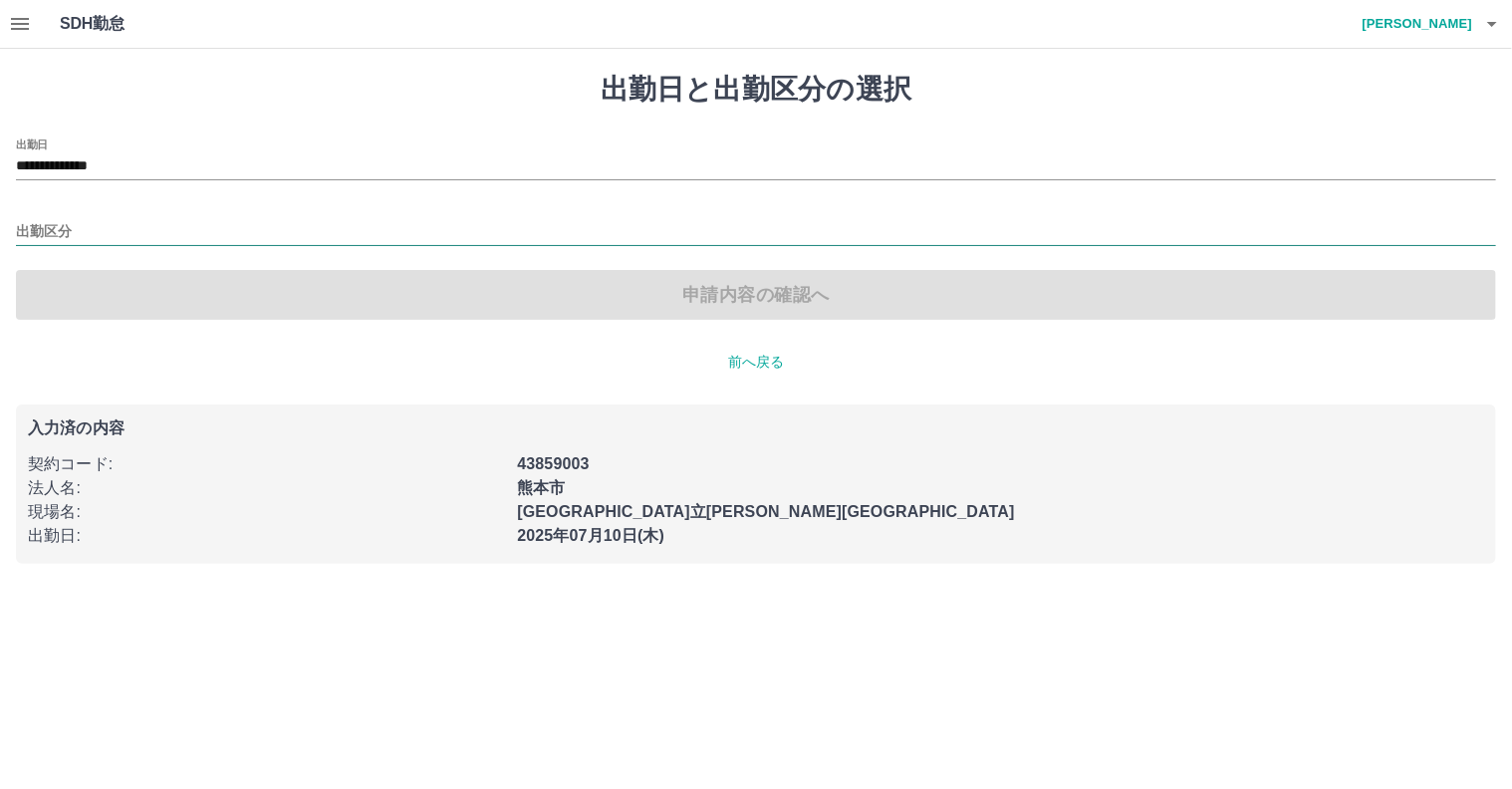 click on "出勤区分" at bounding box center (756, 232) 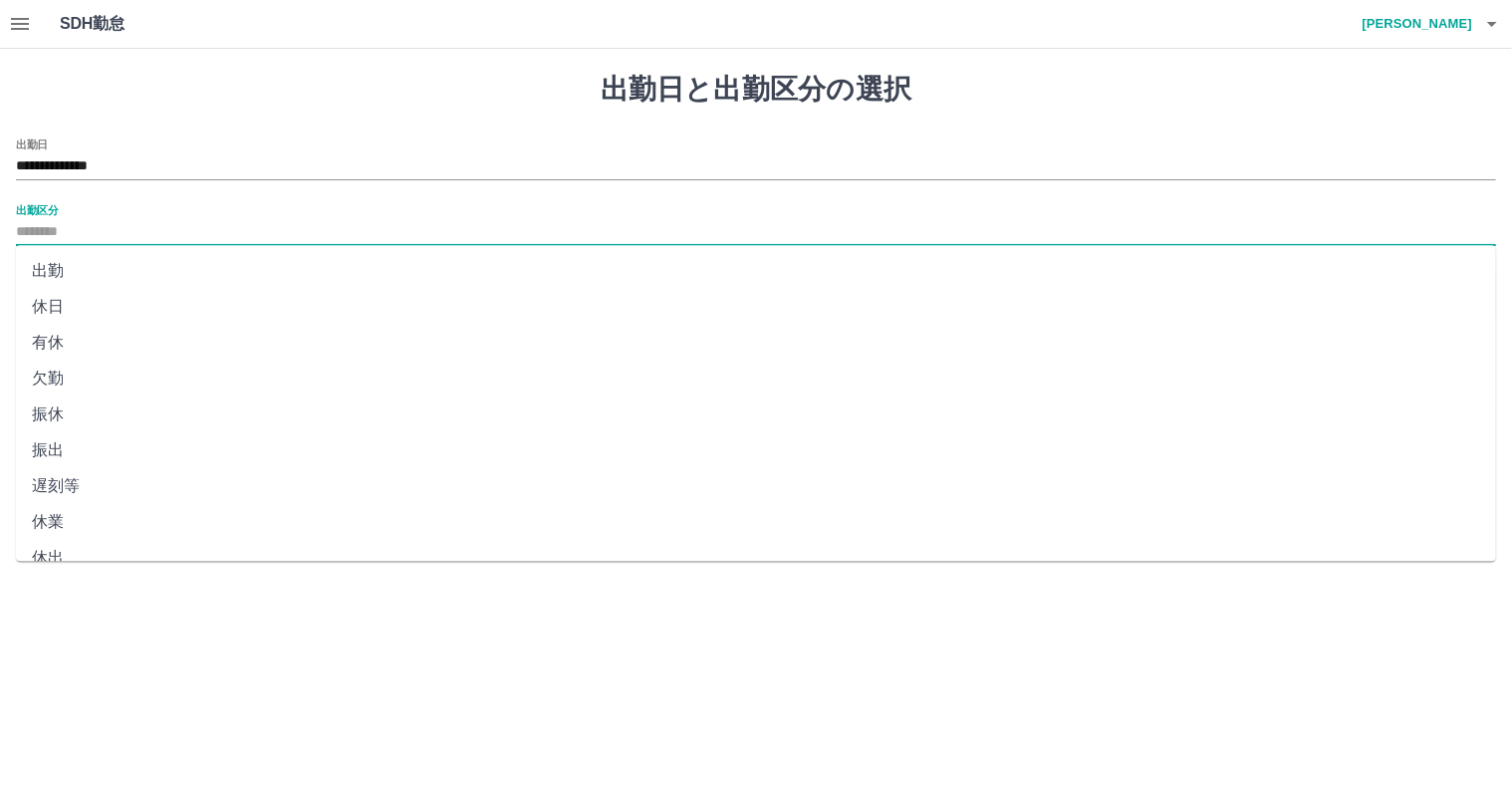 click on "出勤" at bounding box center [756, 271] 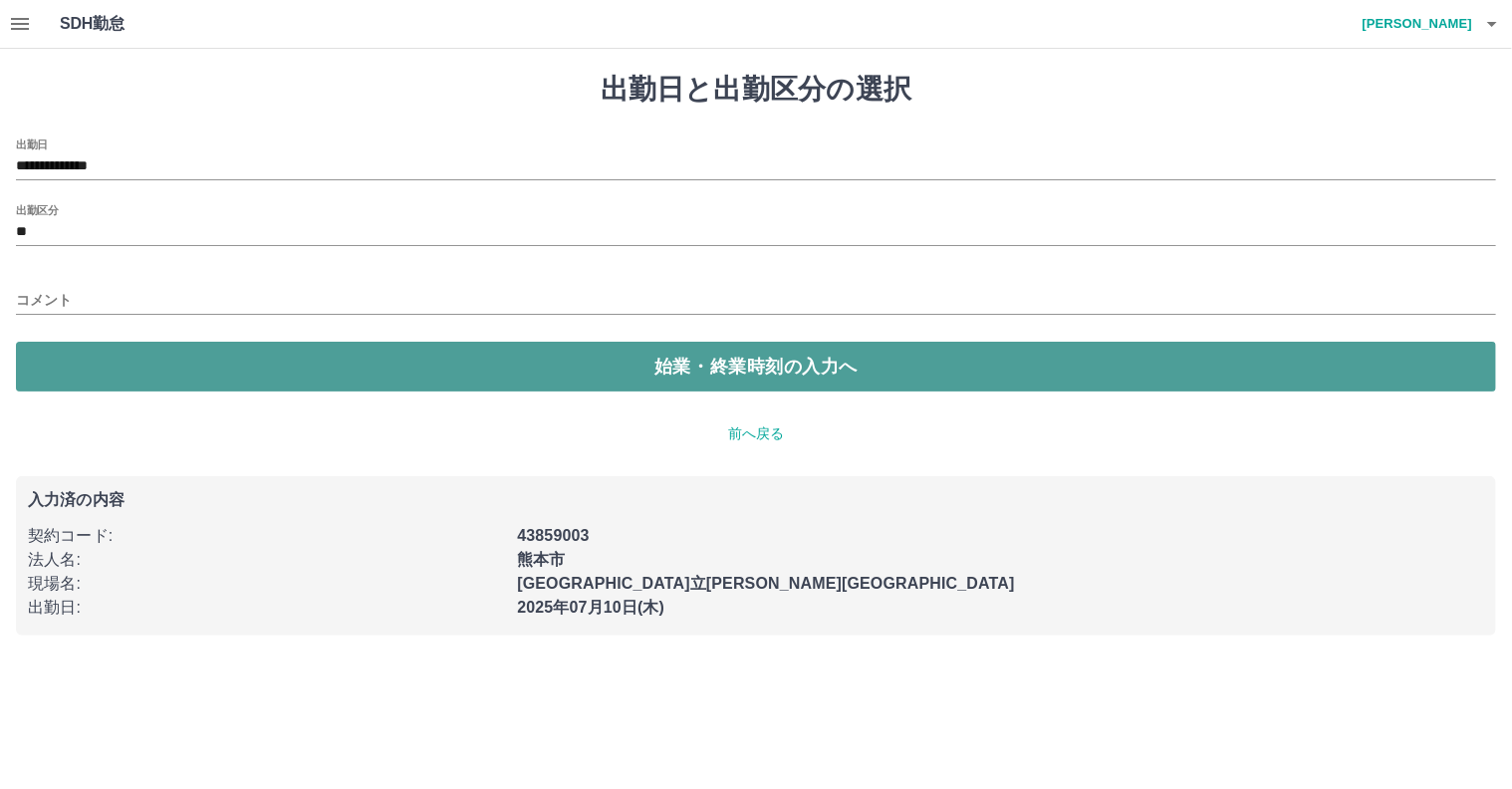 click on "始業・終業時刻の入力へ" at bounding box center [756, 367] 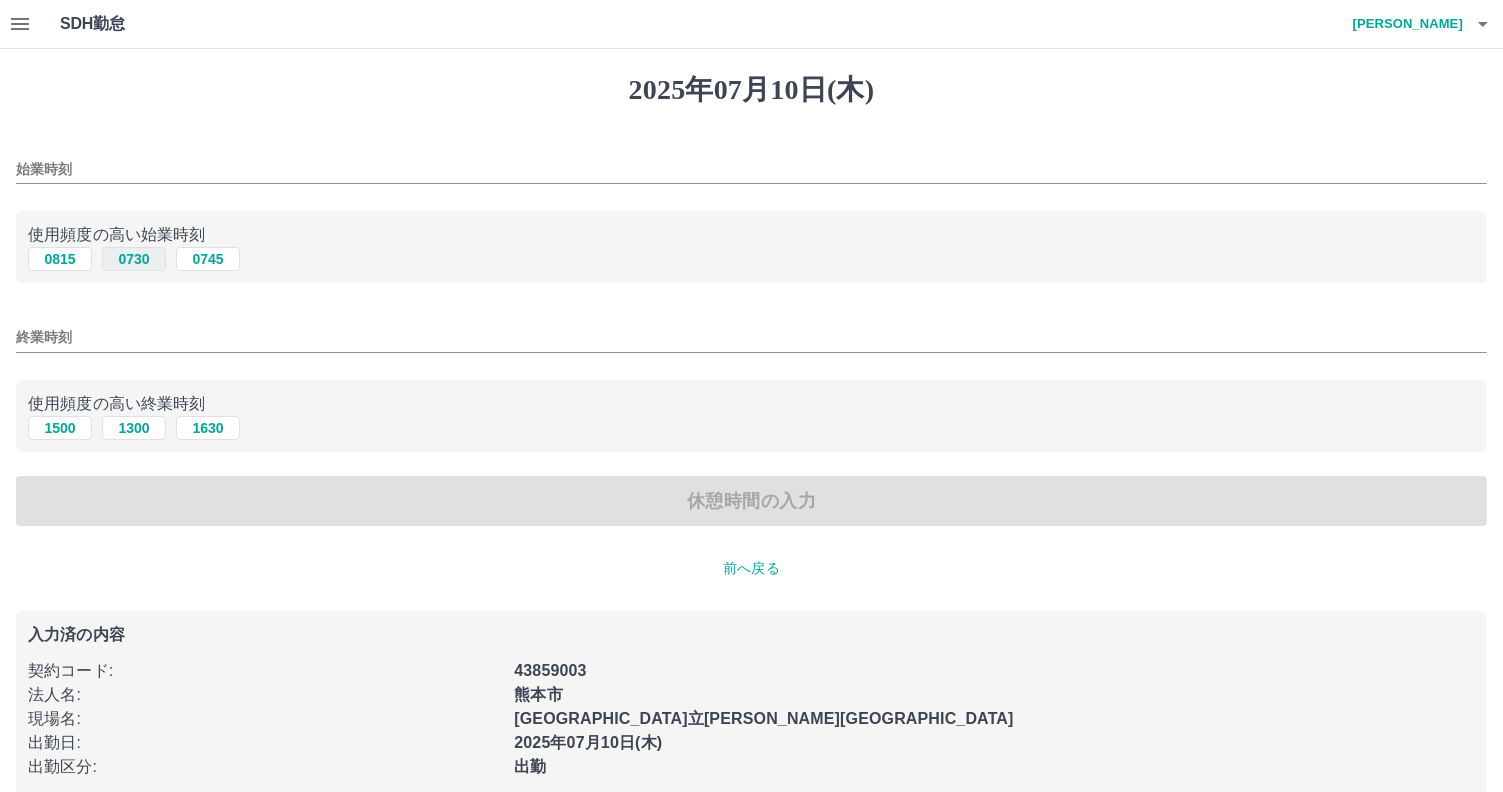 click on "0730" at bounding box center [134, 259] 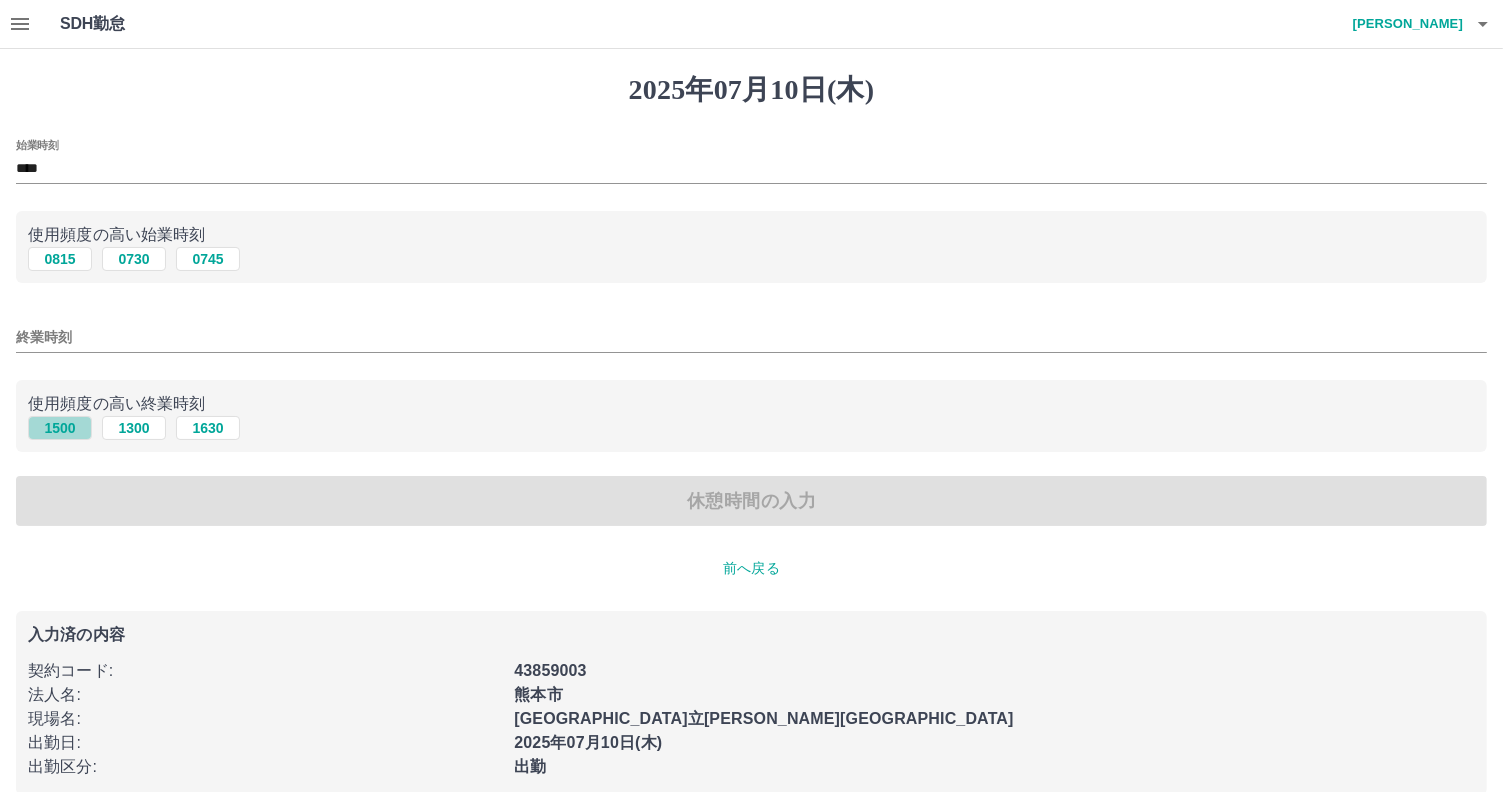 click on "1500" at bounding box center (60, 428) 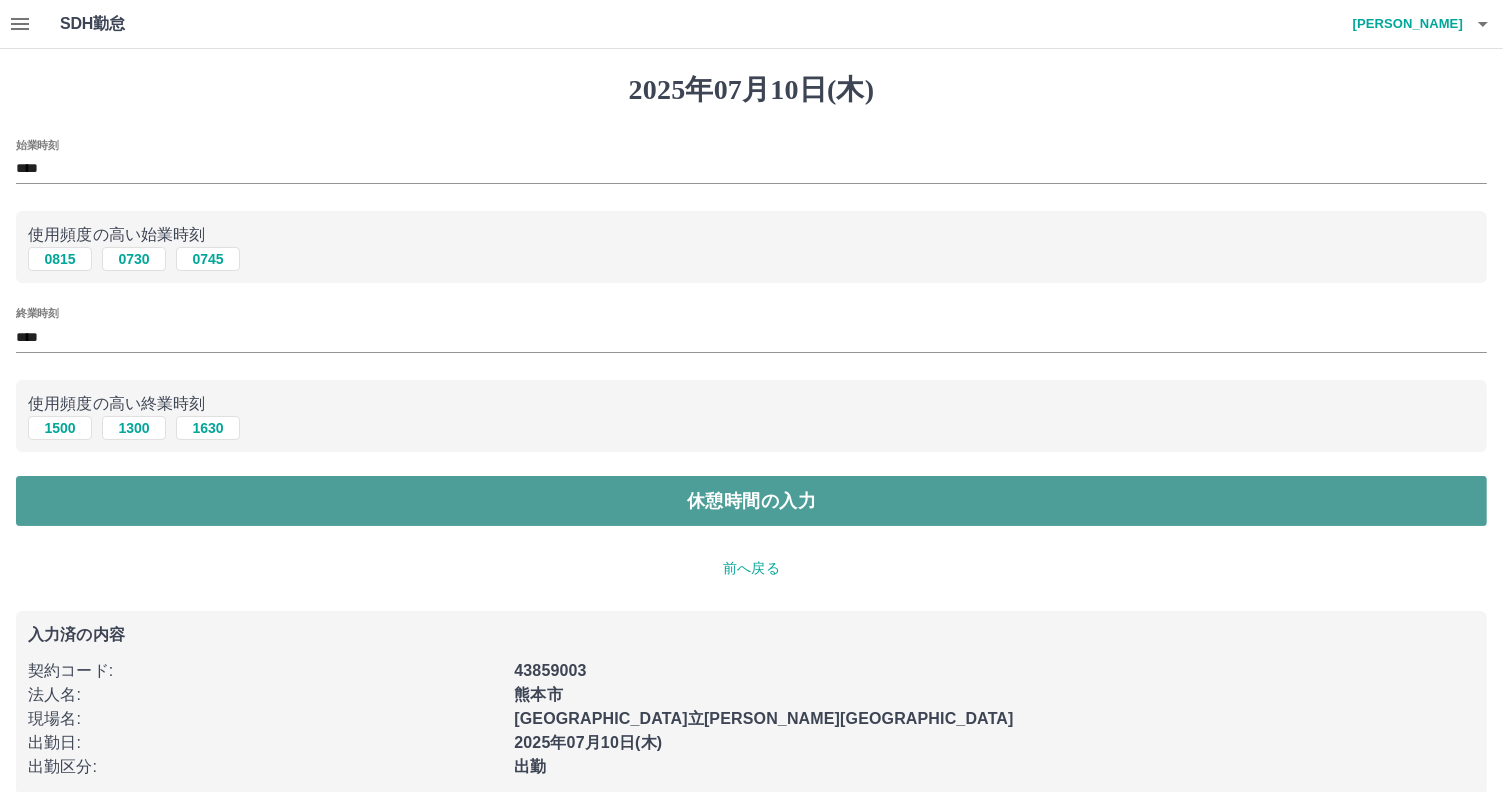 click on "休憩時間の入力" at bounding box center [751, 501] 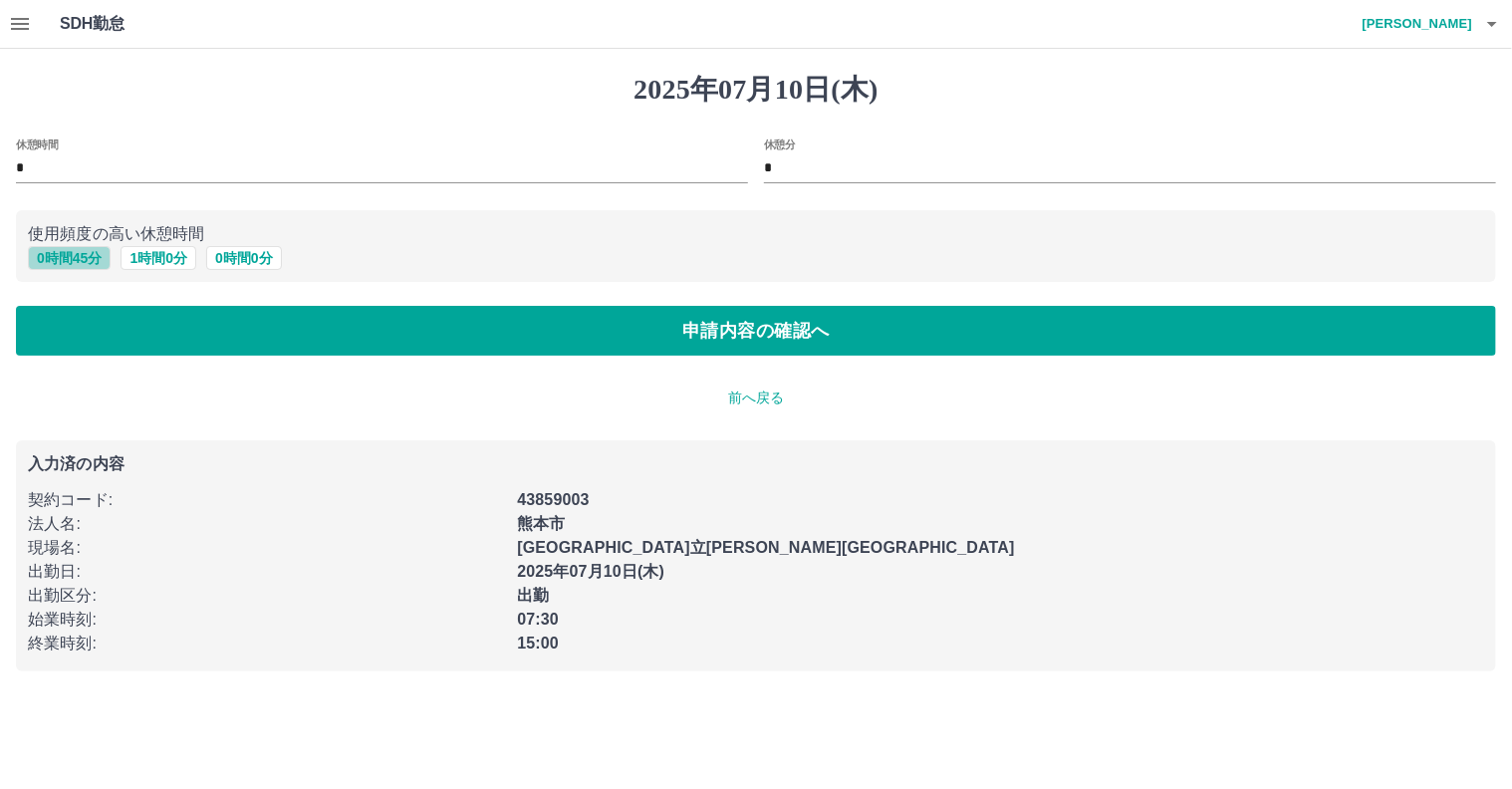 click on "0 時間 45 分" at bounding box center (69, 258) 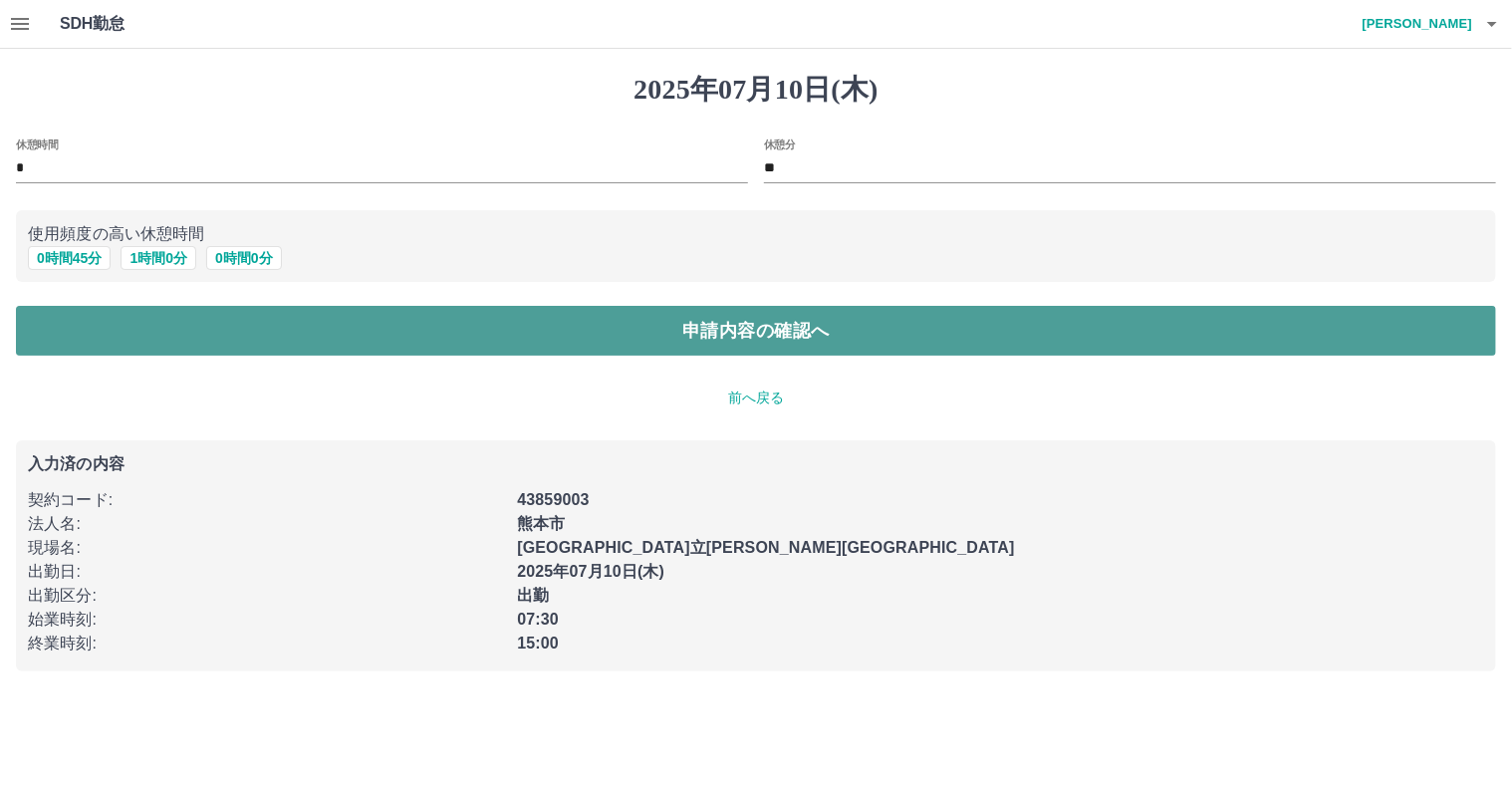 click on "申請内容の確認へ" at bounding box center [756, 331] 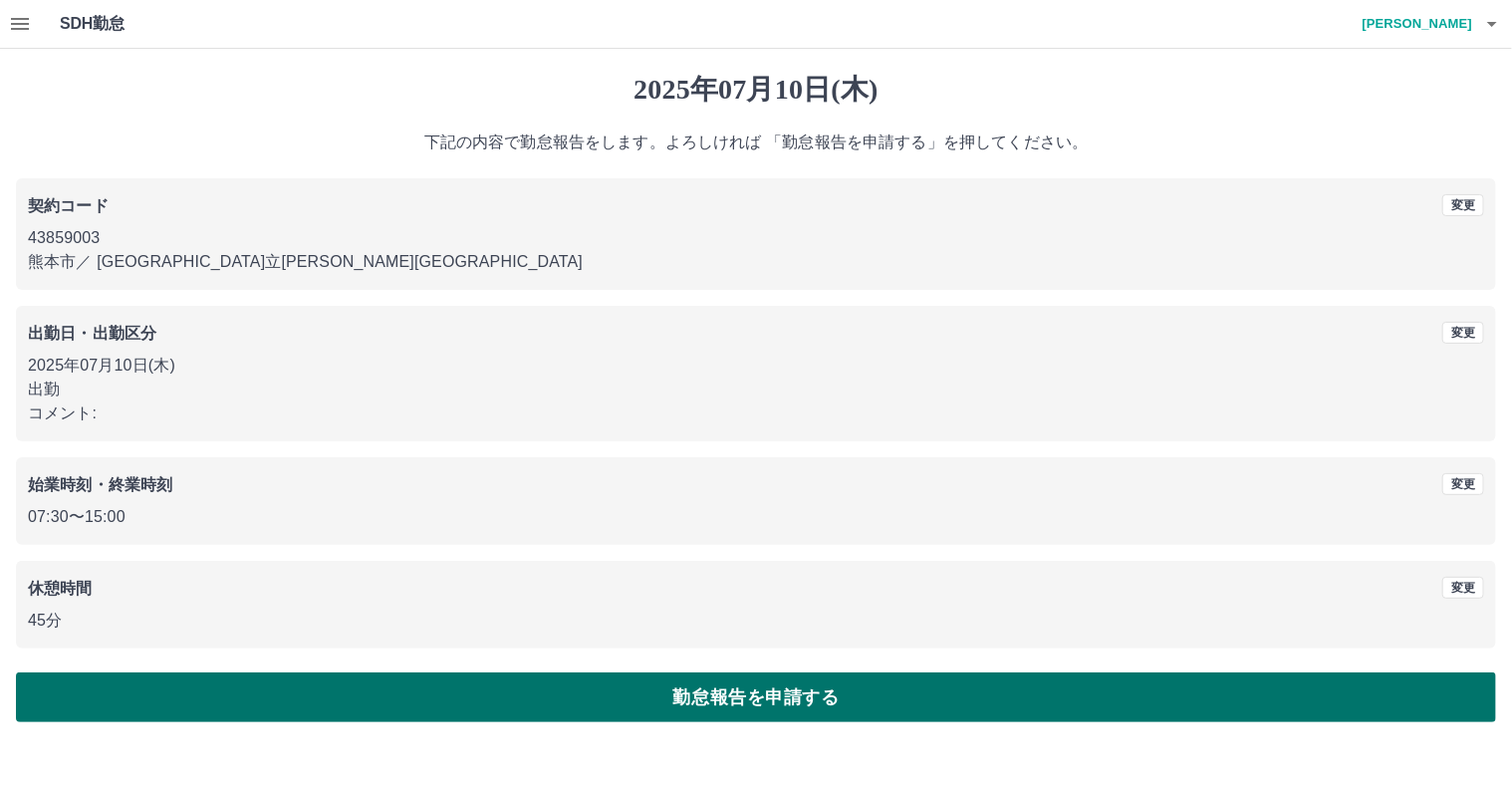 click on "勤怠報告を申請する" at bounding box center (756, 697) 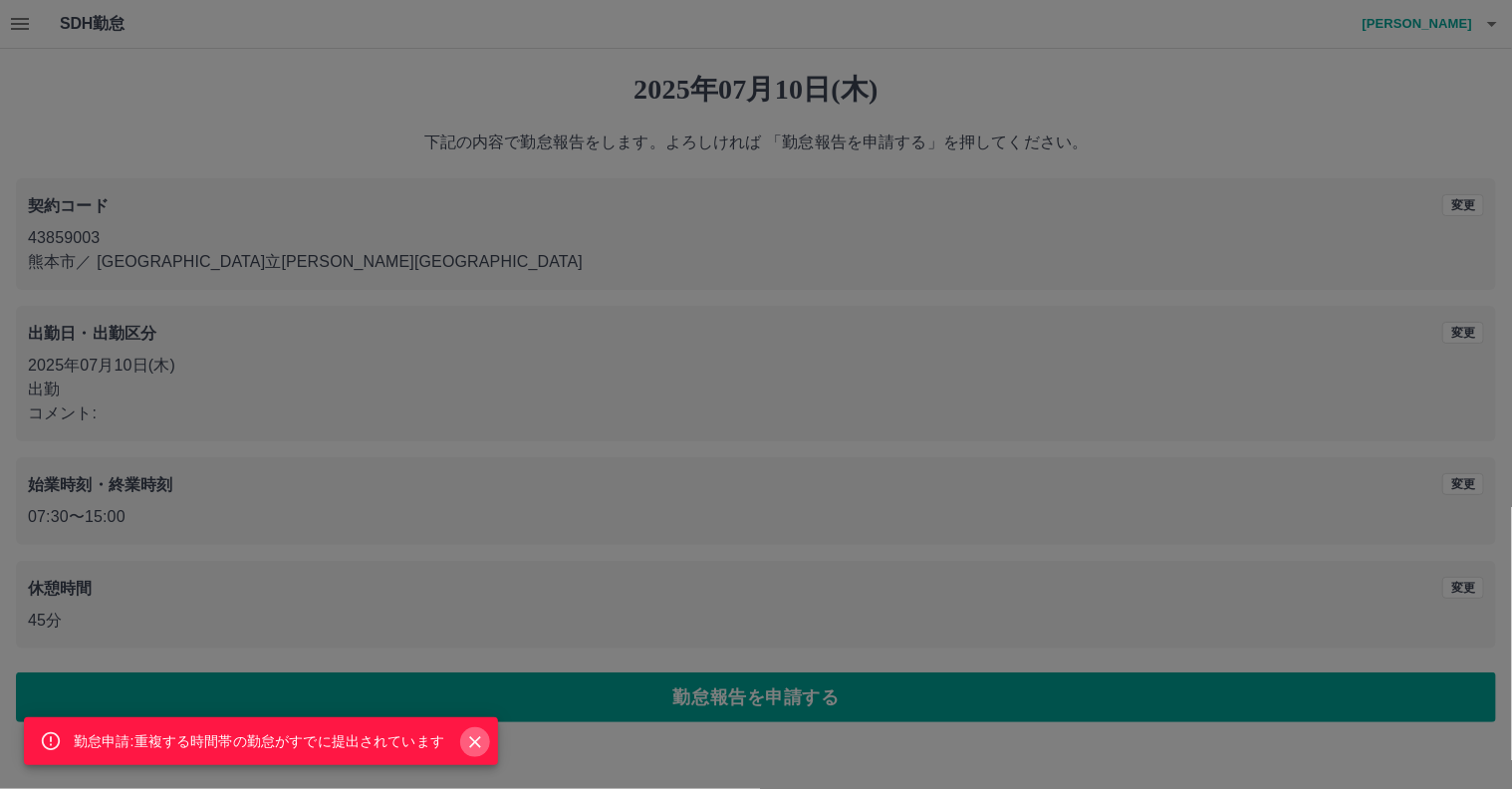 click at bounding box center (475, 742) 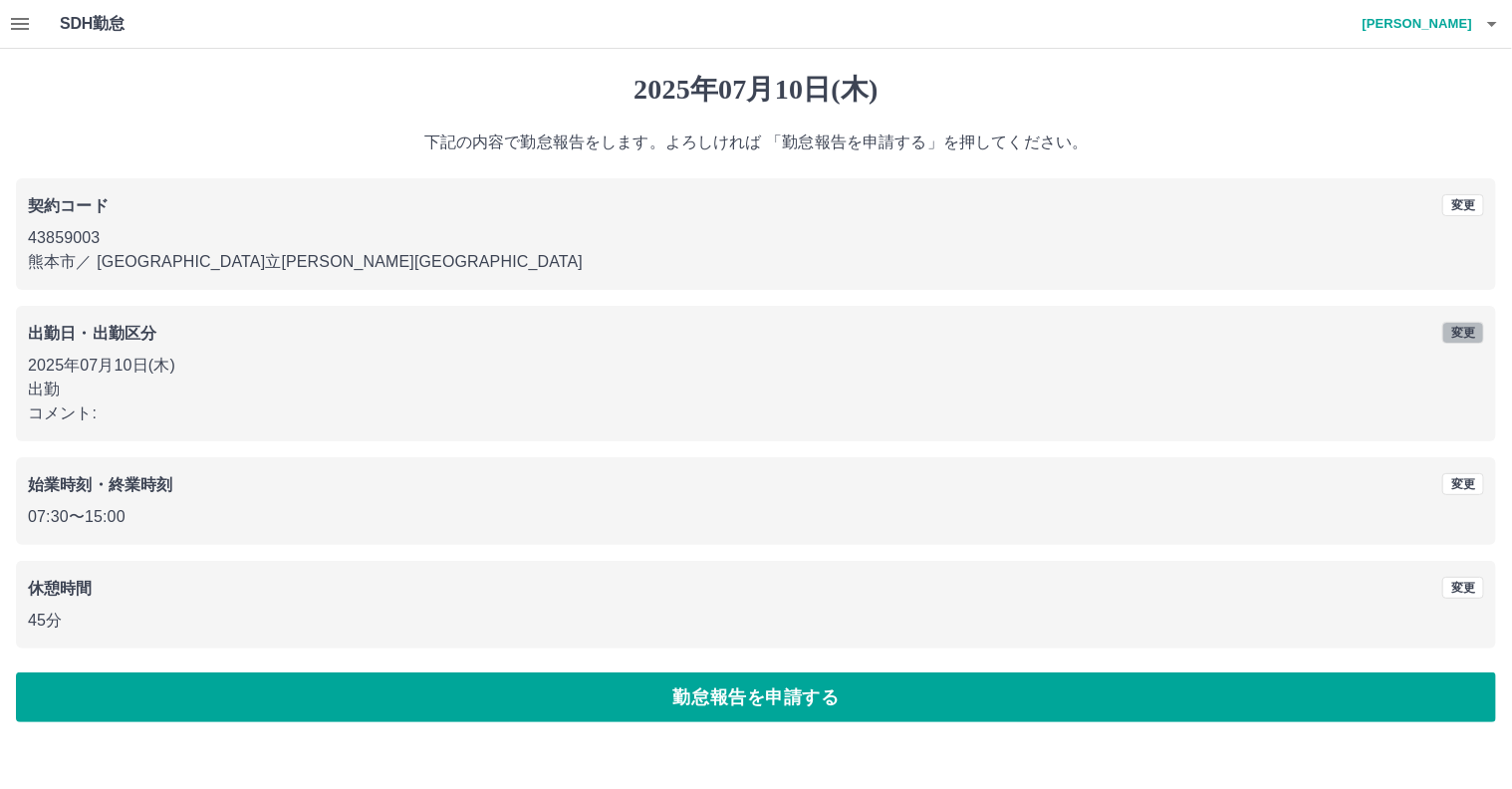 click on "変更" at bounding box center (1463, 333) 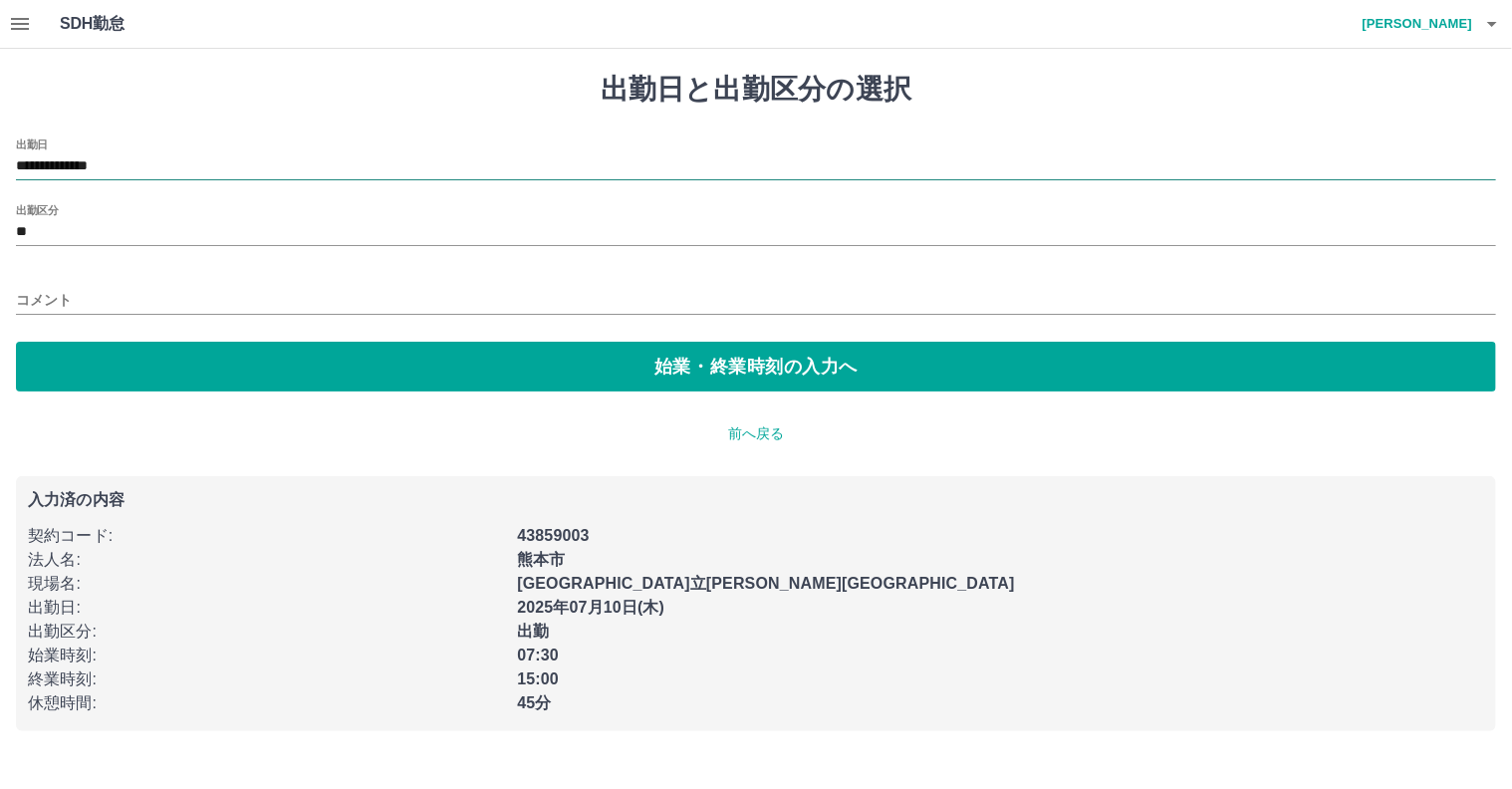 click on "**********" at bounding box center (756, 166) 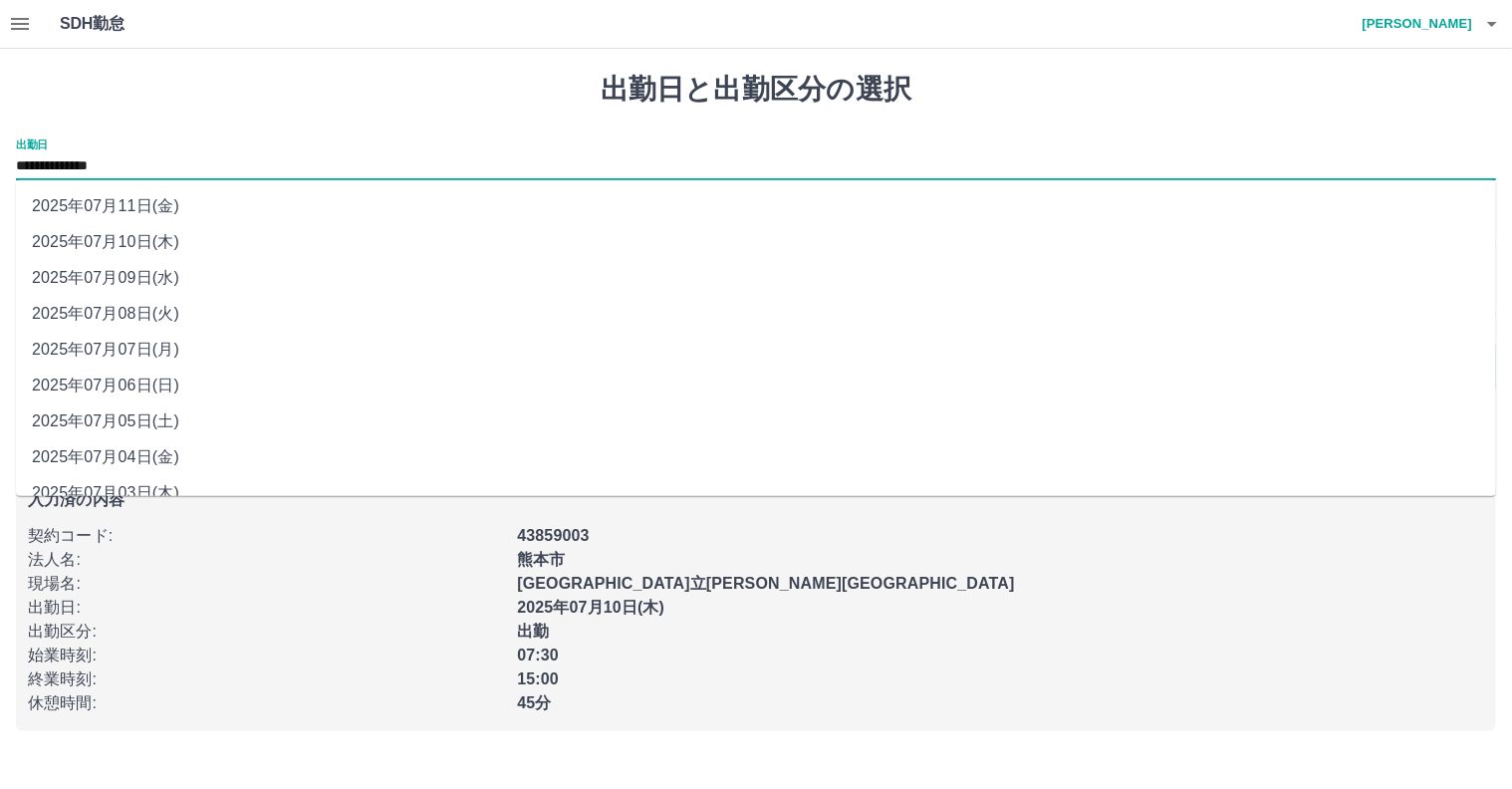 click on "2025年07月11日(金)" at bounding box center (756, 206) 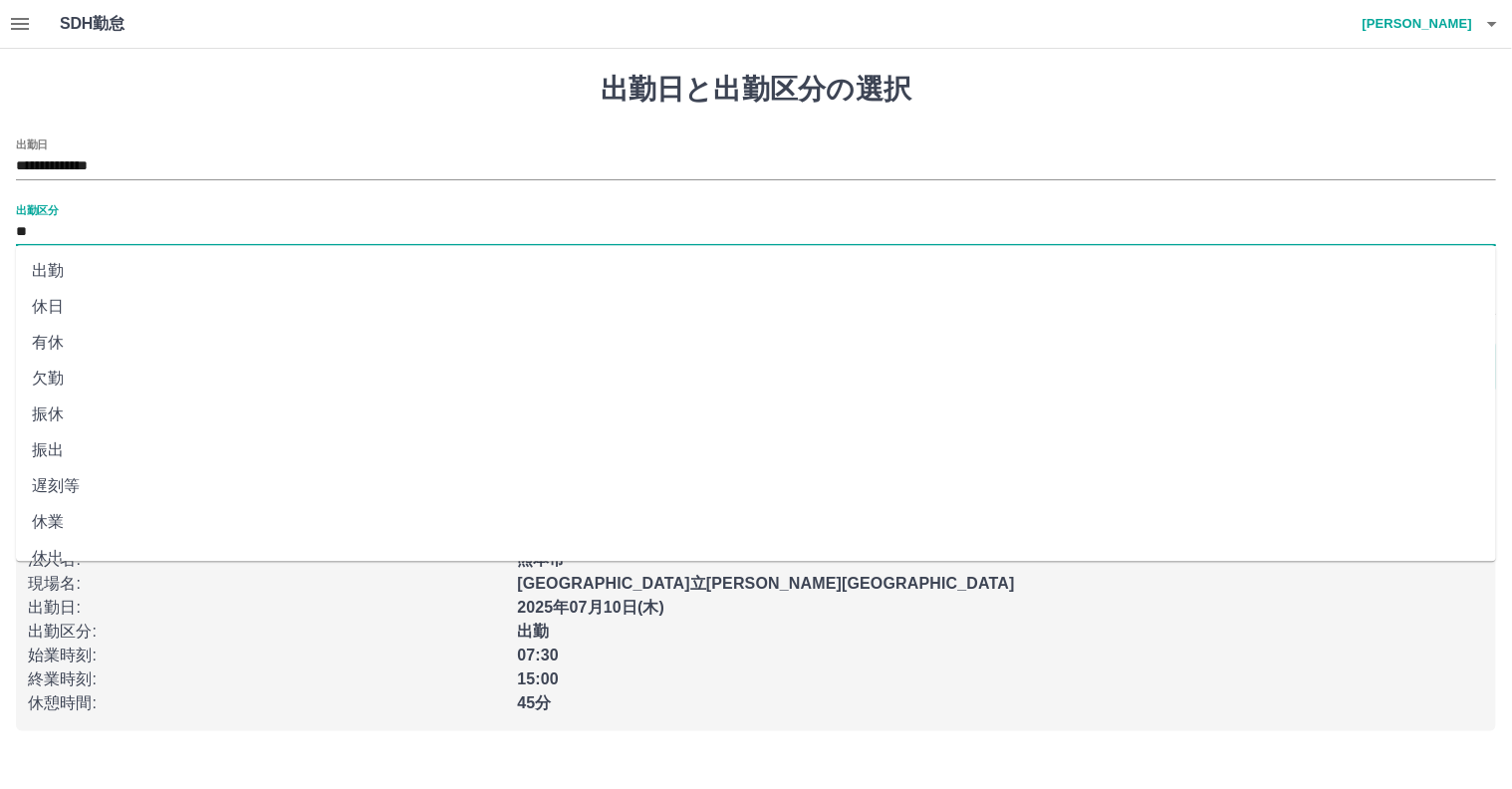 click on "**" at bounding box center (756, 232) 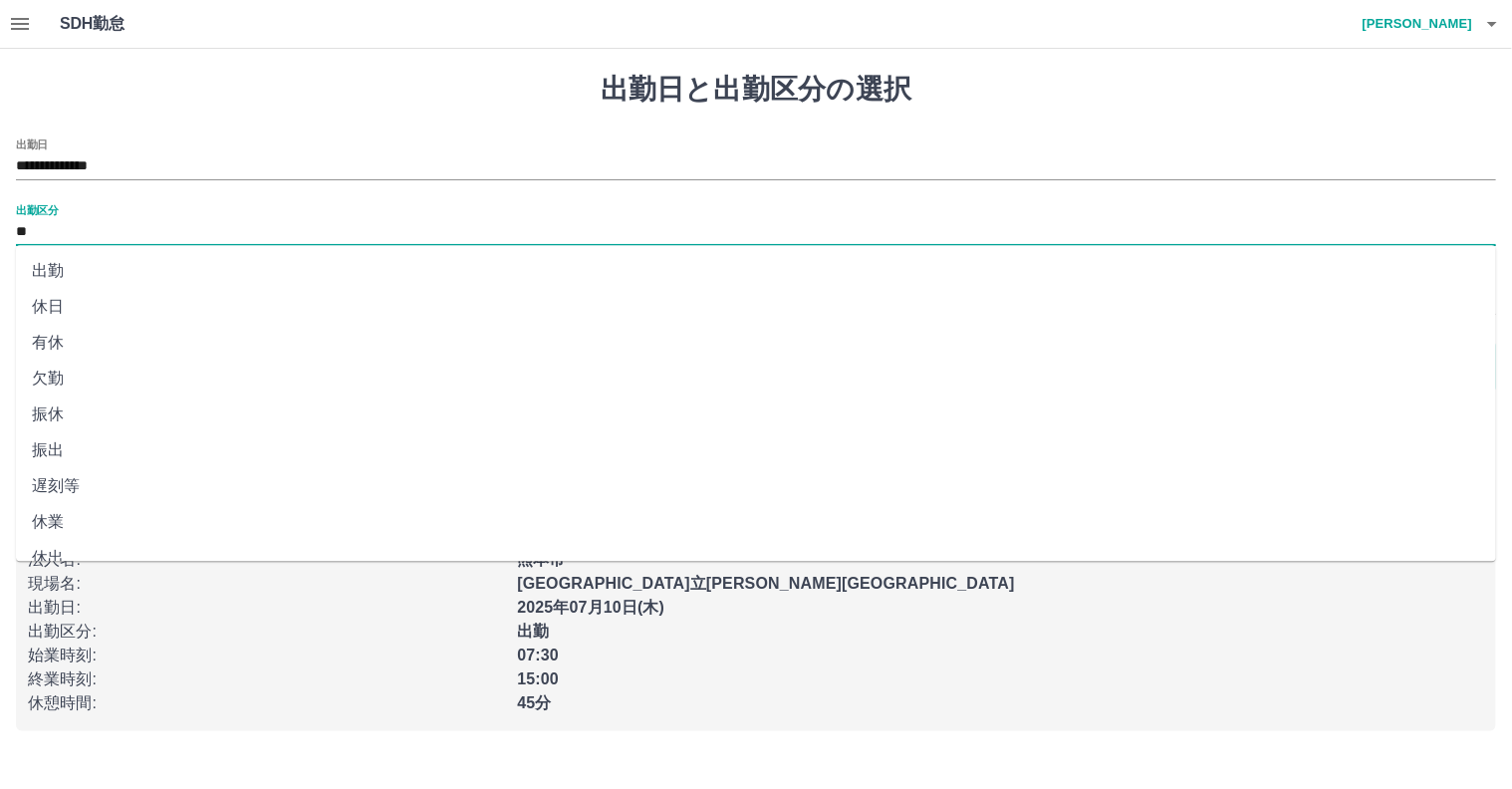click on "休日" at bounding box center [756, 307] 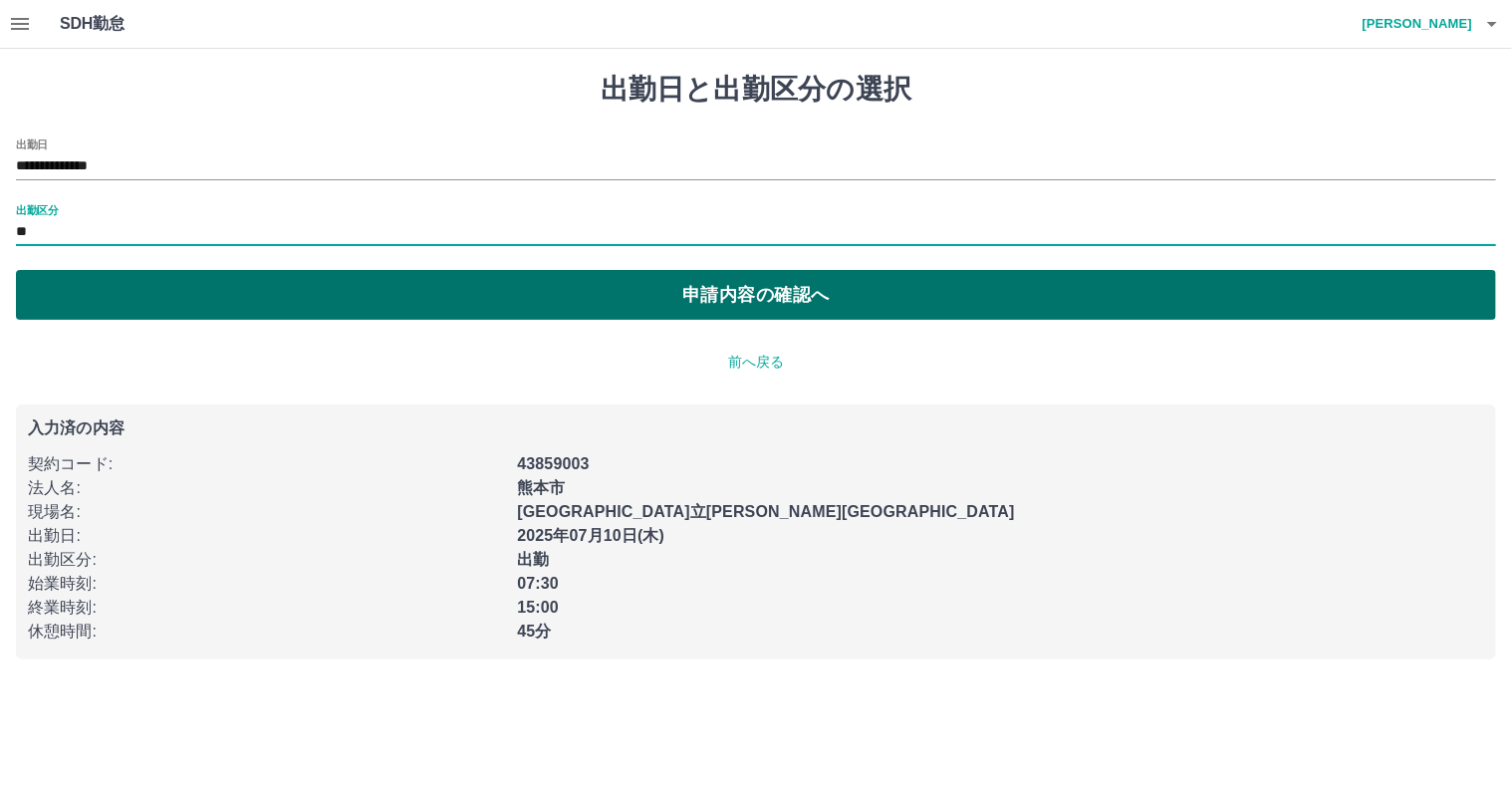 click on "申請内容の確認へ" at bounding box center (756, 295) 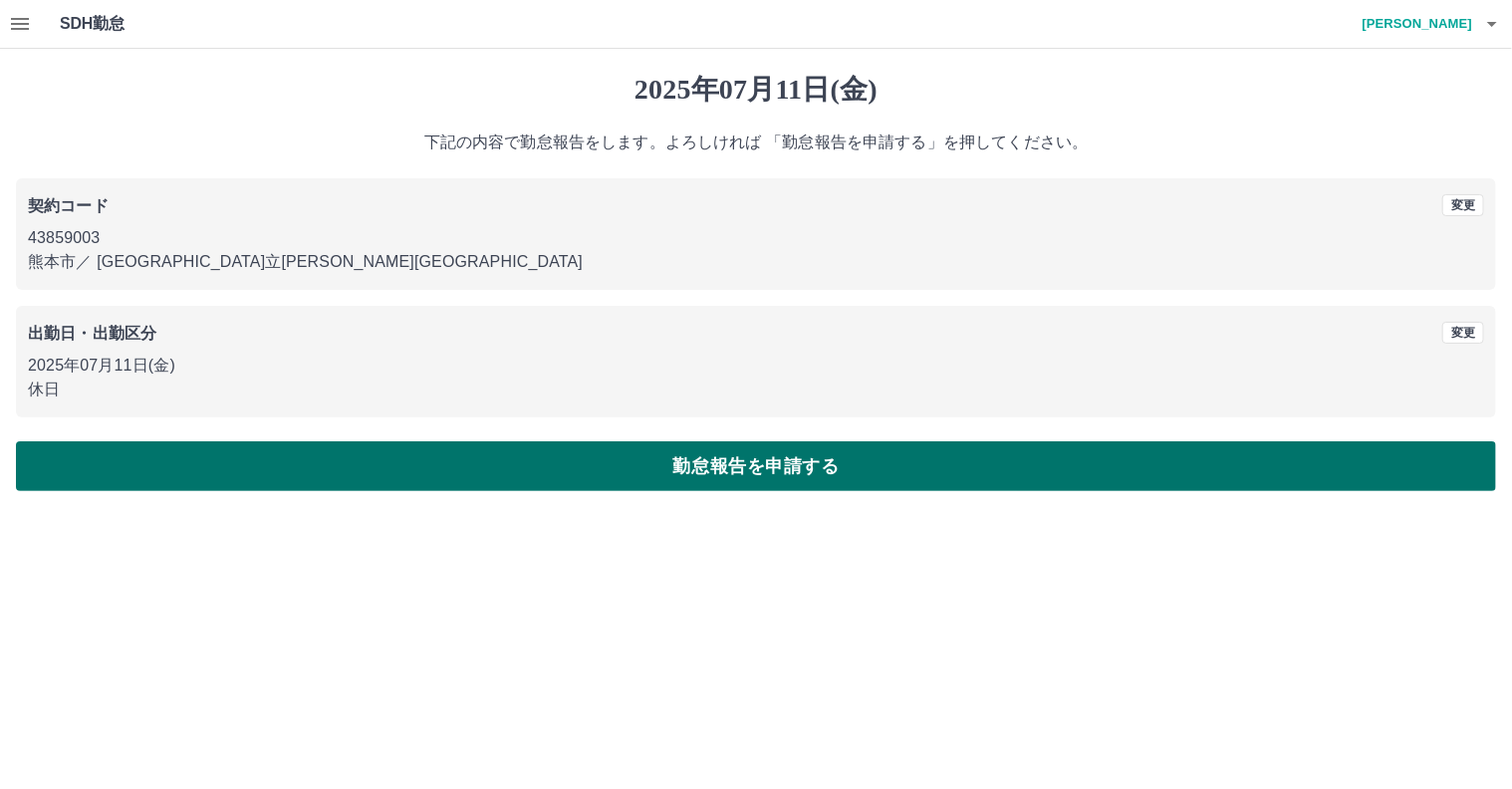 click on "勤怠報告を申請する" at bounding box center (756, 466) 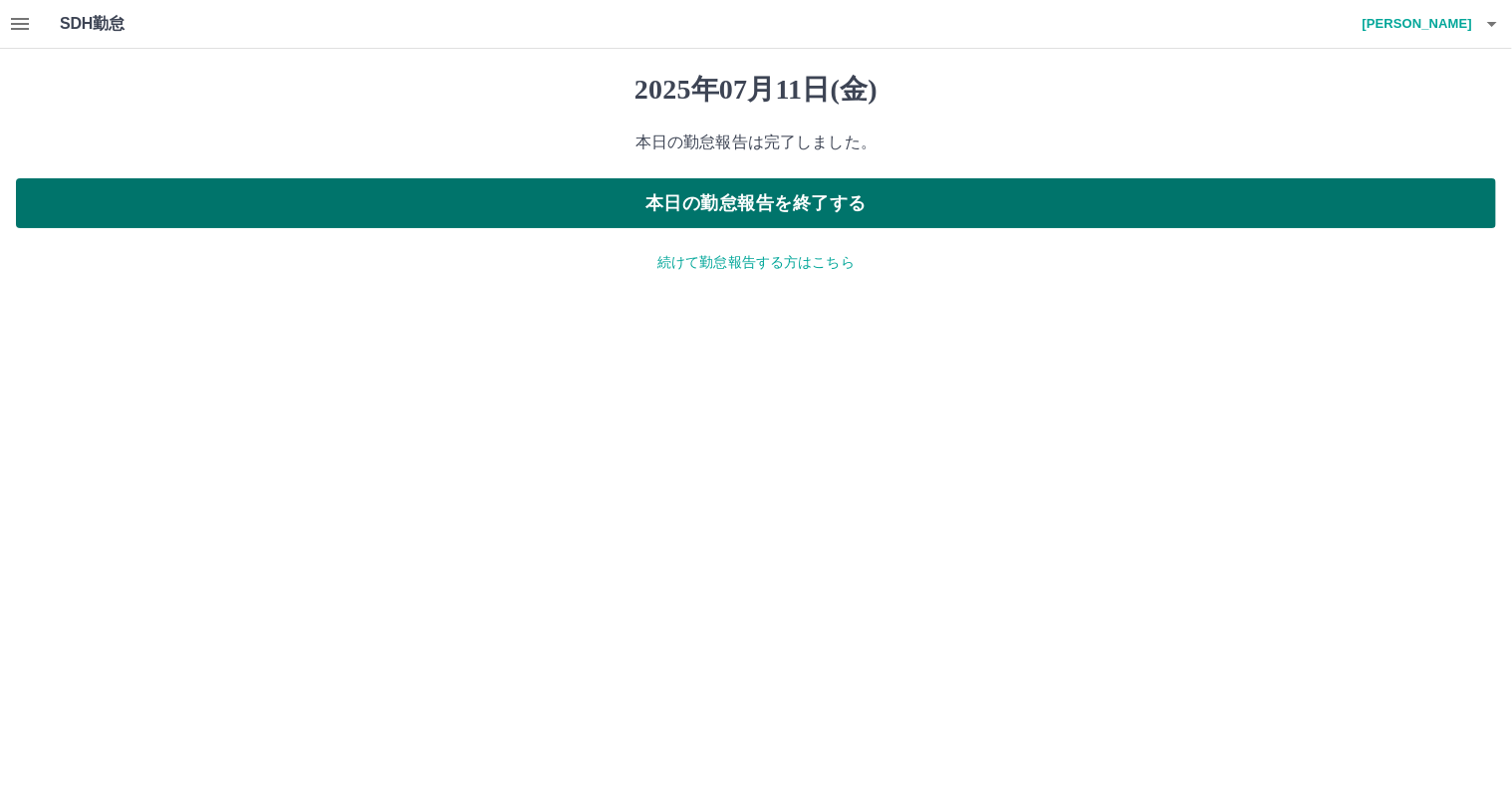click on "本日の勤怠報告を終了する" at bounding box center [756, 203] 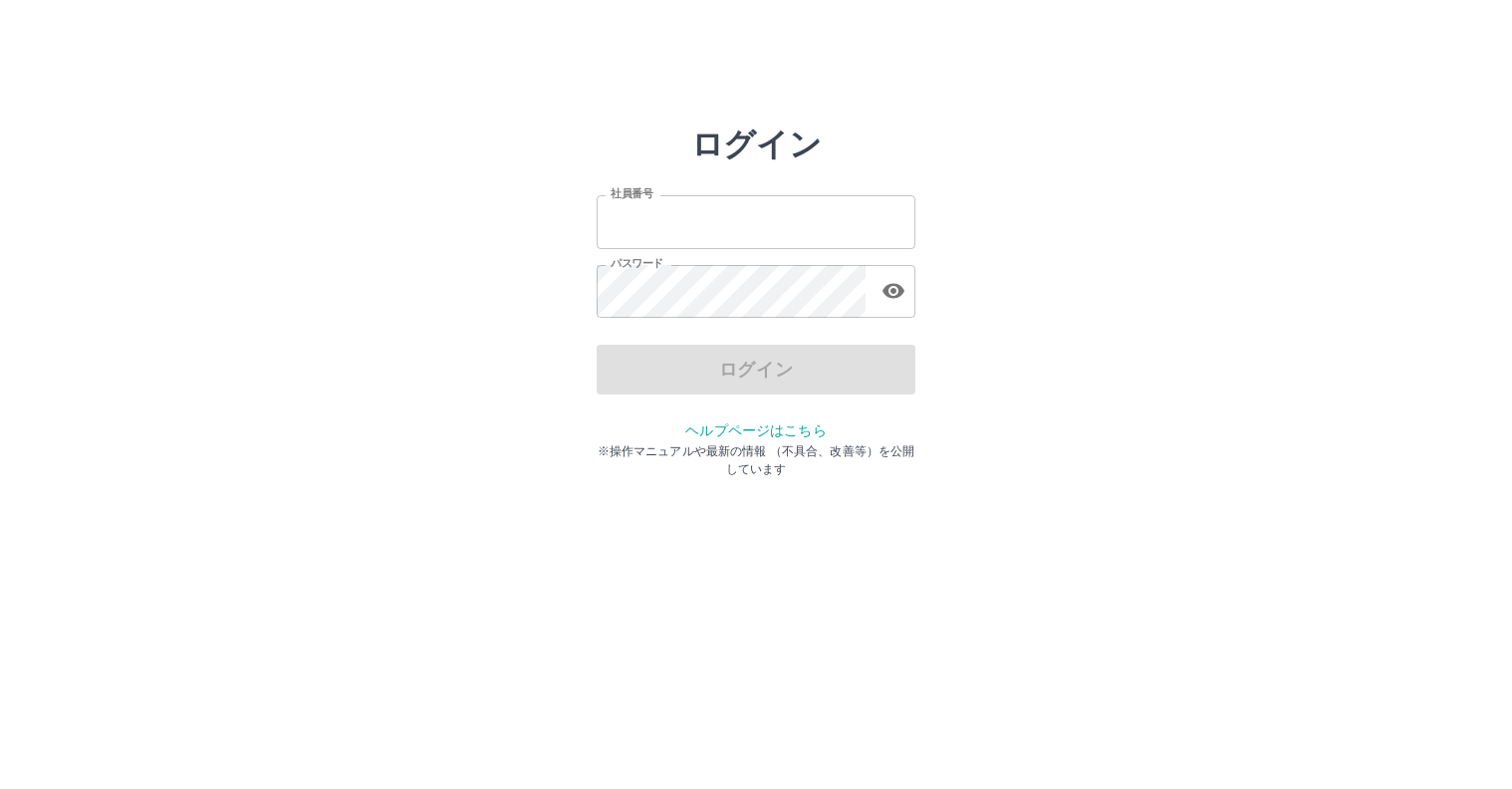scroll, scrollTop: 0, scrollLeft: 0, axis: both 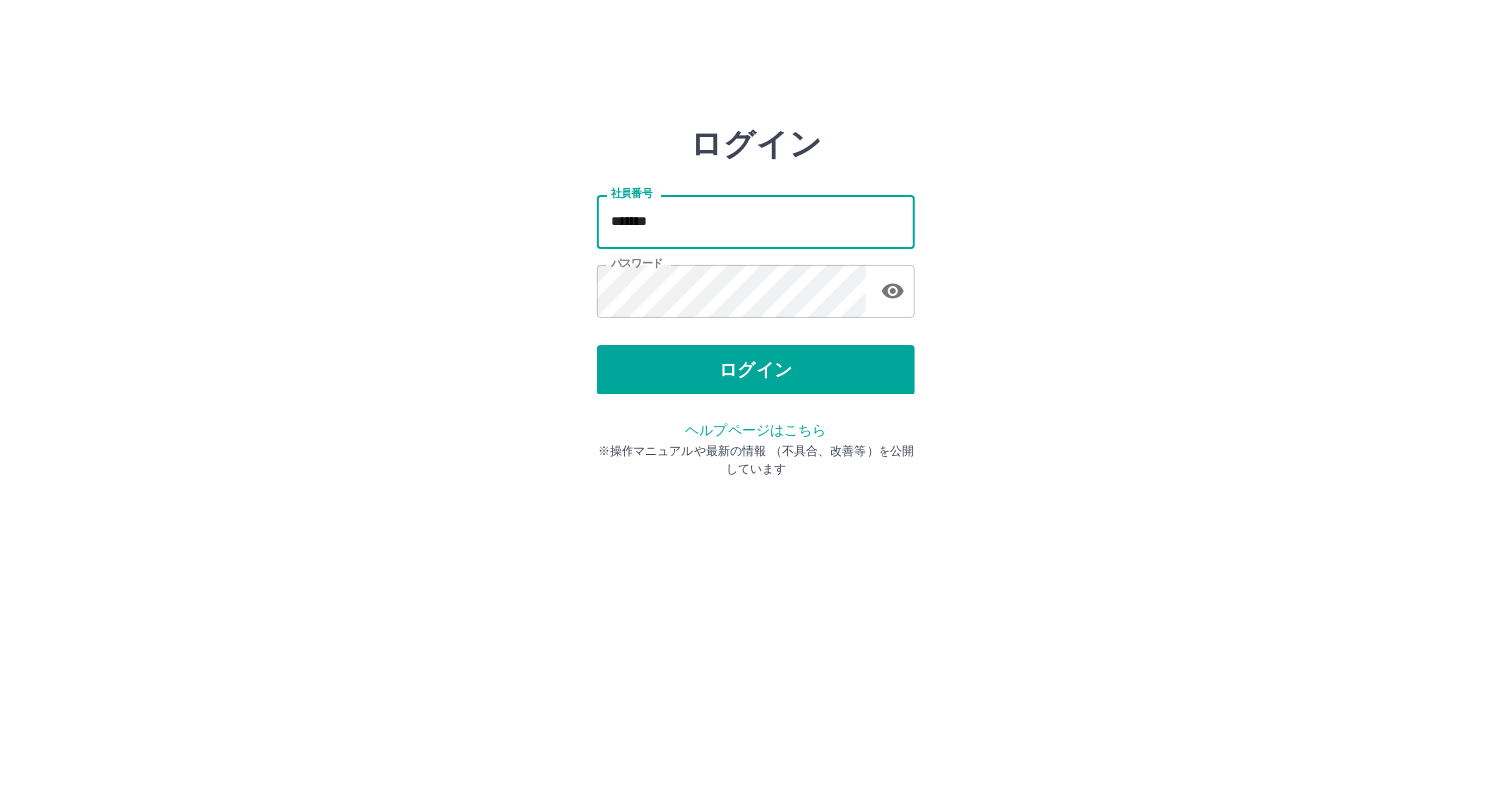 click on "*******" at bounding box center [756, 221] 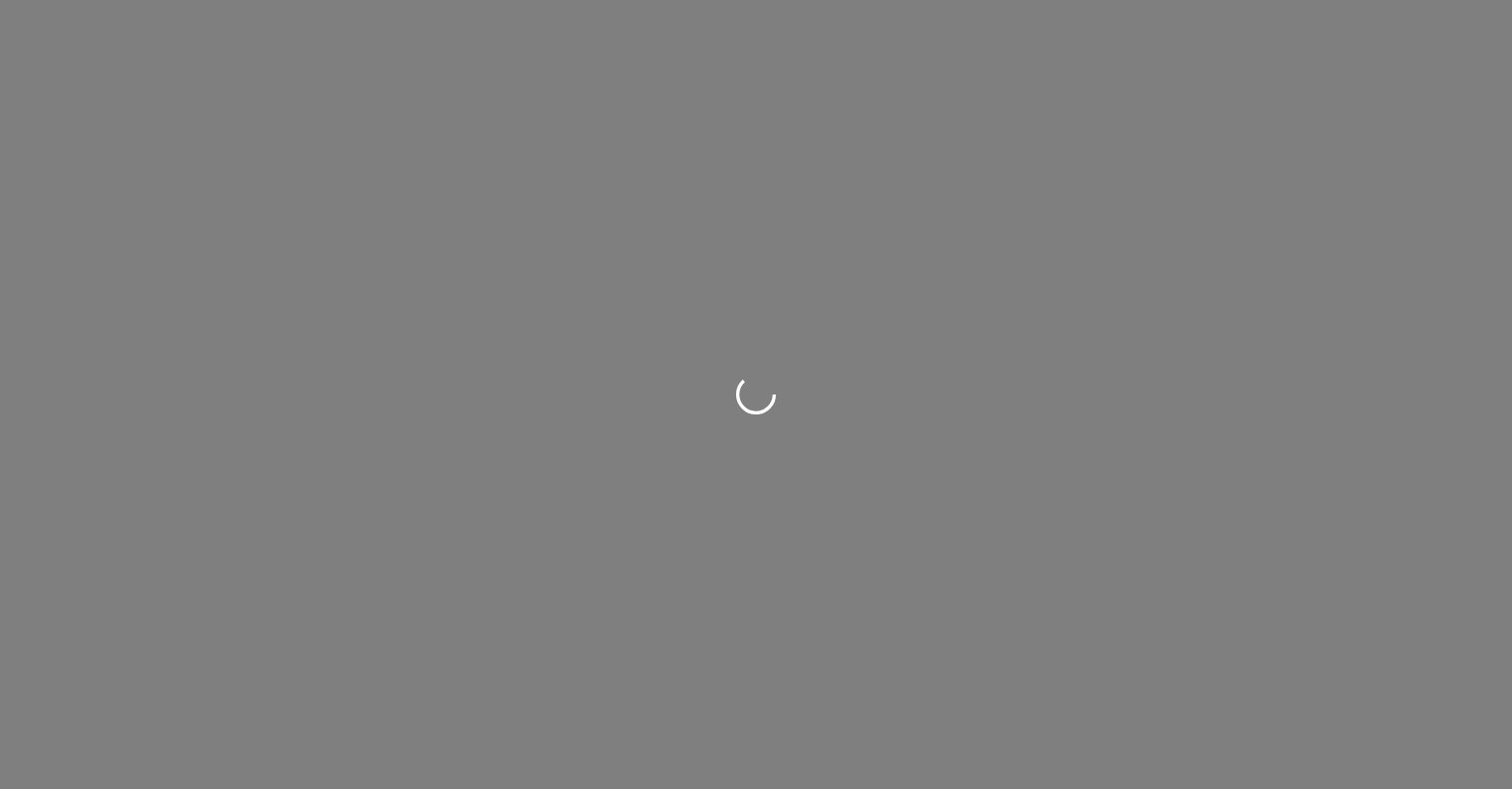 scroll, scrollTop: 0, scrollLeft: 0, axis: both 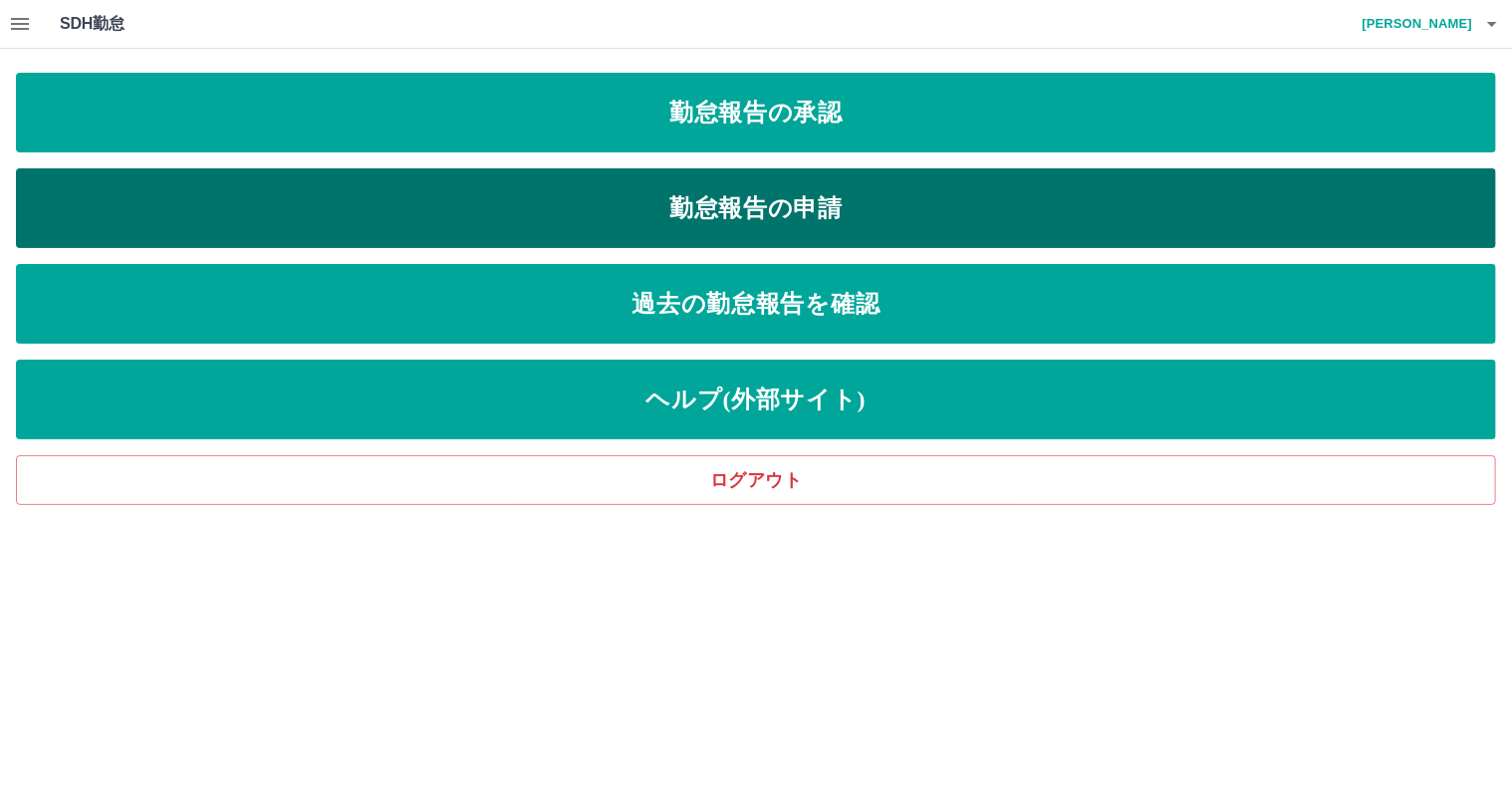 click on "勤怠報告の申請" at bounding box center (756, 208) 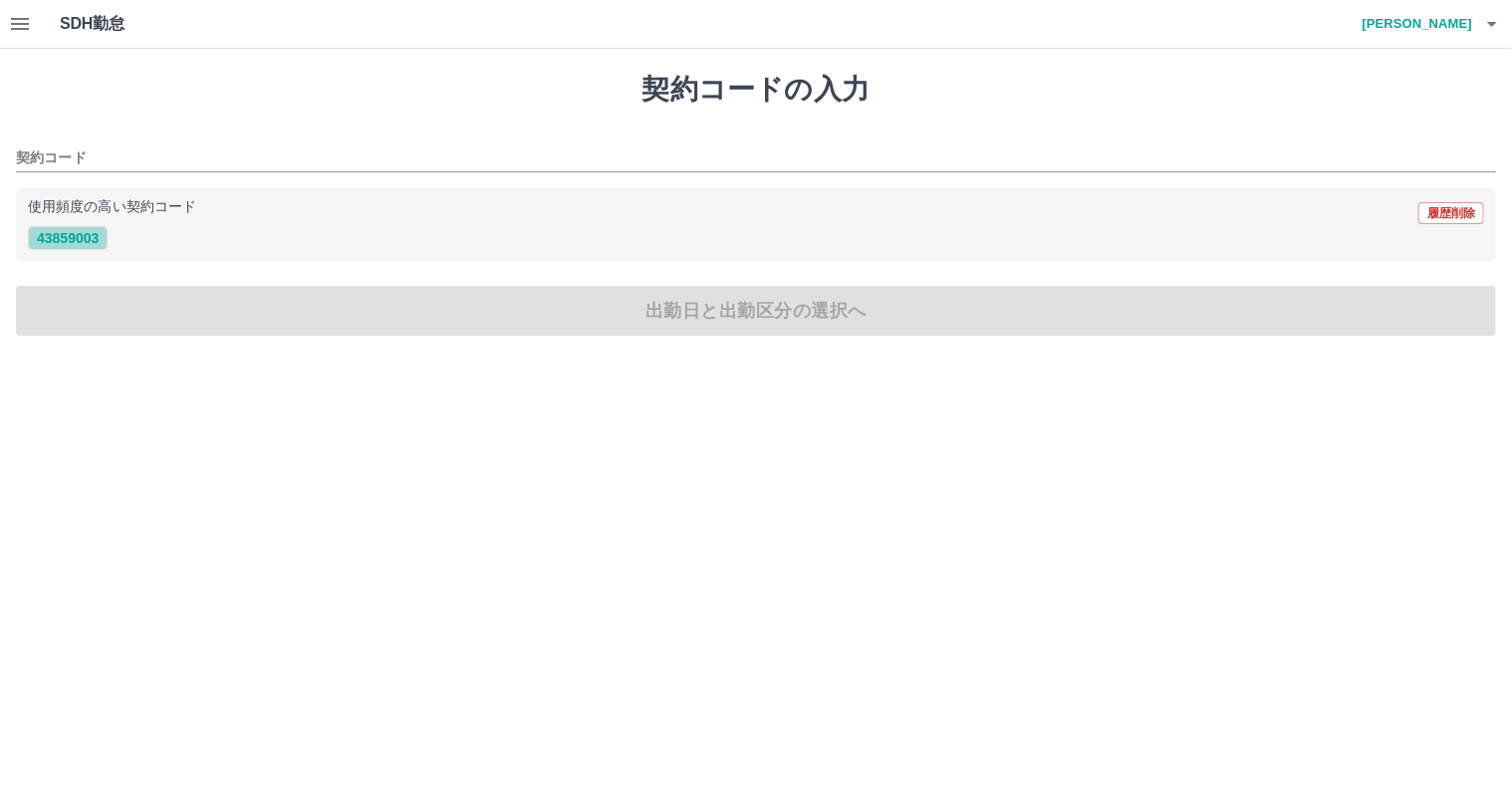 click on "43859003" at bounding box center (68, 238) 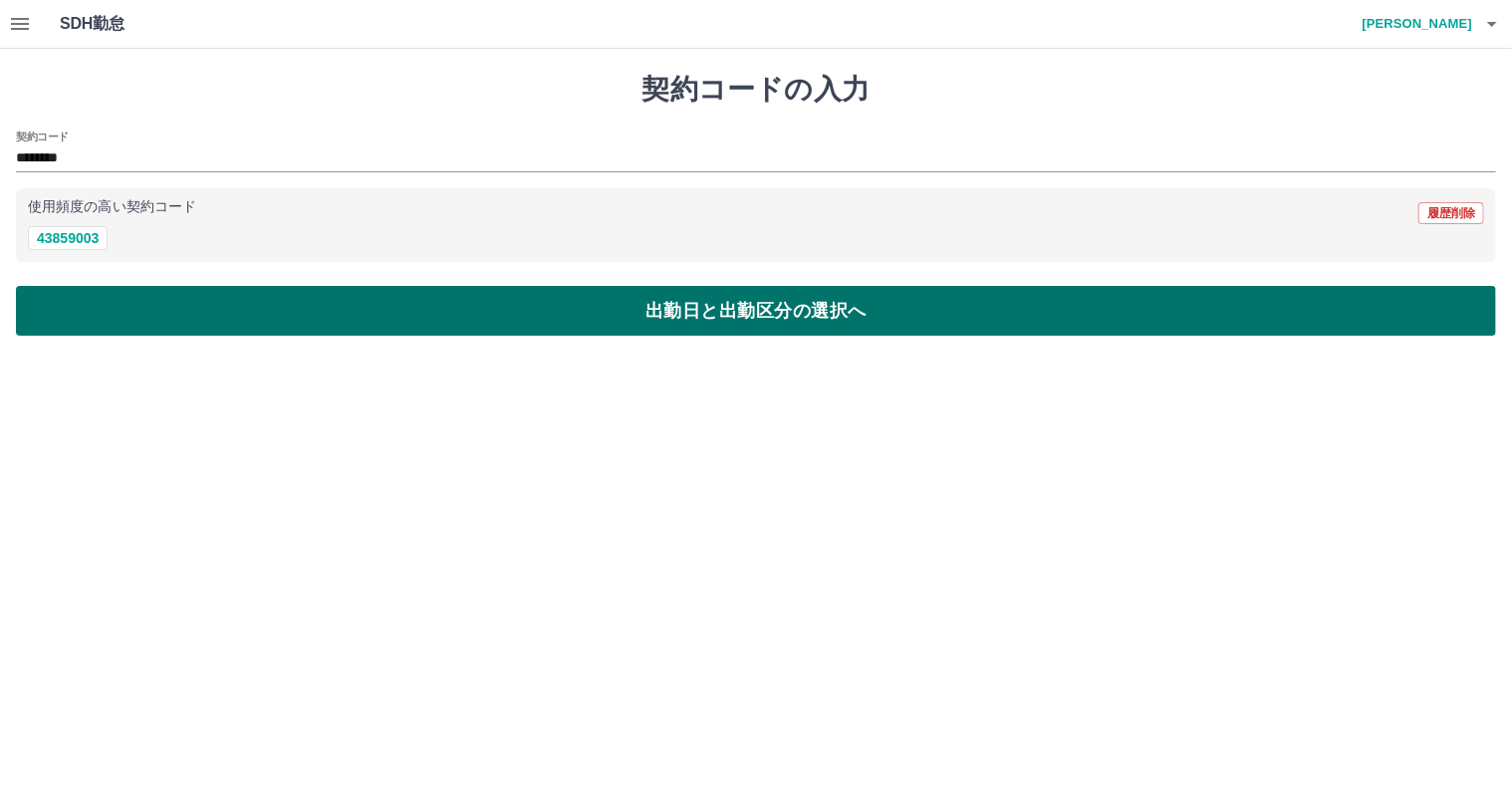 click on "出勤日と出勤区分の選択へ" at bounding box center [756, 311] 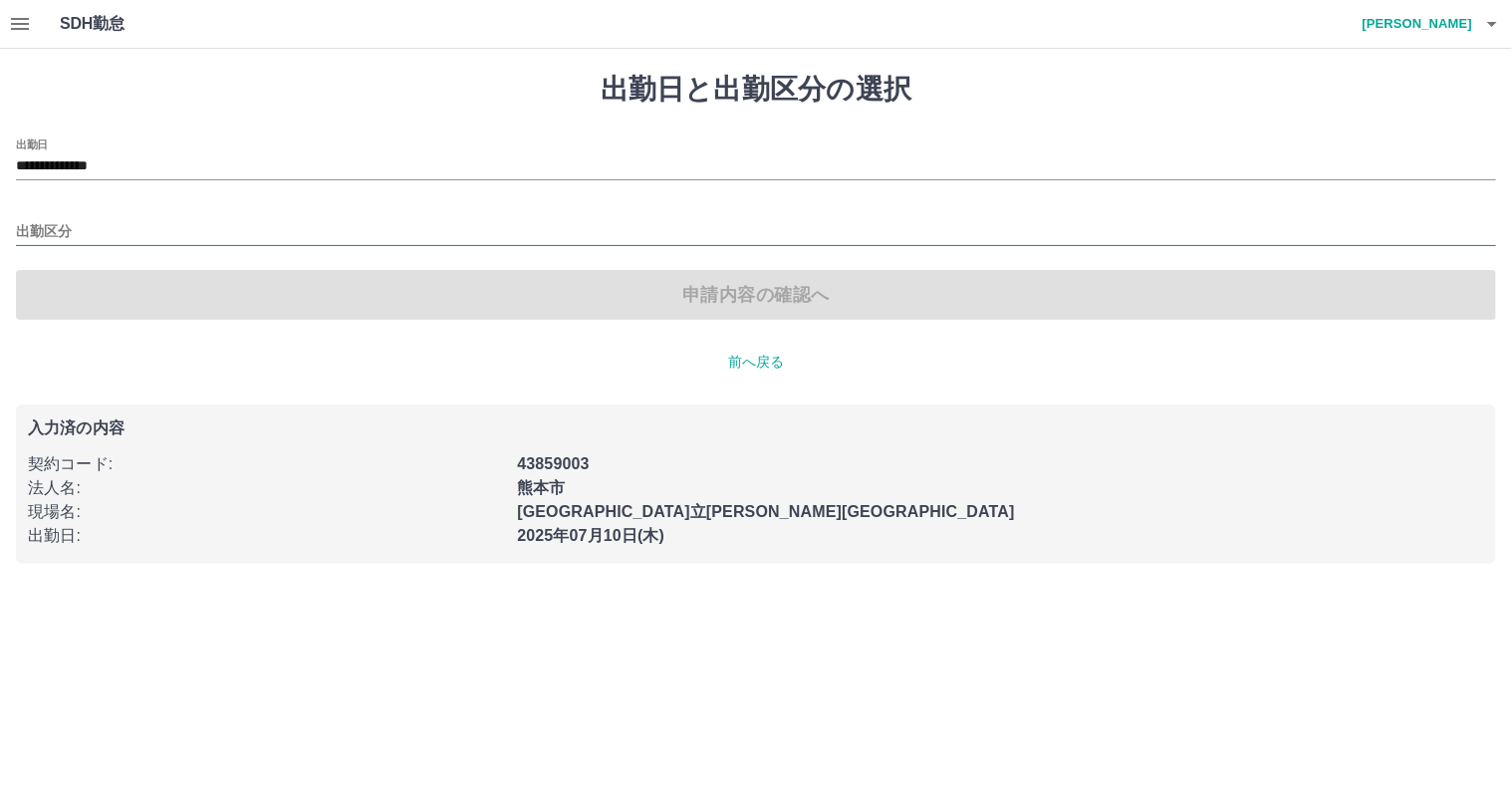 click on "出勤区分" at bounding box center [756, 232] 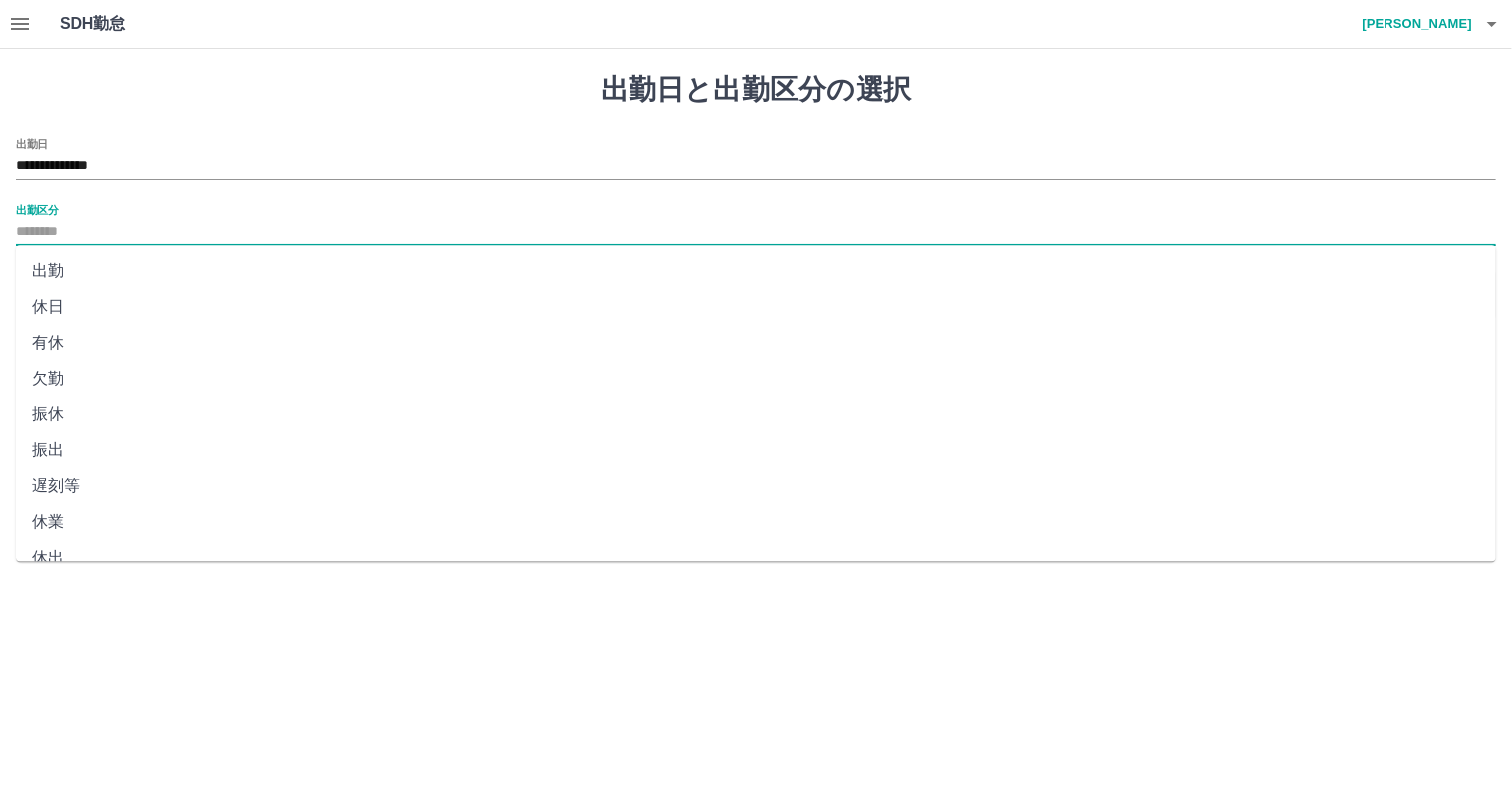 click on "出勤" at bounding box center [756, 271] 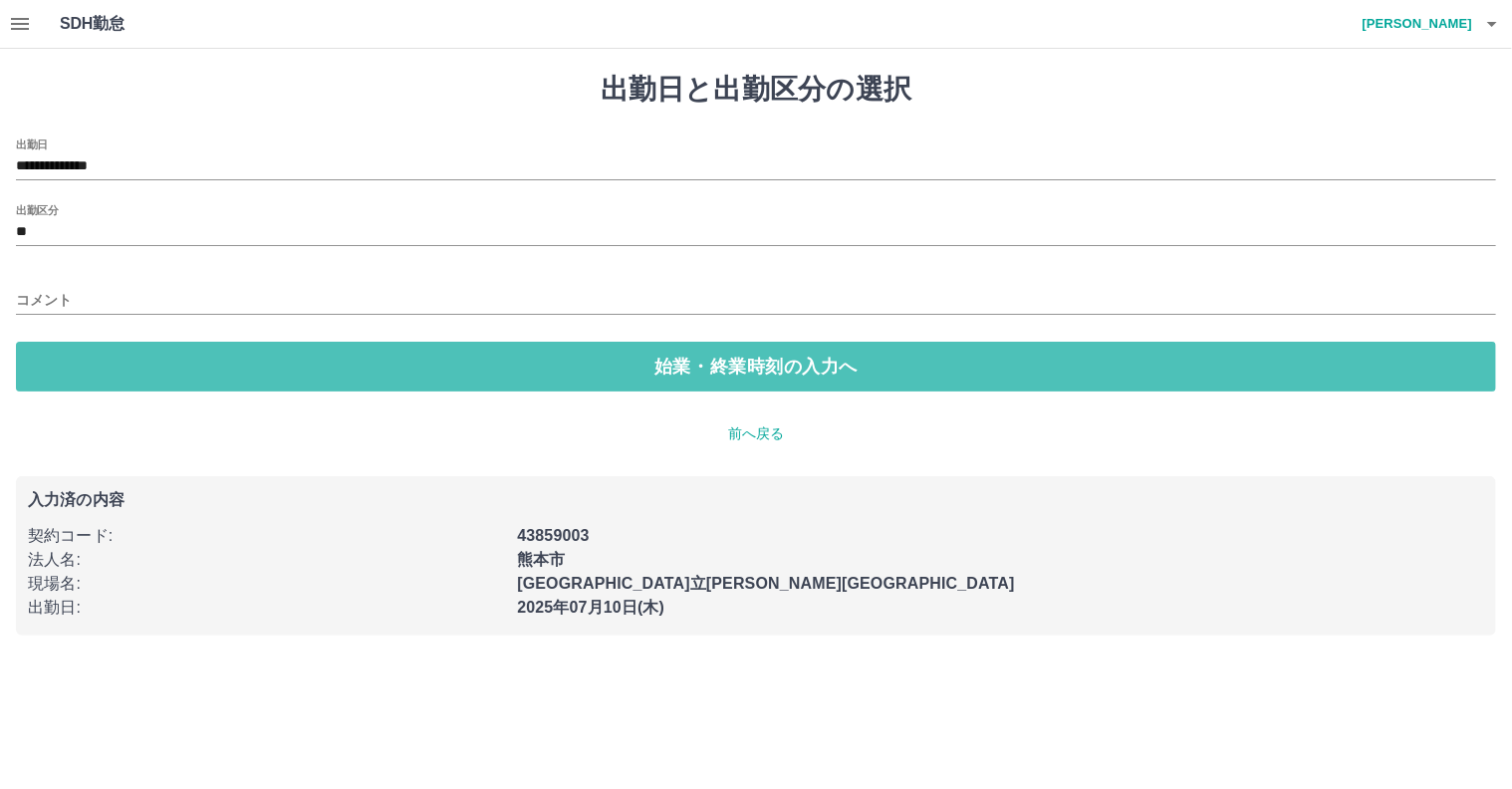 drag, startPoint x: 152, startPoint y: 357, endPoint x: 143, endPoint y: 306, distance: 51.78803 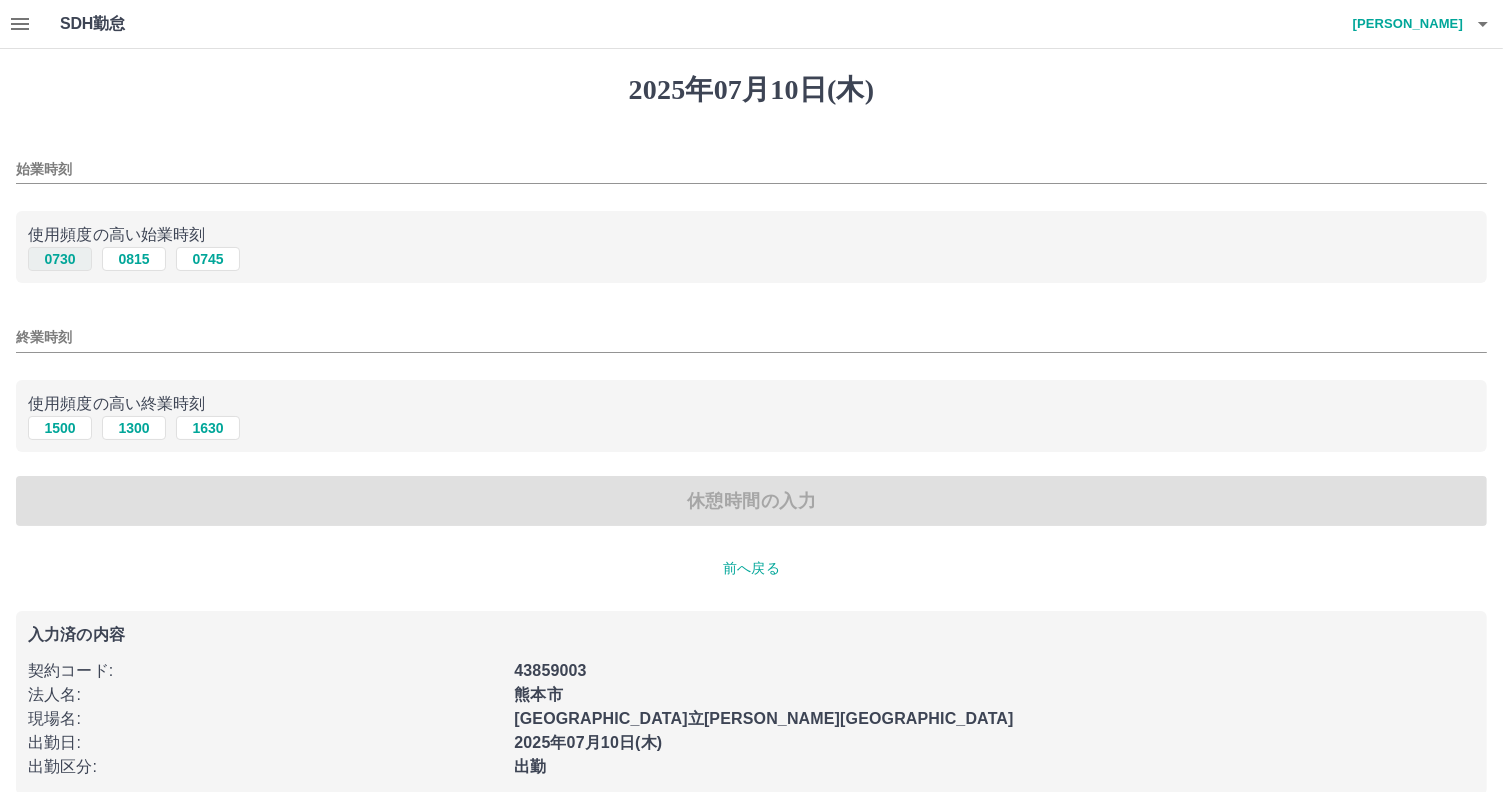 click on "0730" at bounding box center [60, 259] 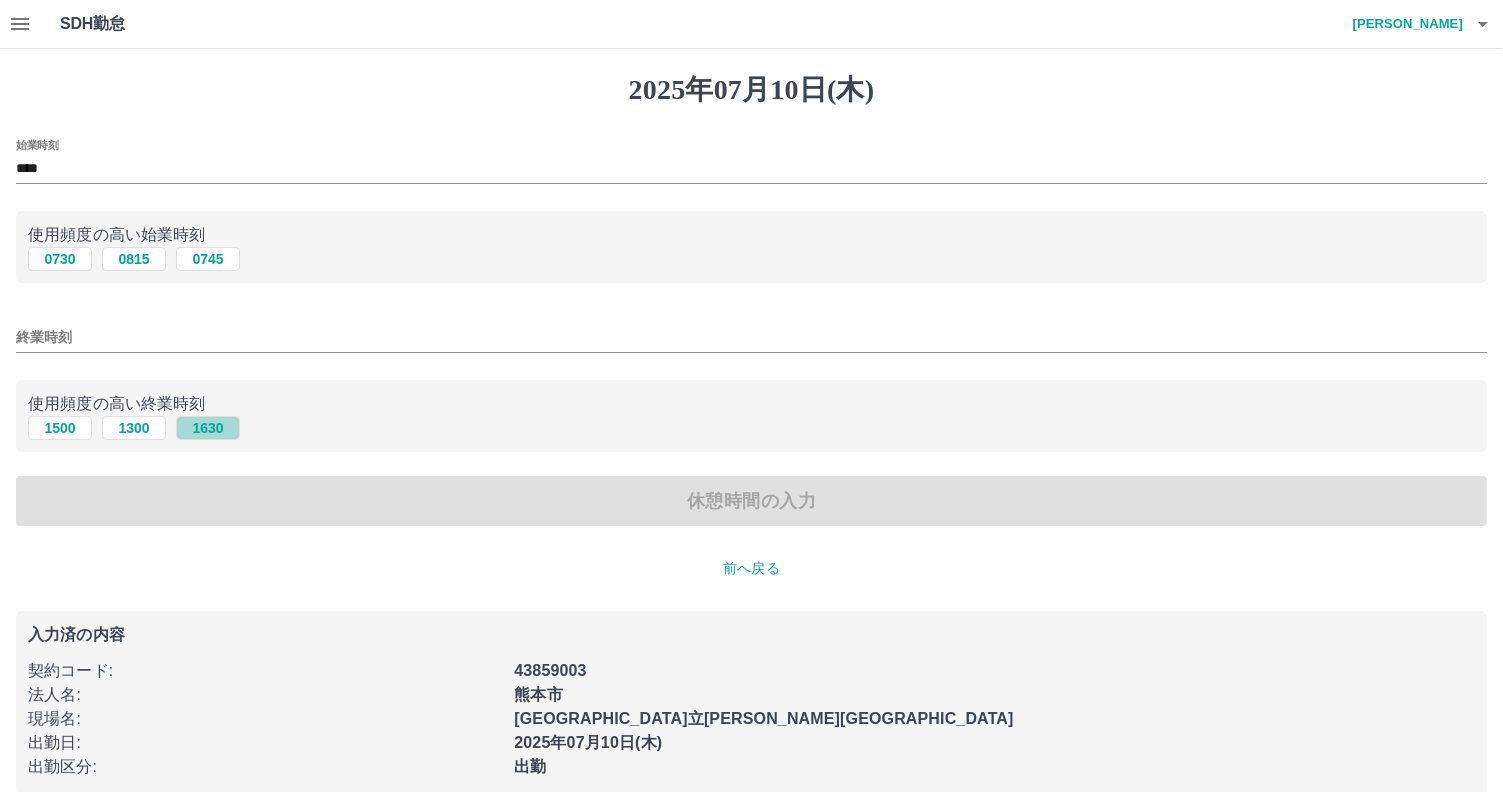 click on "1630" at bounding box center (208, 428) 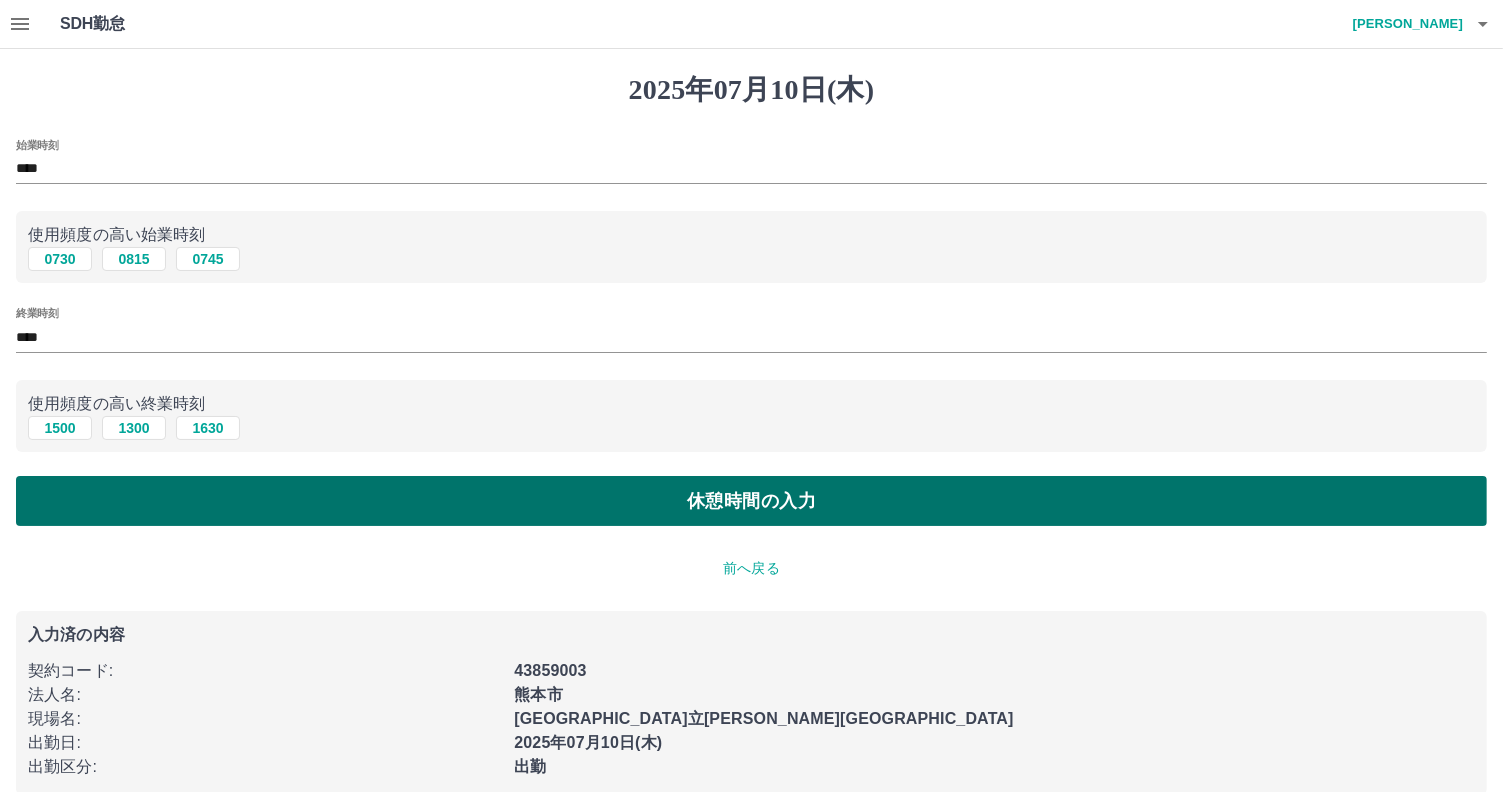 click on "休憩時間の入力" at bounding box center [751, 501] 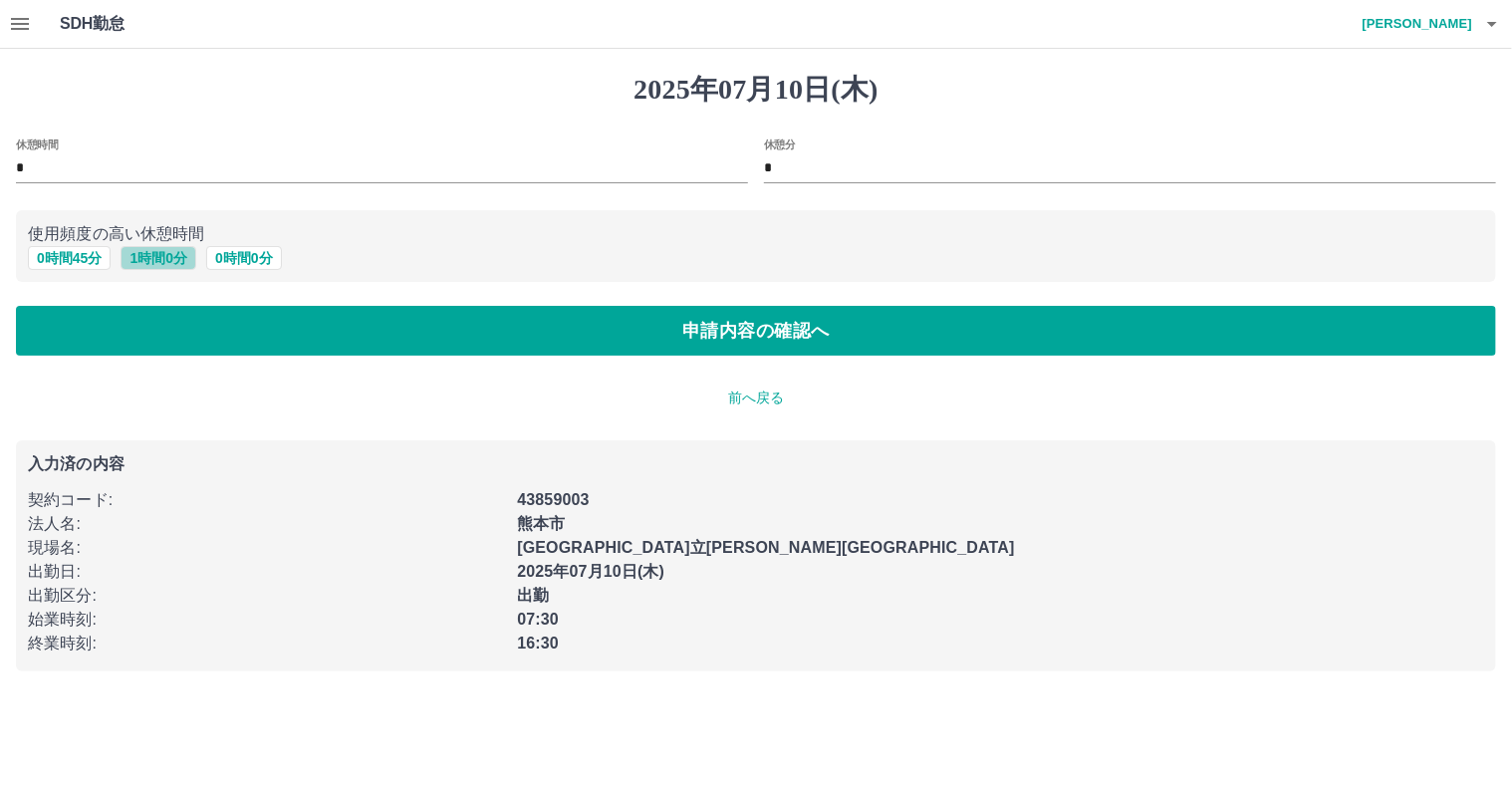 click on "1 時間 0 分" at bounding box center [158, 258] 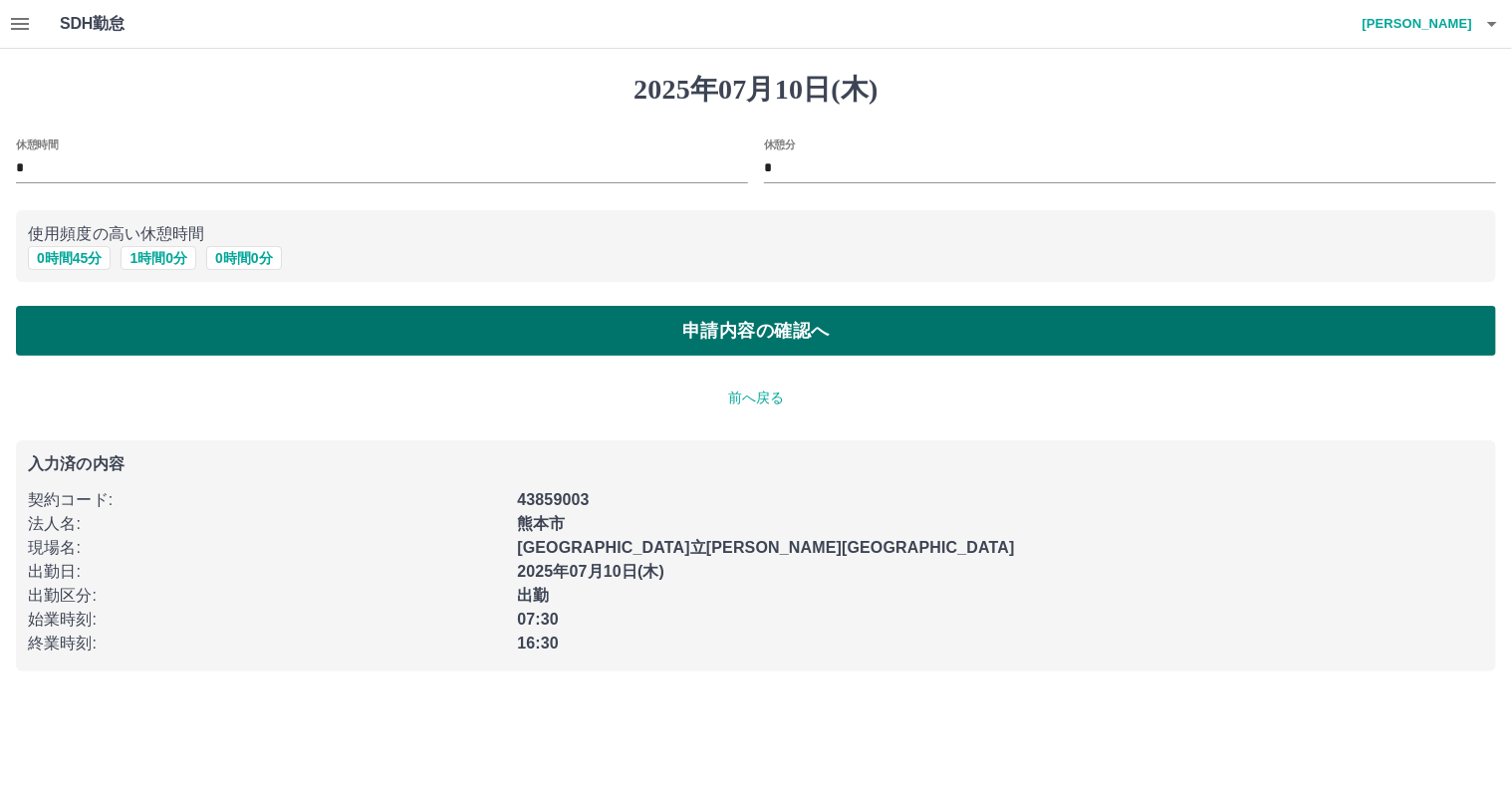 click on "申請内容の確認へ" at bounding box center (756, 331) 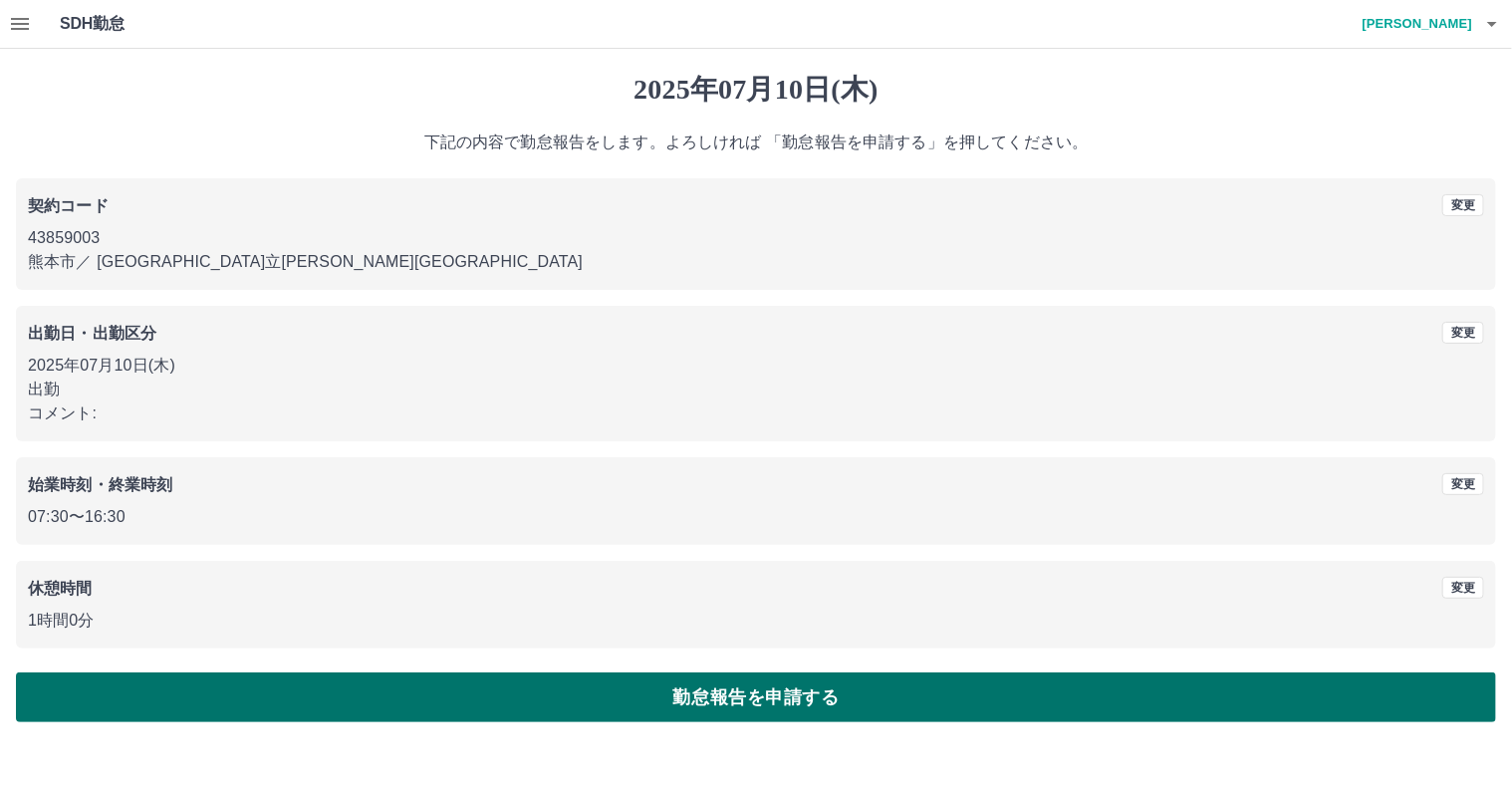 click on "勤怠報告を申請する" at bounding box center [756, 697] 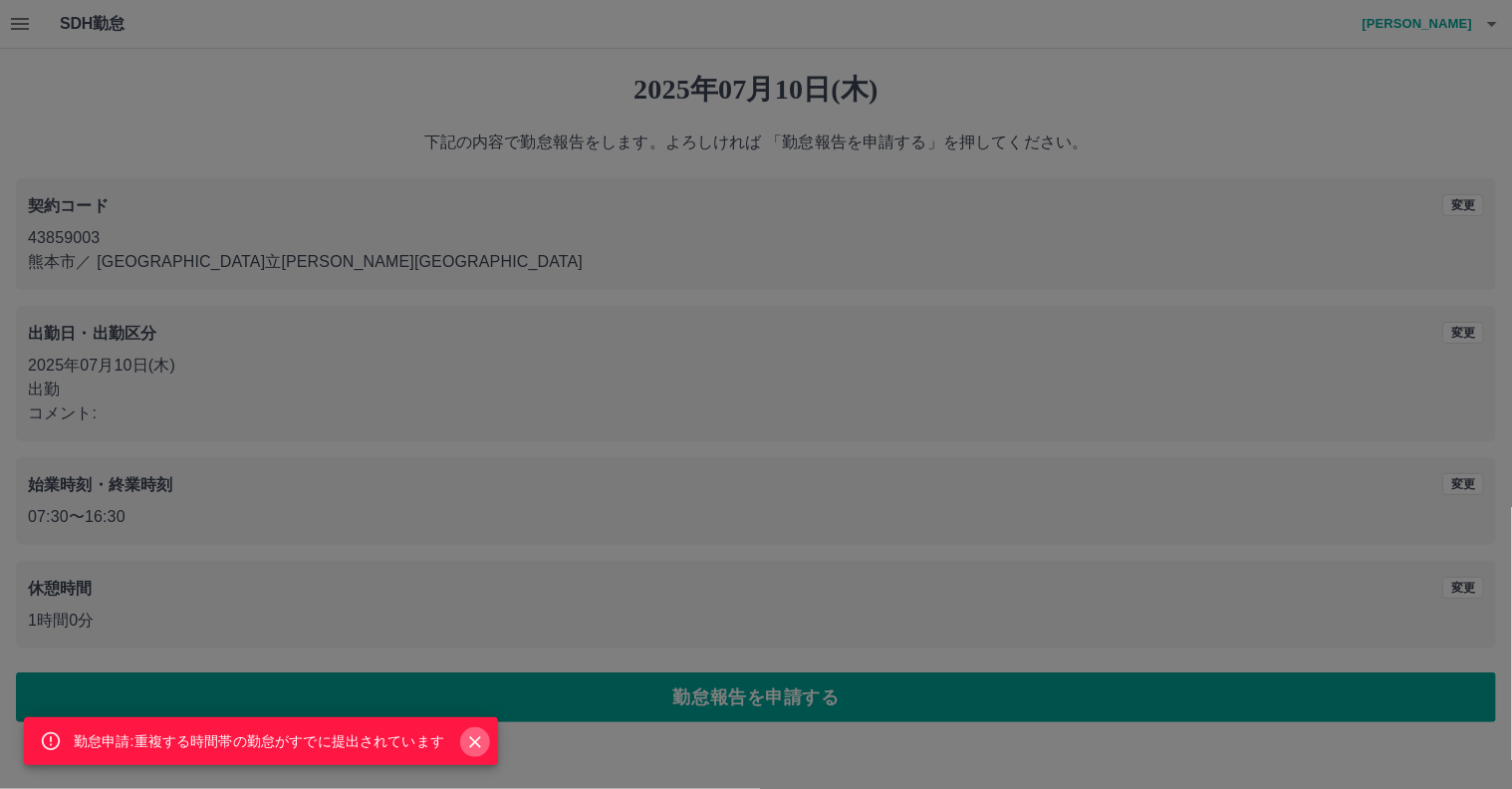 click 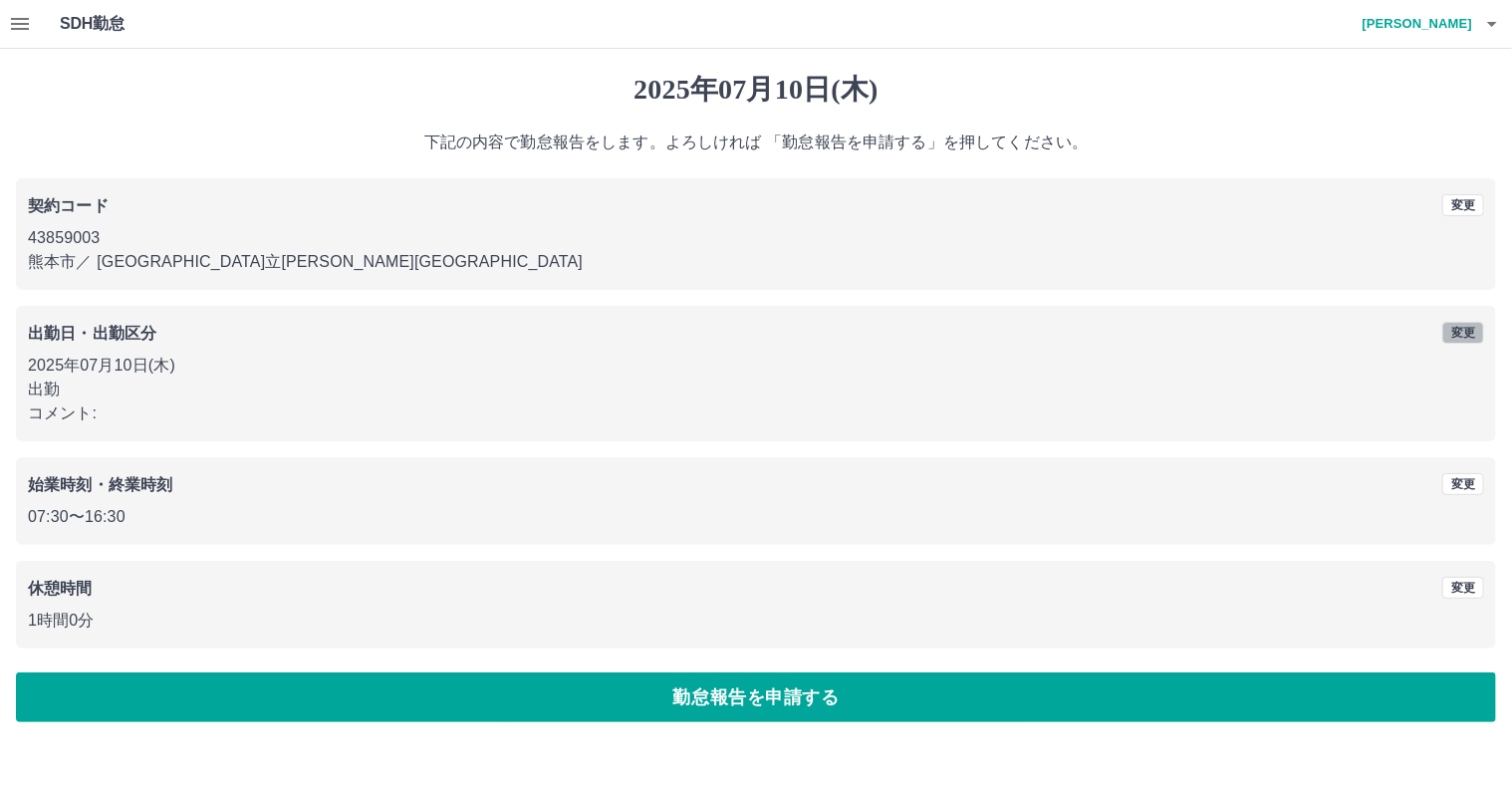 click on "変更" at bounding box center [1463, 333] 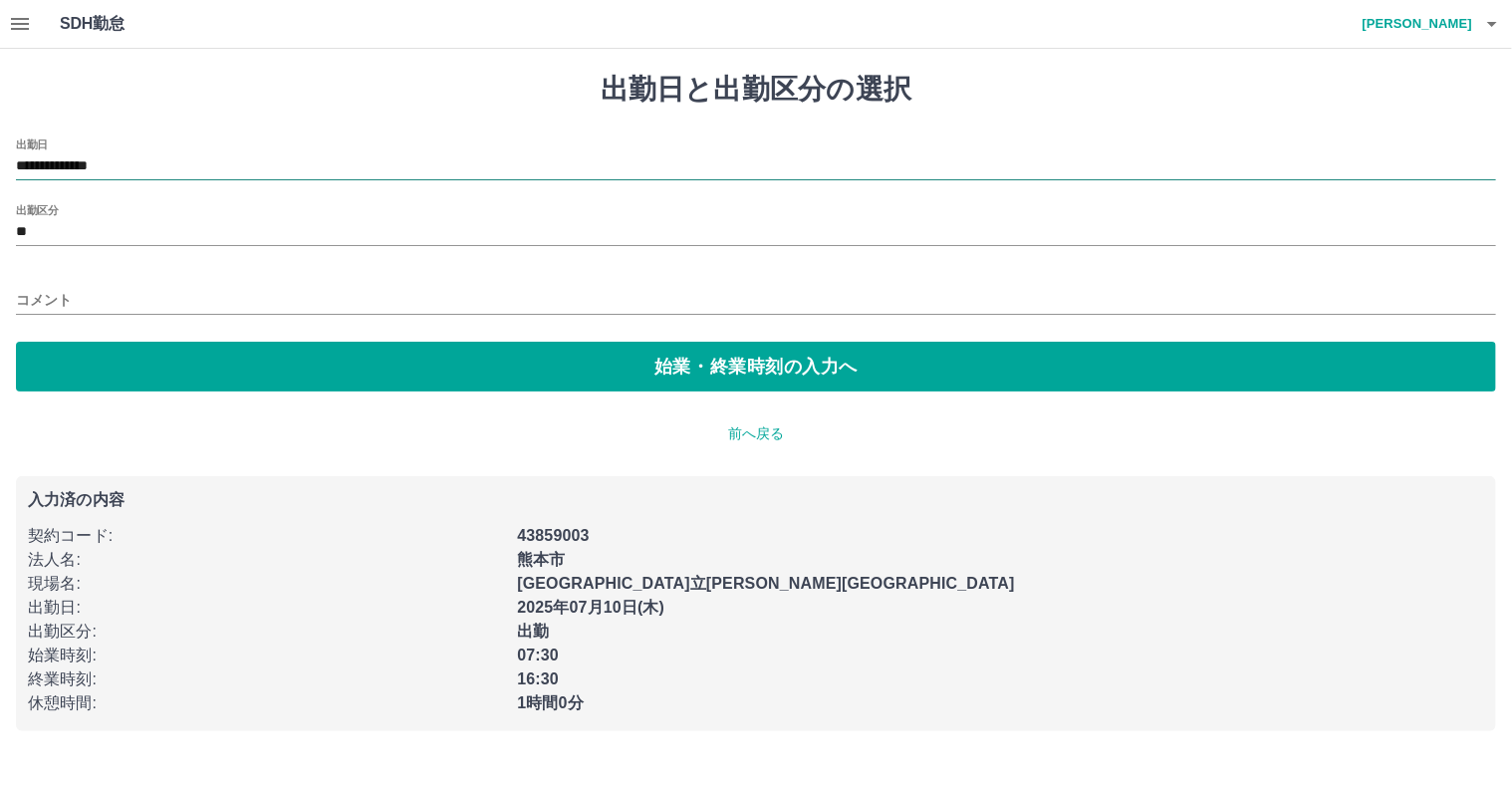 click on "**********" at bounding box center [756, 166] 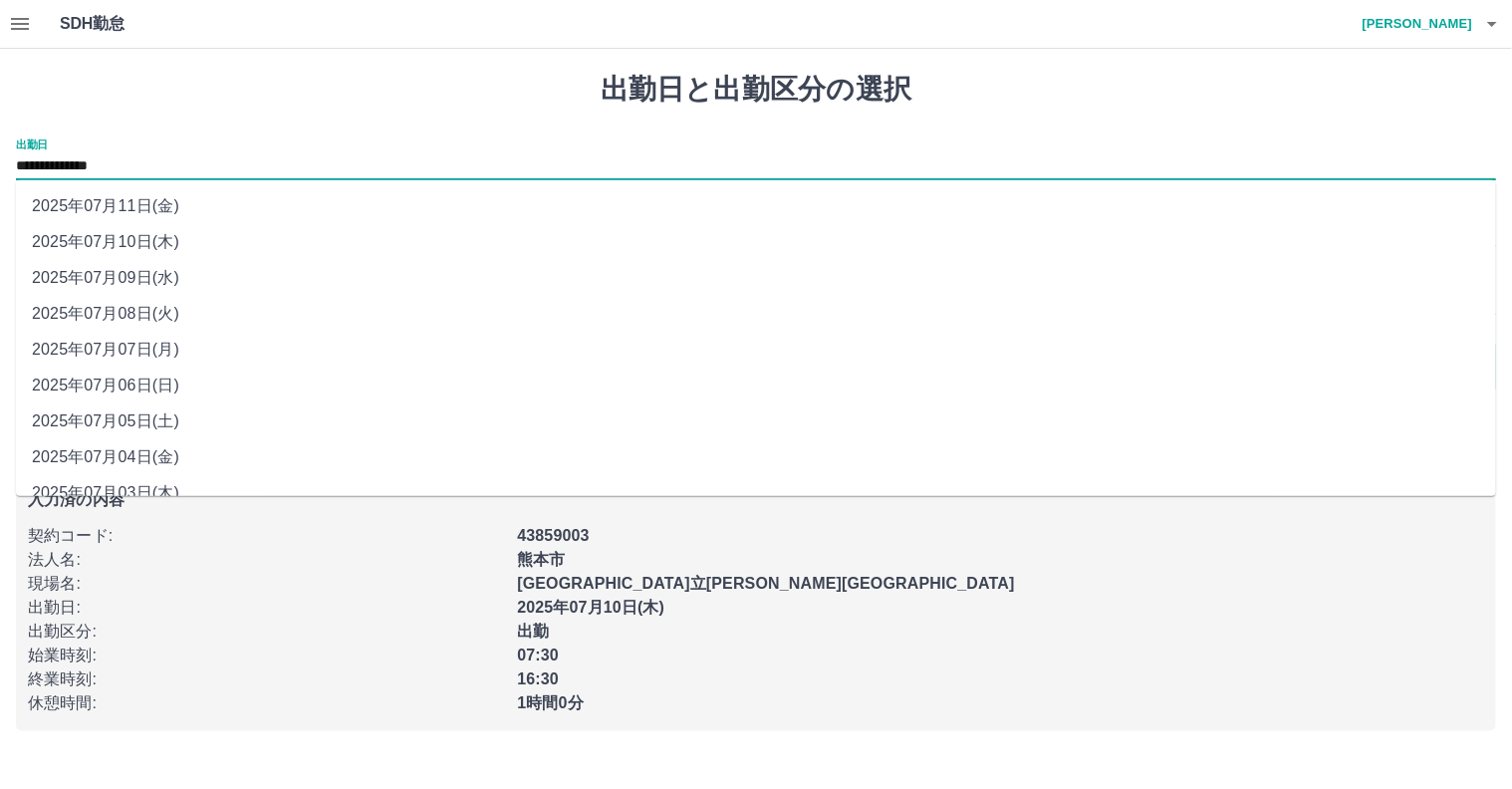 click on "2025年07月11日(金)" at bounding box center (756, 206) 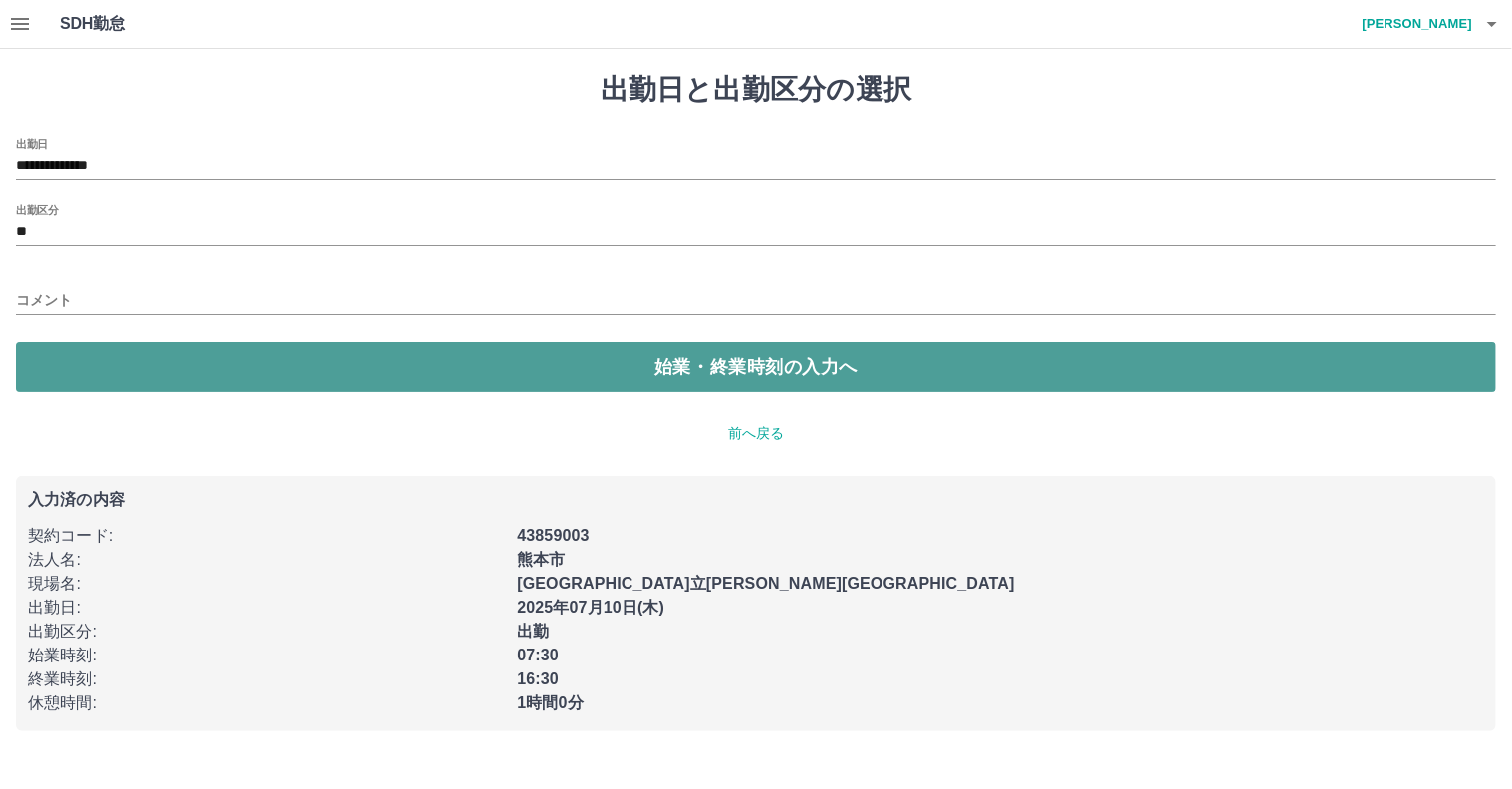 click on "始業・終業時刻の入力へ" at bounding box center (756, 367) 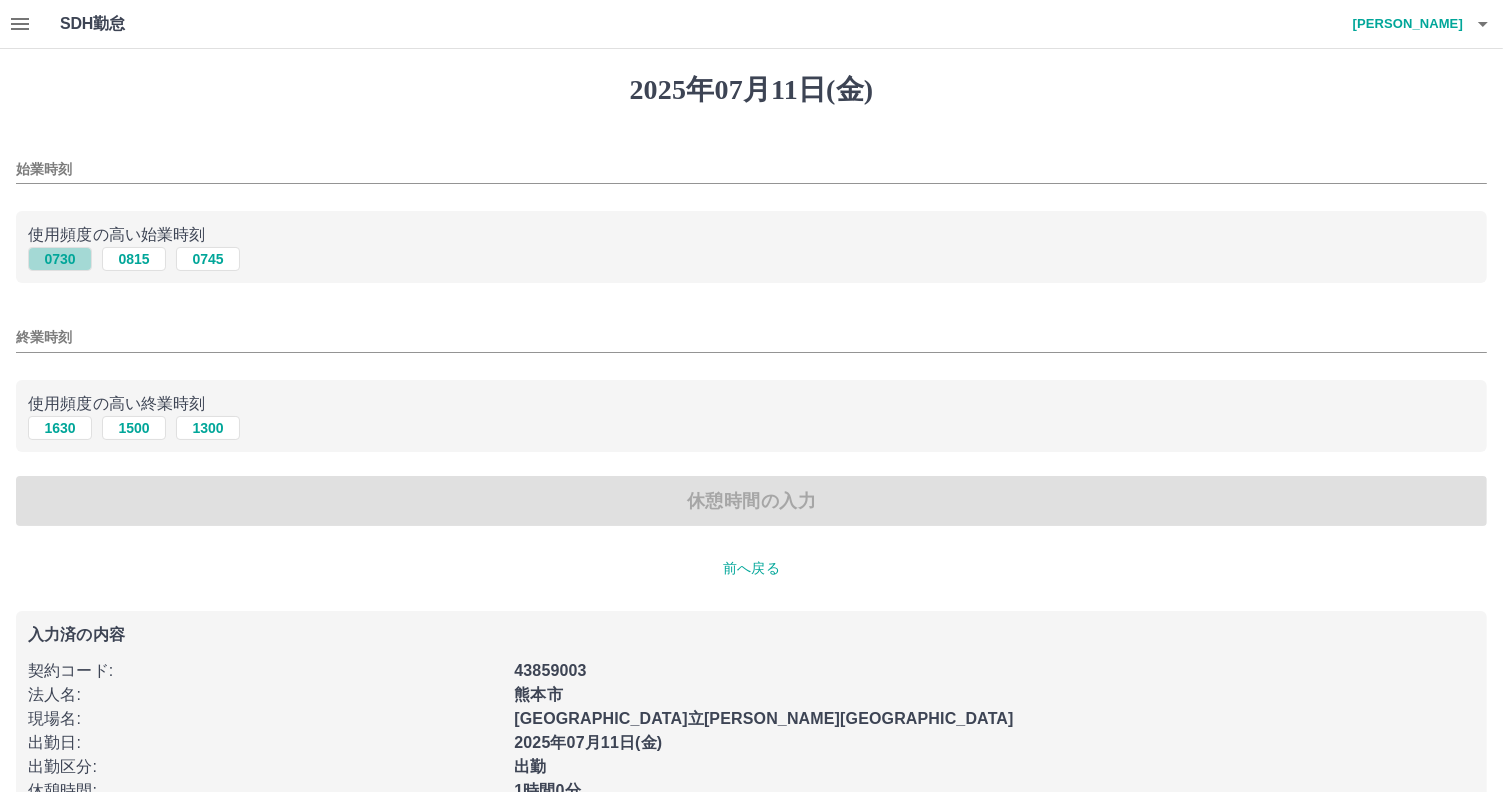 click on "0730" at bounding box center [60, 259] 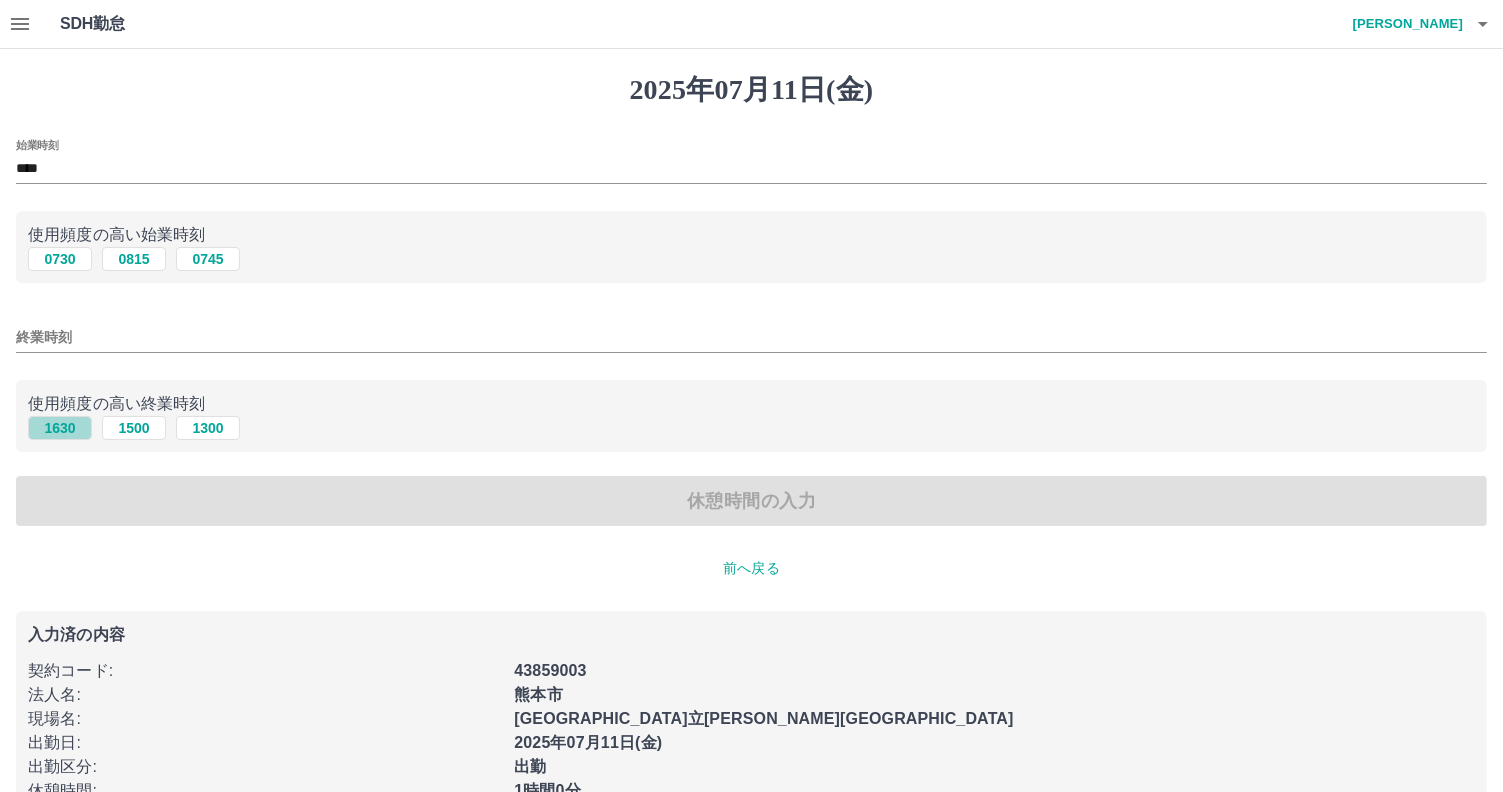 click on "1630" at bounding box center [60, 428] 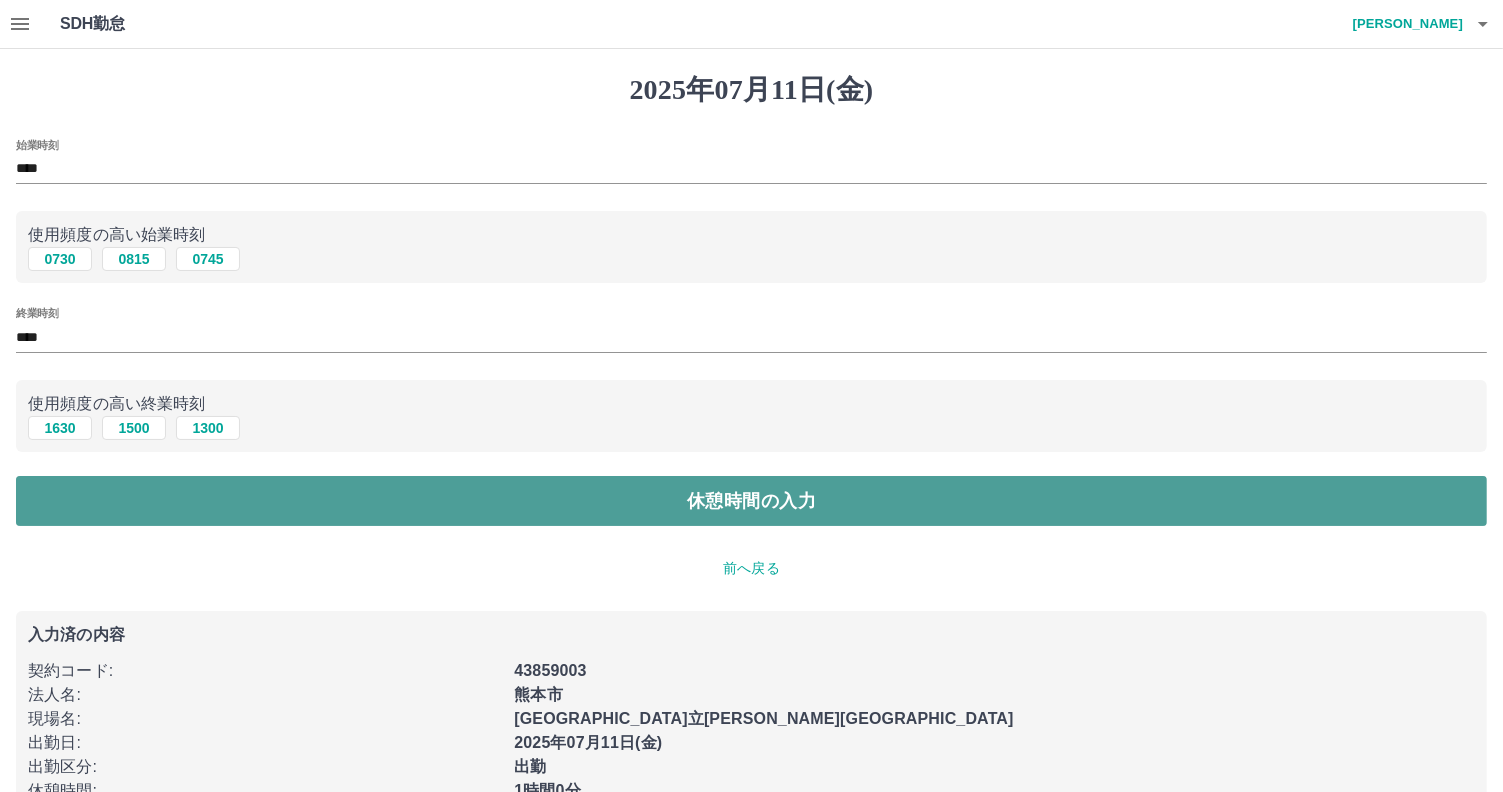 click on "休憩時間の入力" at bounding box center [751, 501] 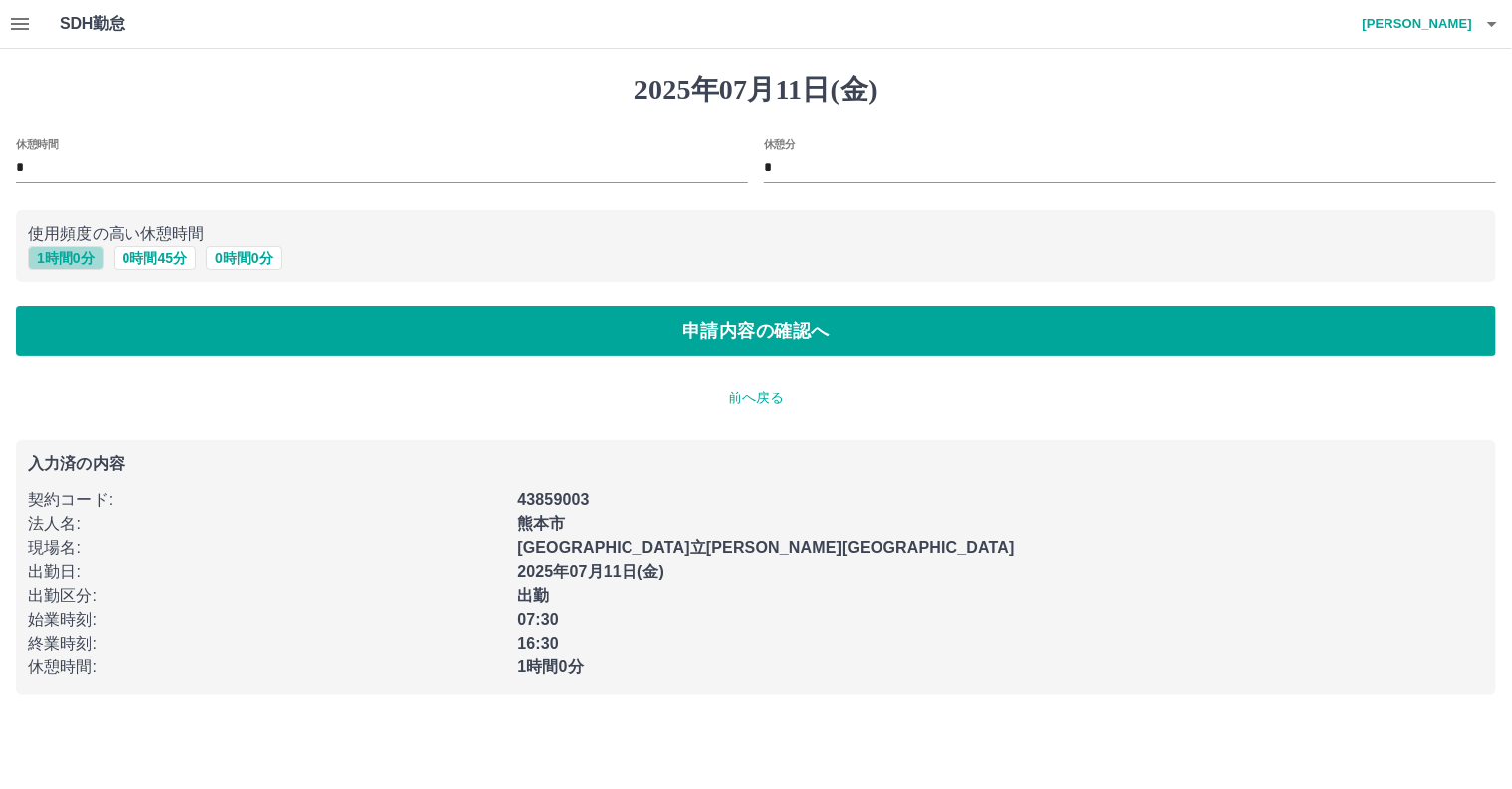 click on "1 時間 0 分" at bounding box center [66, 258] 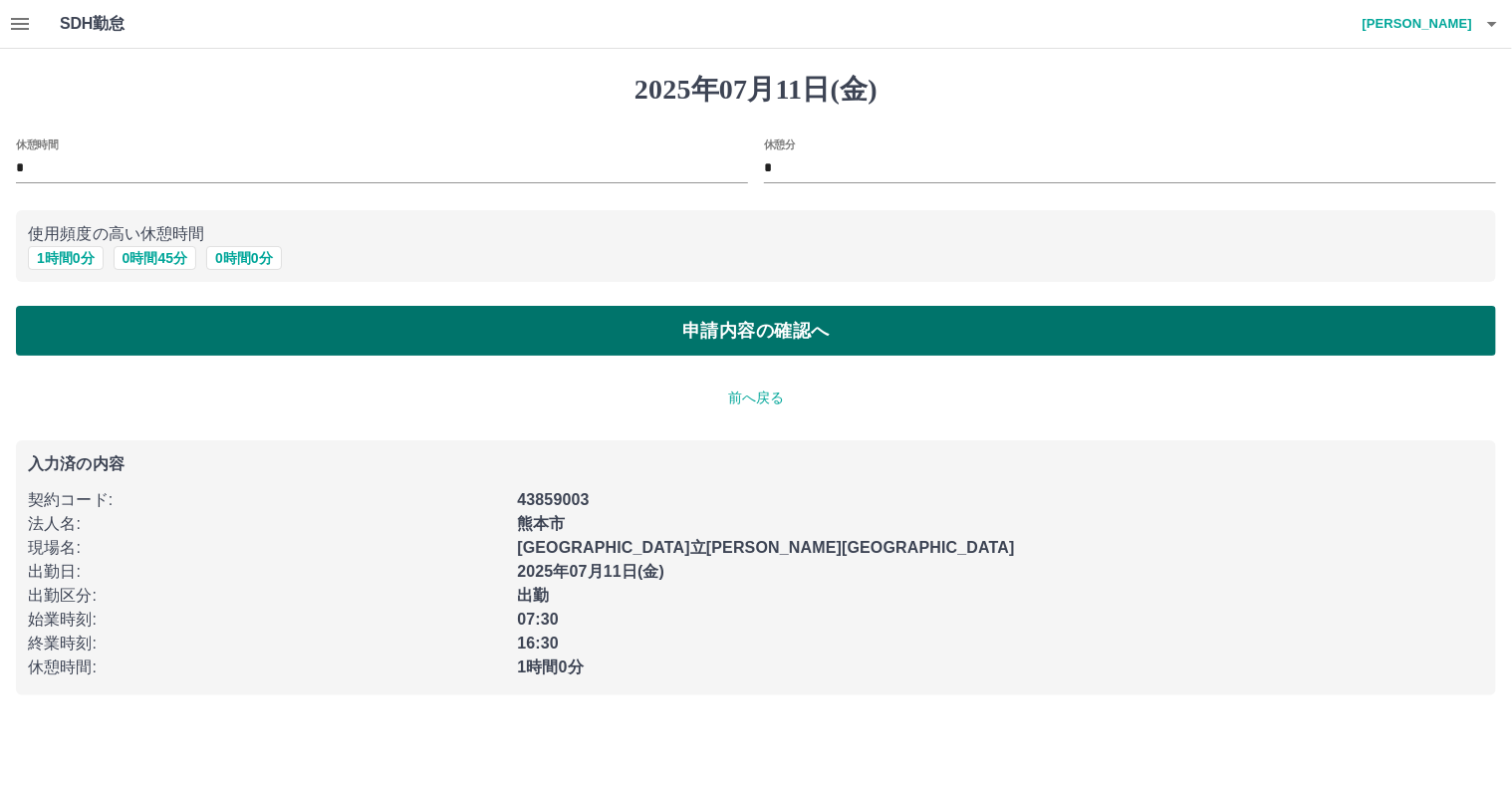 click on "申請内容の確認へ" at bounding box center [756, 331] 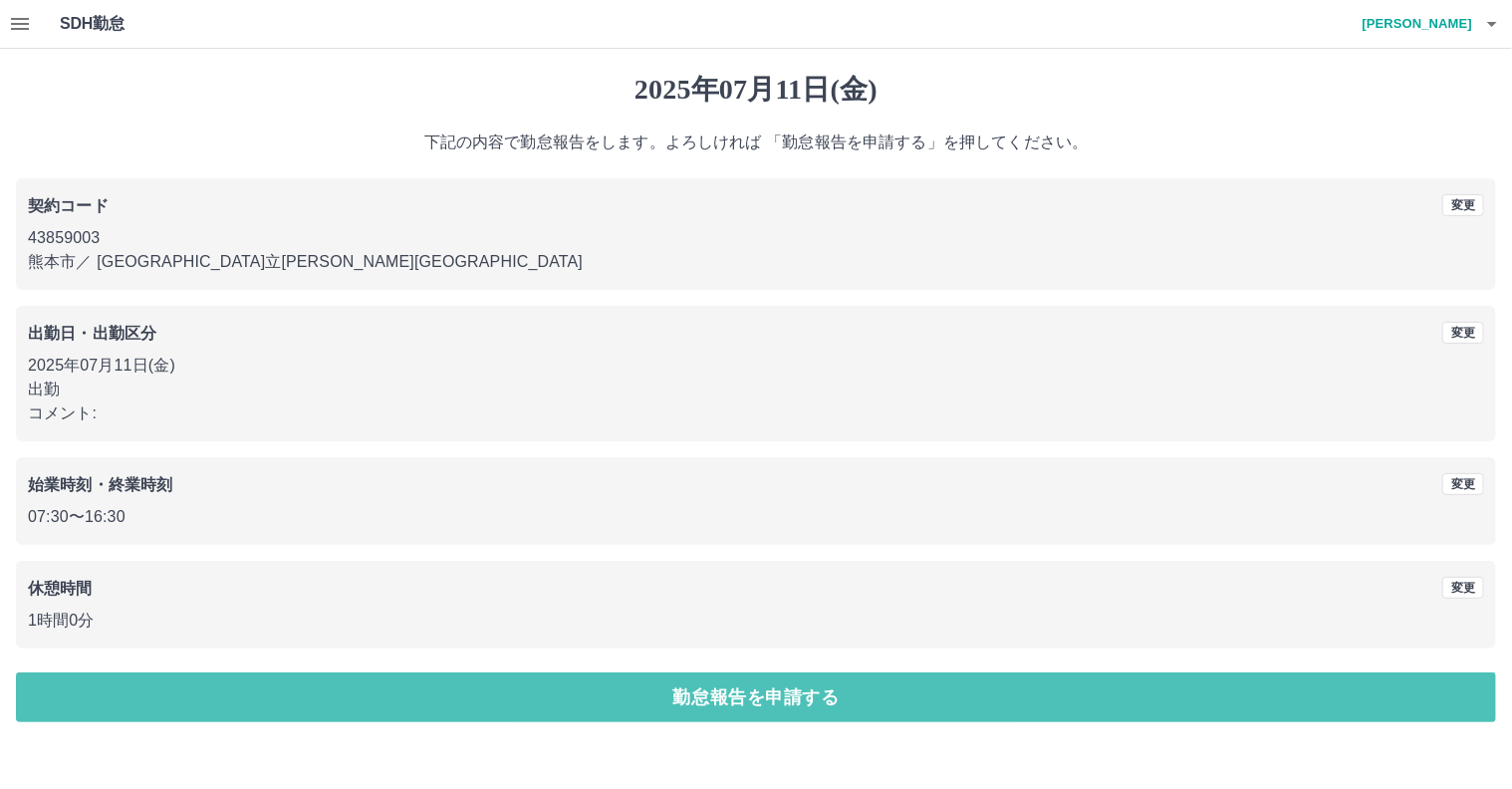click on "勤怠報告を申請する" at bounding box center [756, 697] 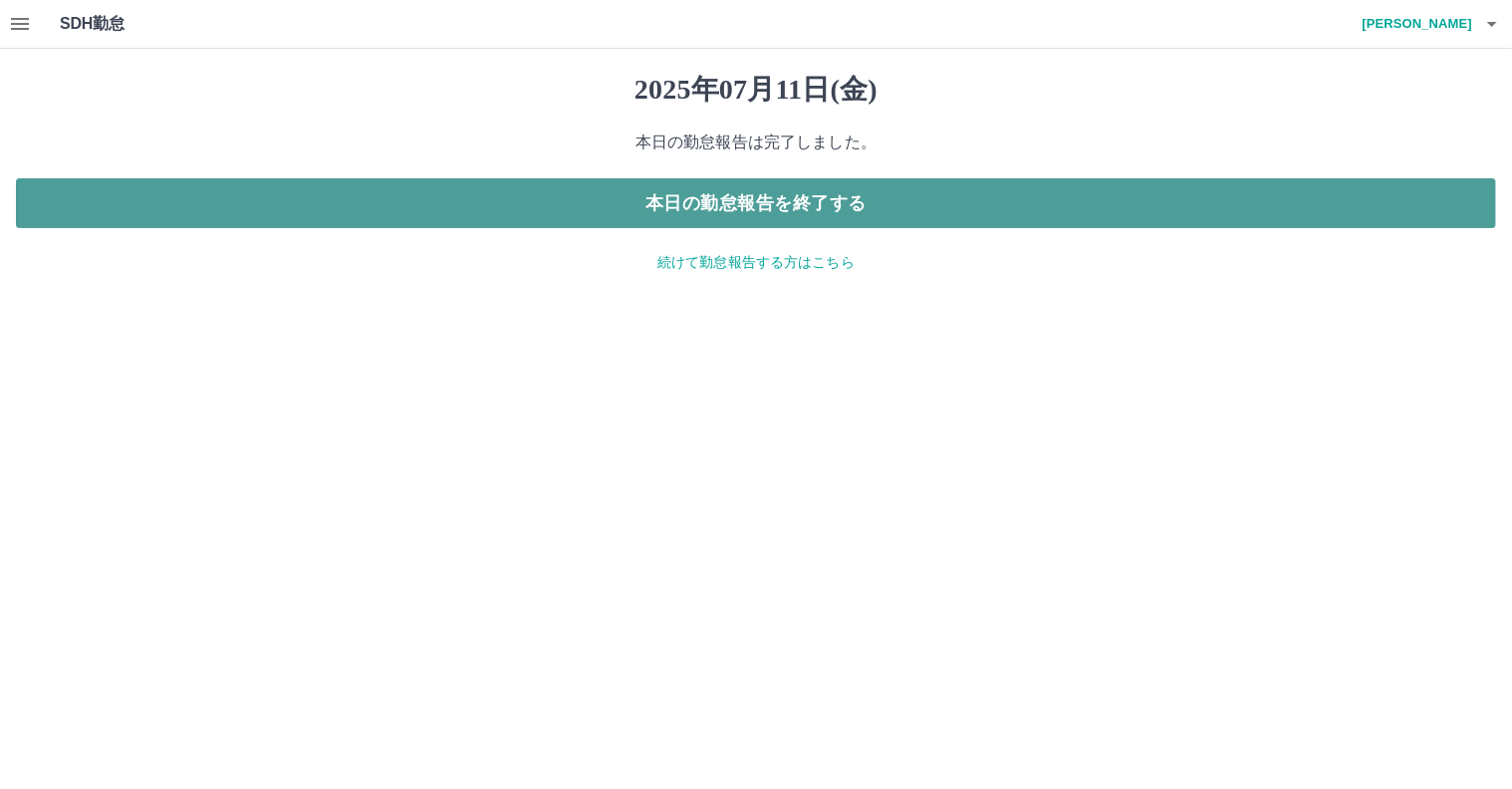 click on "本日の勤怠報告を終了する" at bounding box center (756, 203) 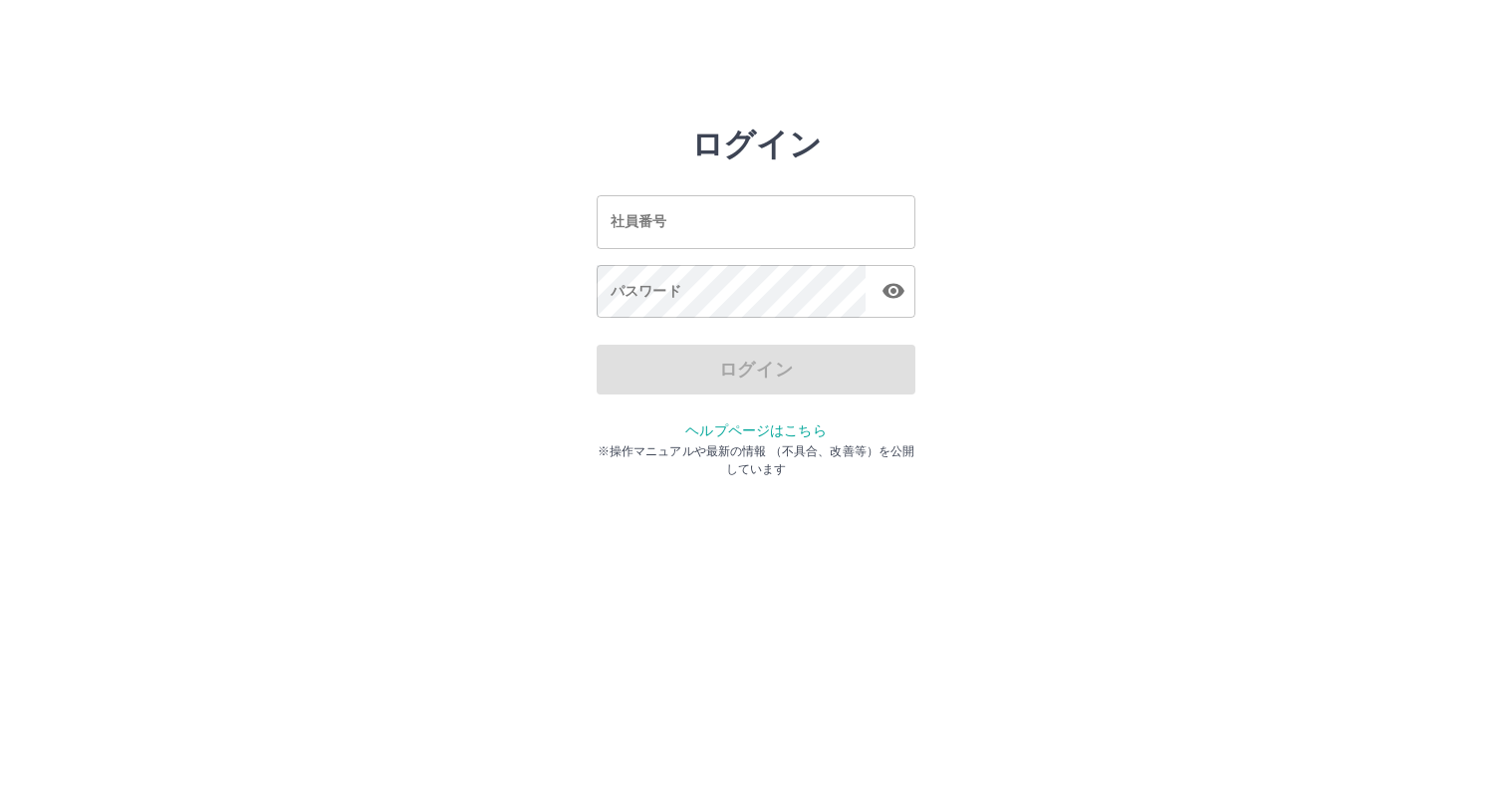 scroll, scrollTop: 0, scrollLeft: 0, axis: both 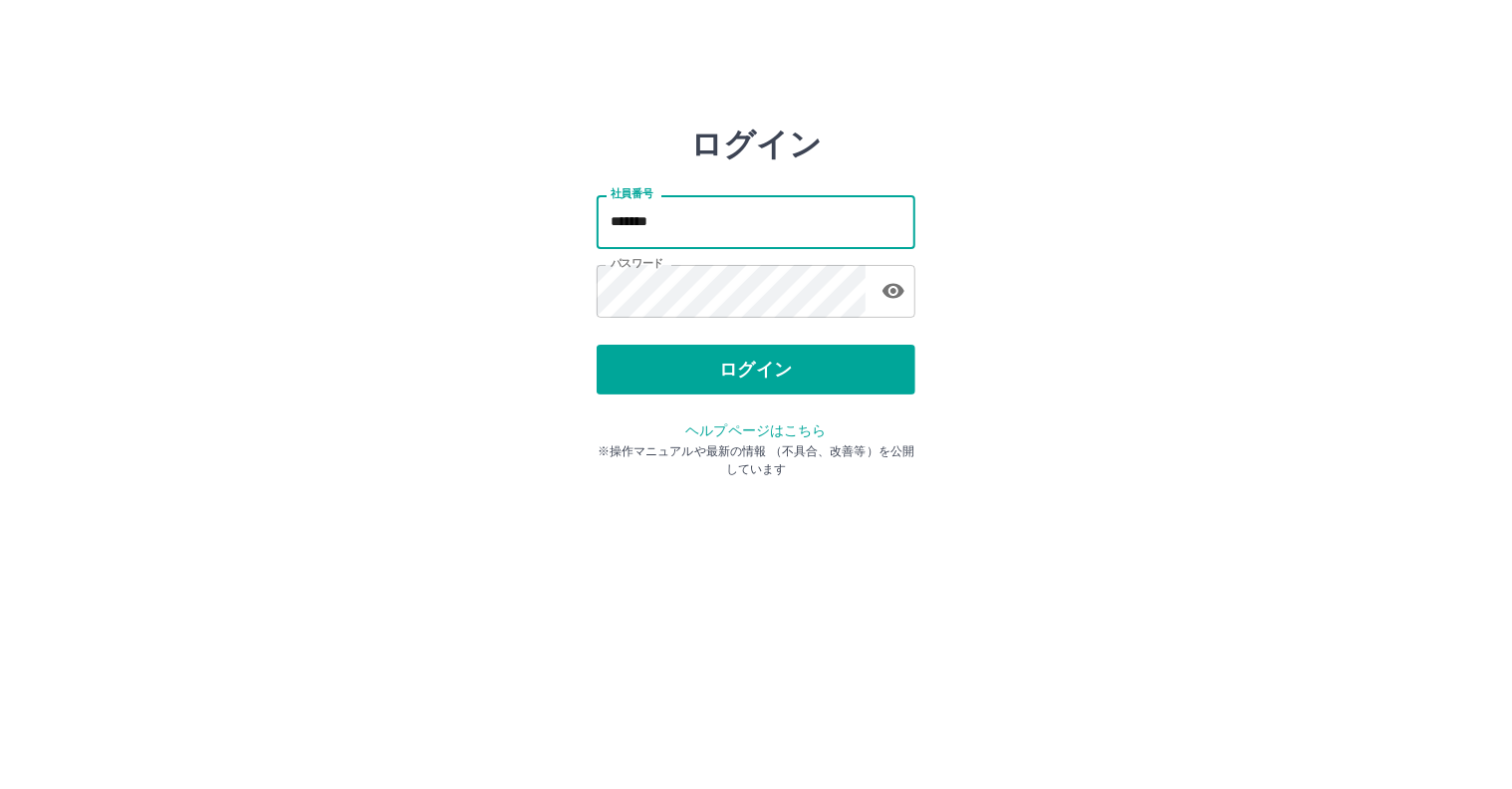 click on "*******" at bounding box center [756, 221] 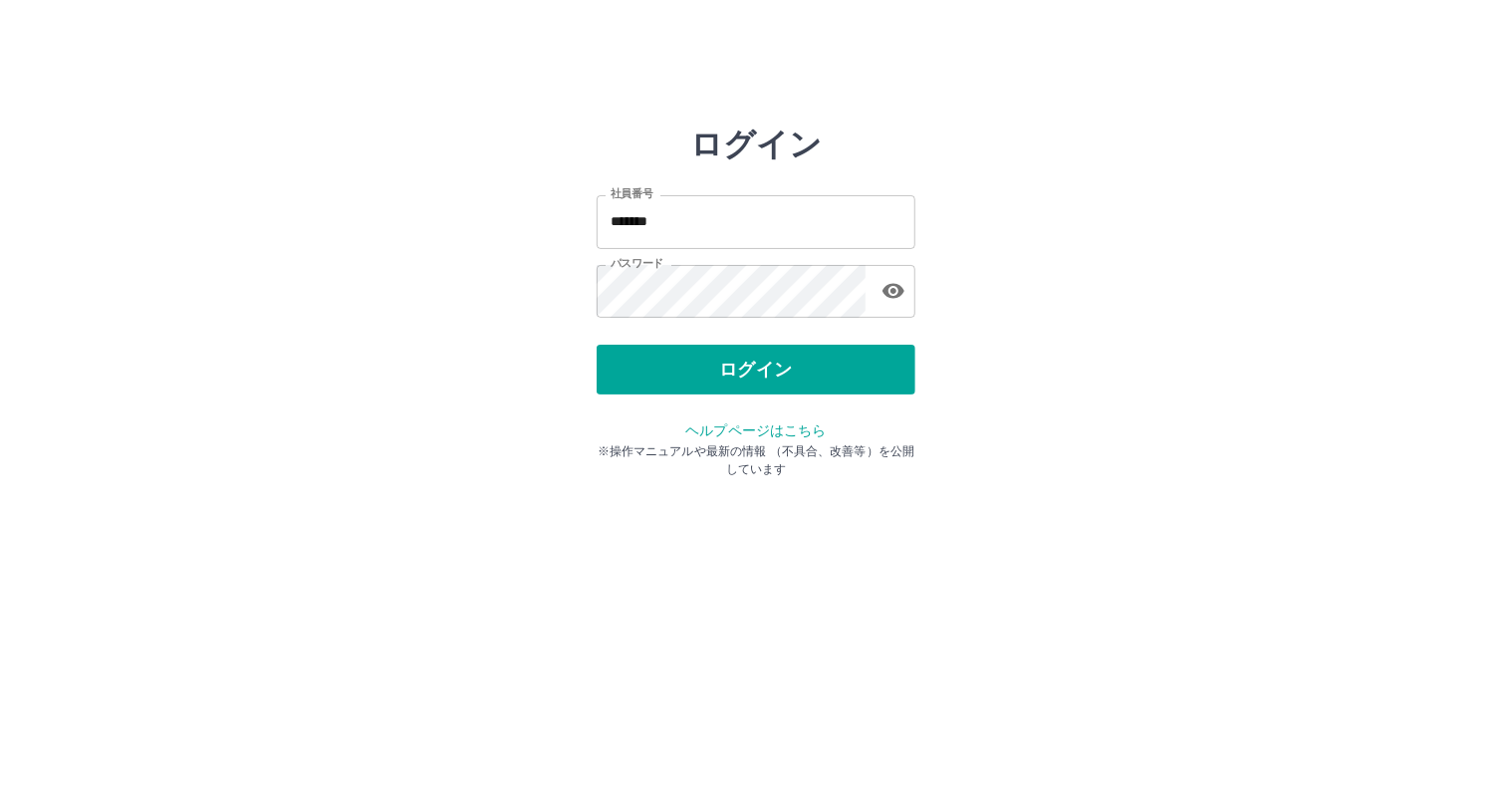 click on "ログイン 社員番号 ******* 社員番号 パスワード パスワード ログイン ヘルプページはこちら ※操作マニュアルや最新の情報 （不具合、改善等）を公開しています" at bounding box center [756, 222] 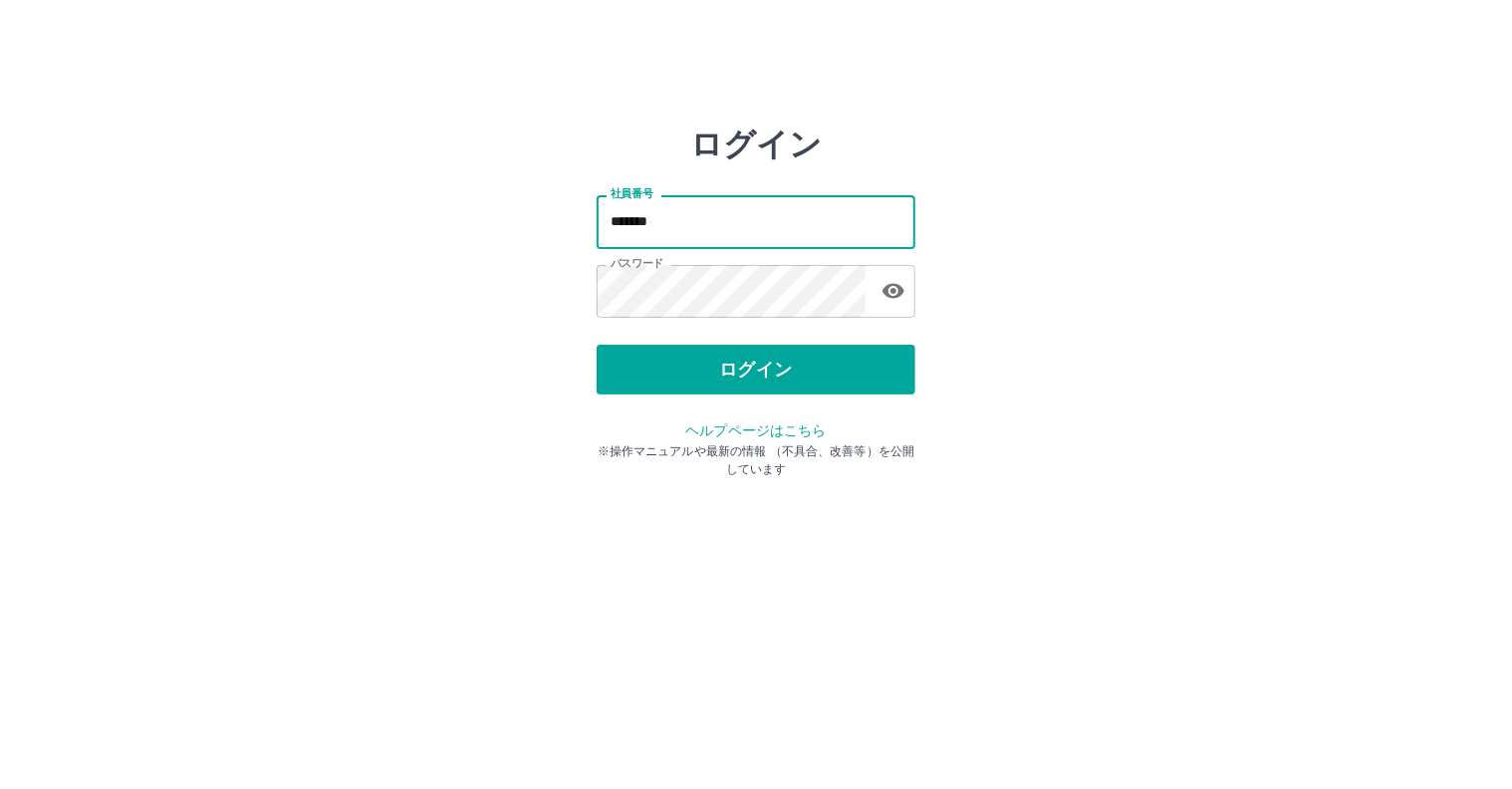 drag, startPoint x: 678, startPoint y: 222, endPoint x: 678, endPoint y: 234, distance: 12 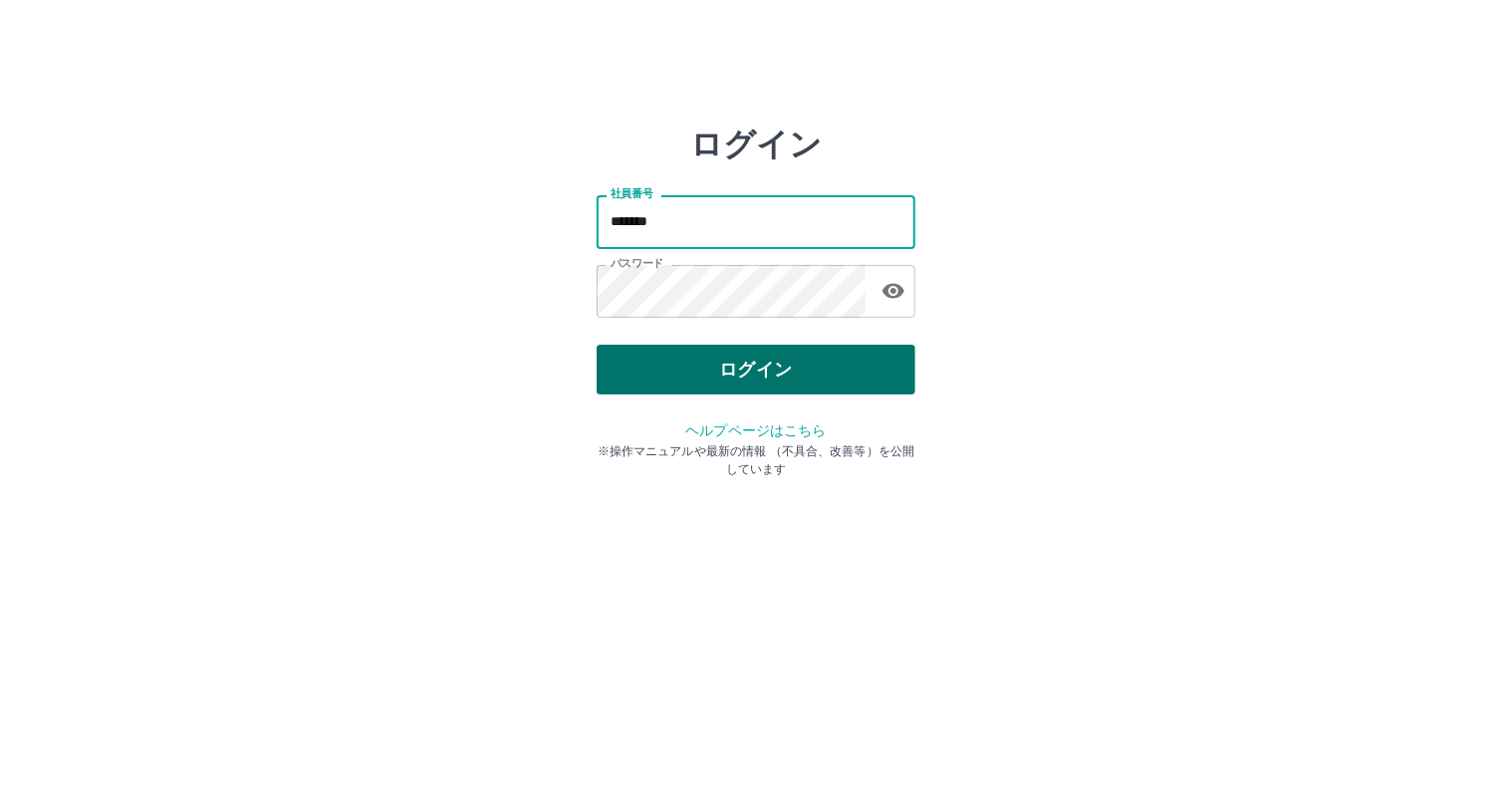 type on "*******" 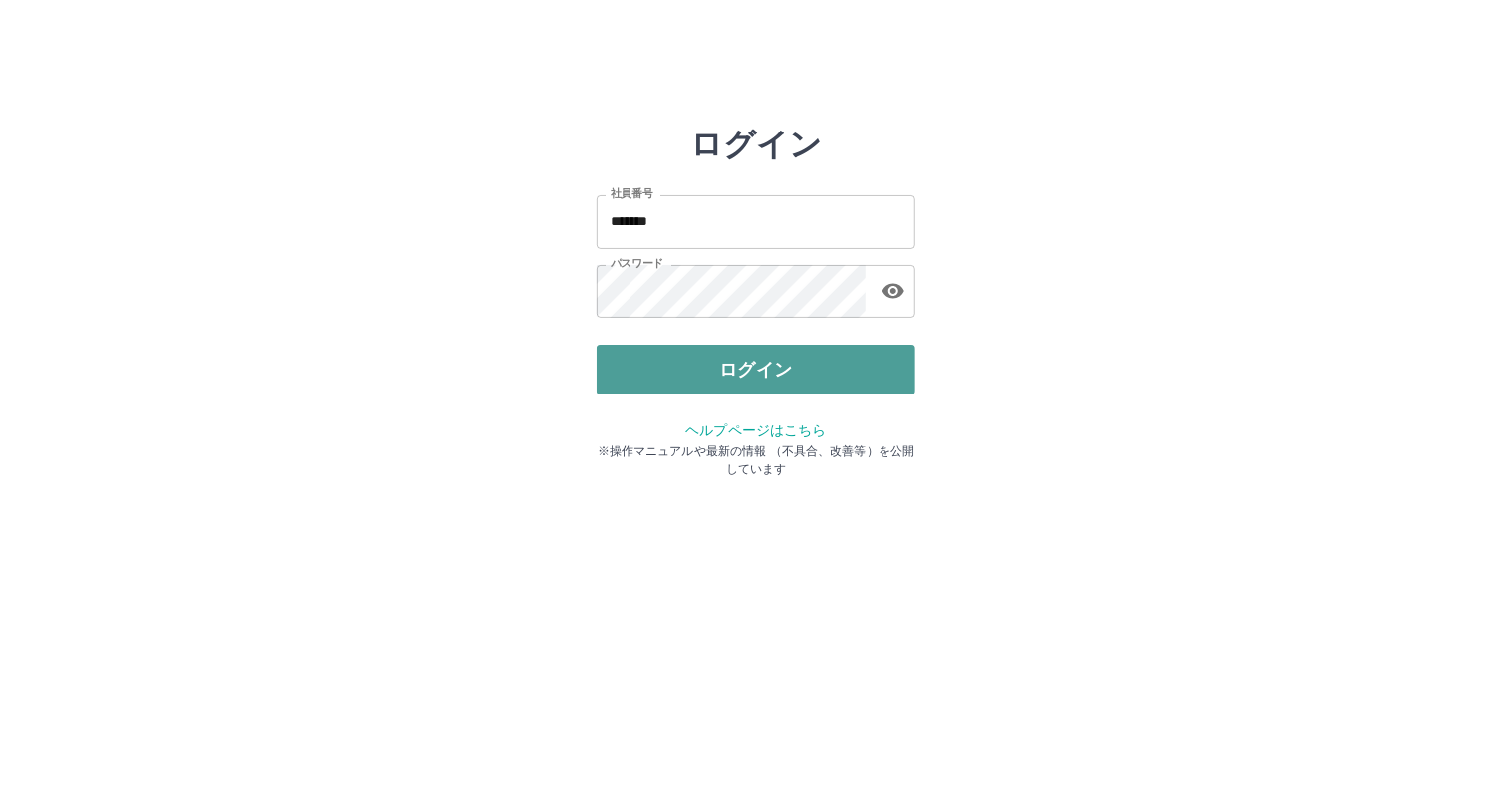 click on "ログイン" at bounding box center [756, 370] 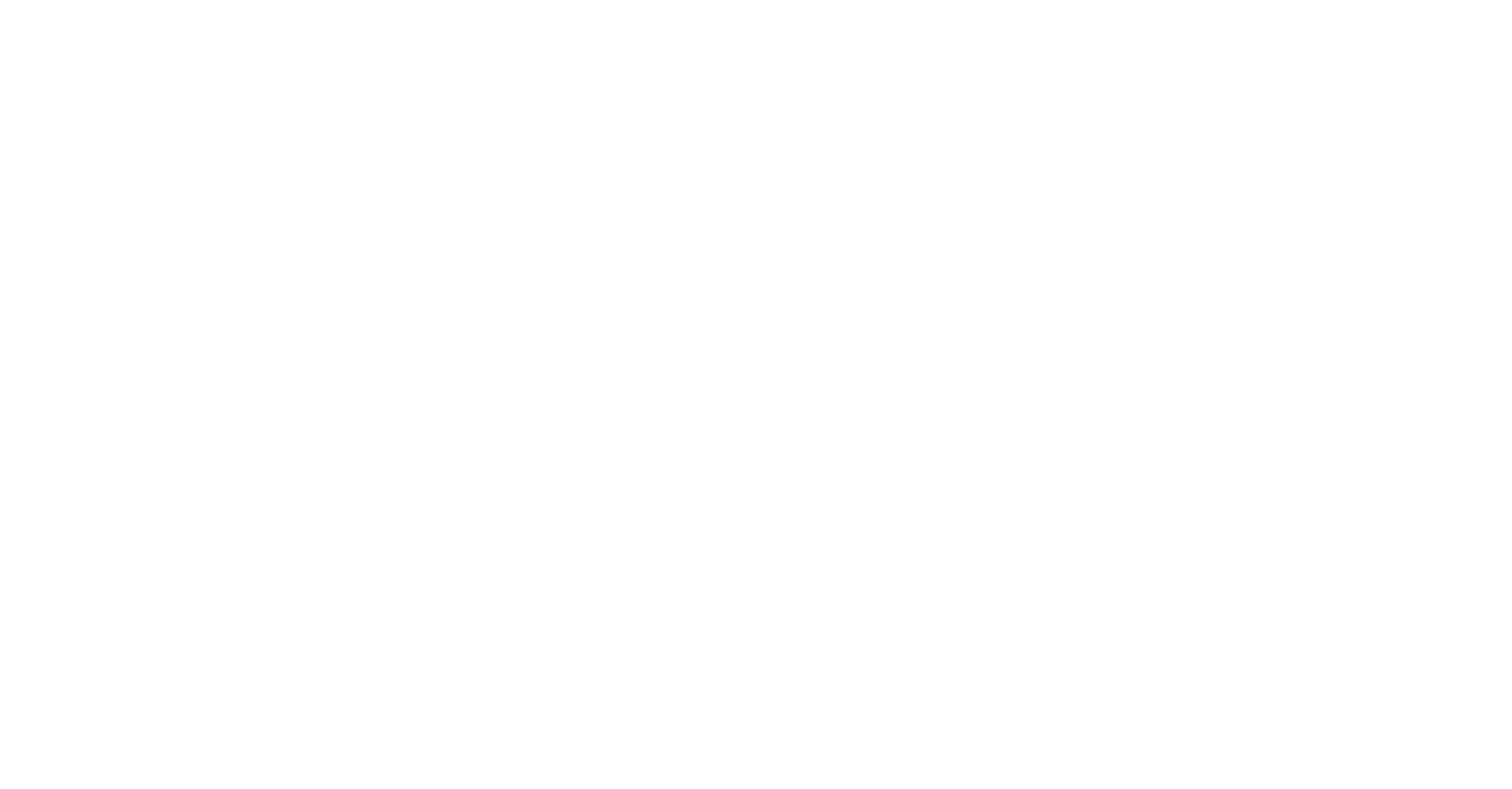 scroll, scrollTop: 0, scrollLeft: 0, axis: both 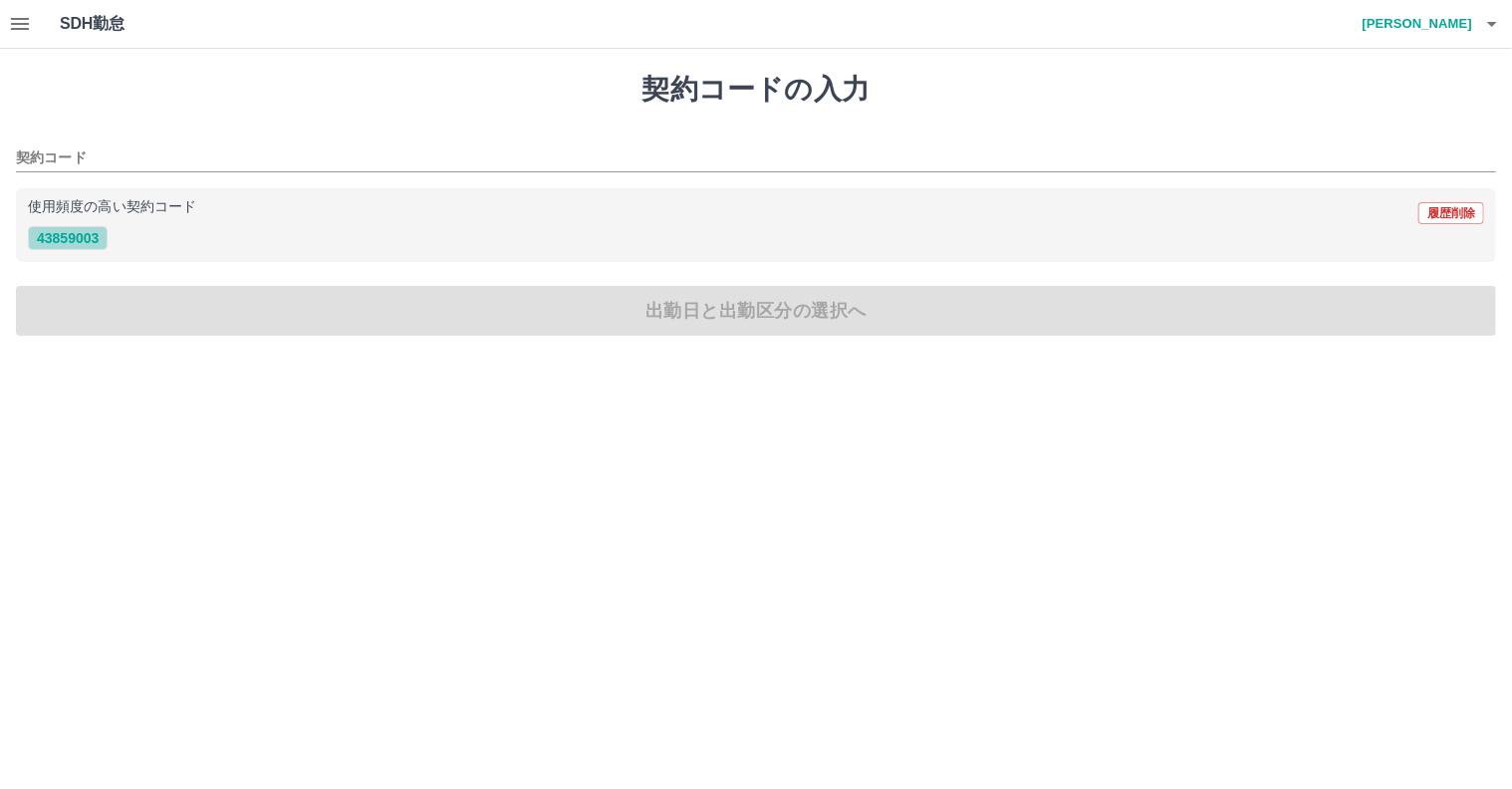 click on "43859003" at bounding box center (68, 238) 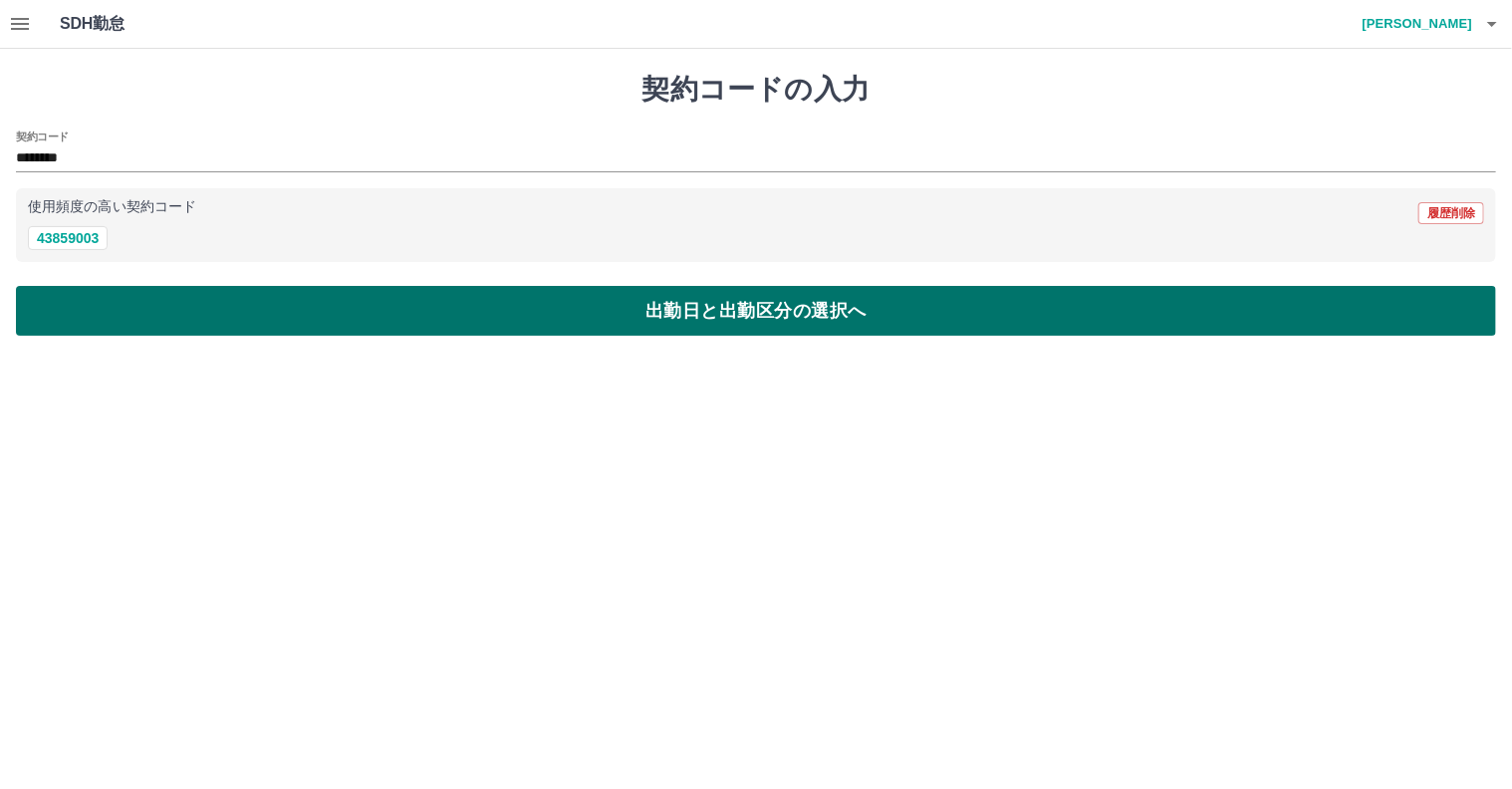 click on "出勤日と出勤区分の選択へ" at bounding box center (756, 311) 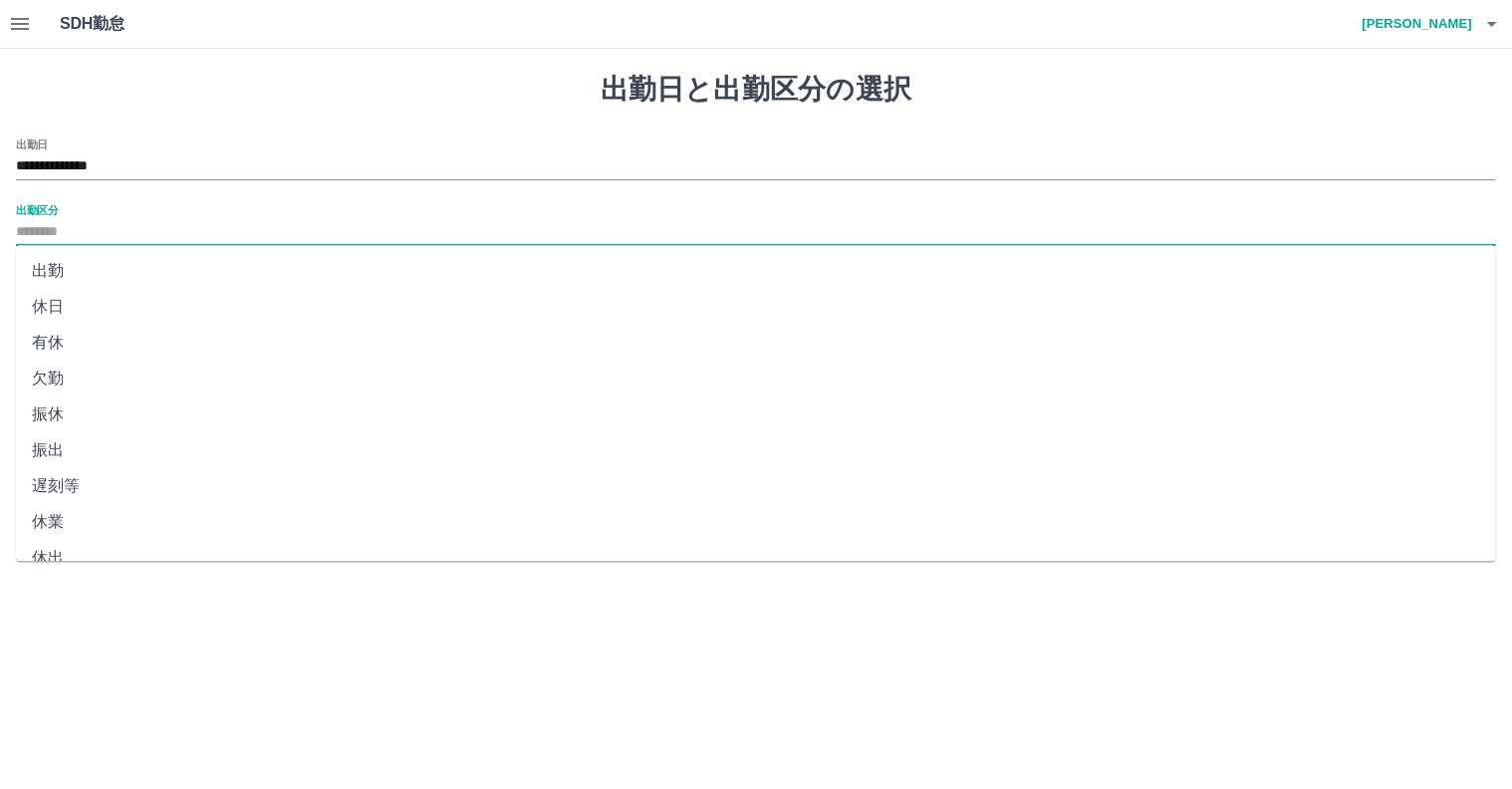 click on "出勤区分" at bounding box center (756, 232) 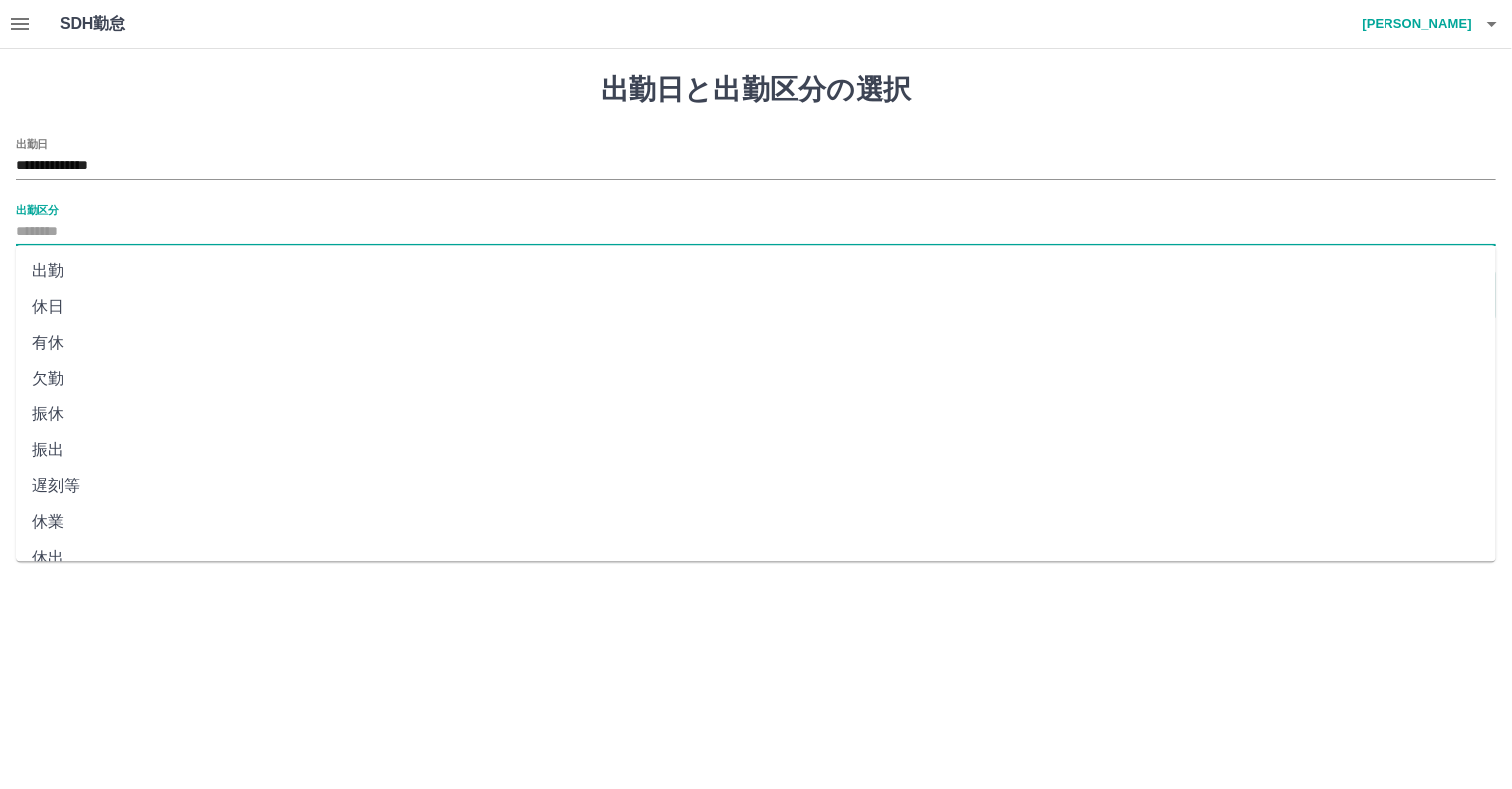 click on "休日" at bounding box center [756, 307] 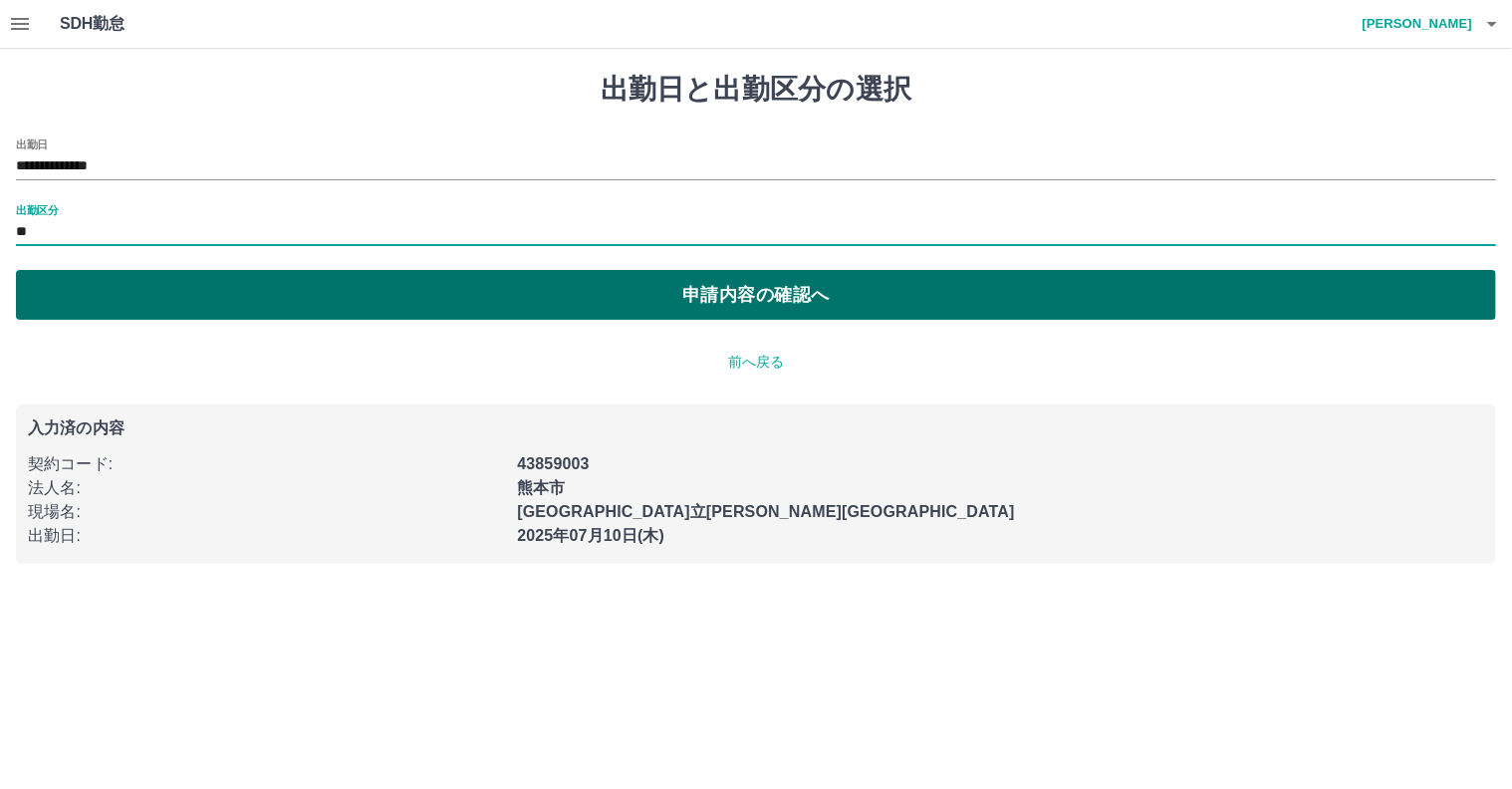 click on "申請内容の確認へ" at bounding box center (756, 295) 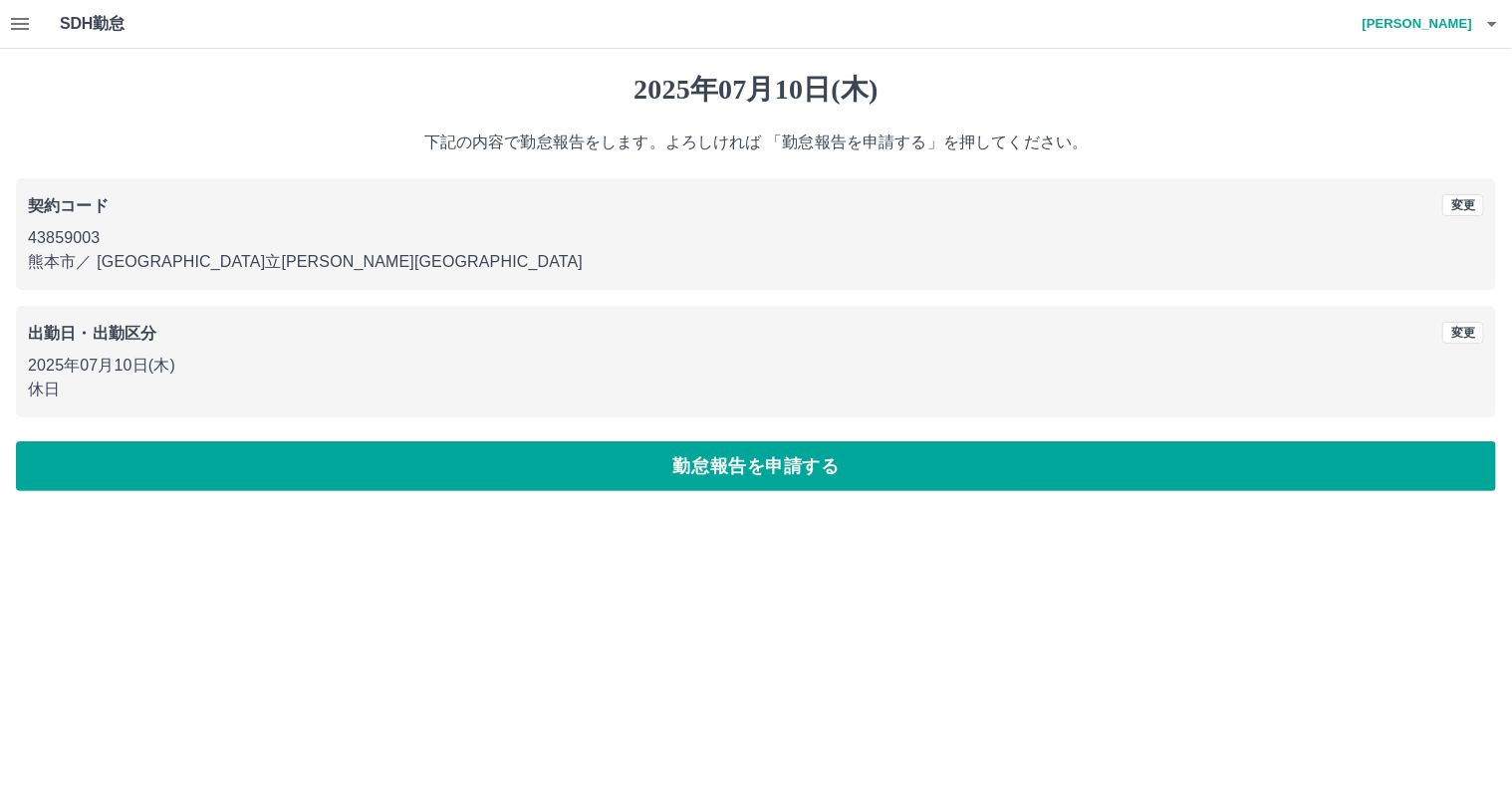 click on "2025年07月10日(木) 下記の内容で勤怠報告をします。よろしければ 「勤怠報告を申請する」を押してください。 契約コード 変更 43859003 熊本市  ／   熊本市立桜木東小学校 出勤日・出勤区分 変更 2025年07月10日(木) 休日 勤怠報告を申請する" at bounding box center (756, 282) 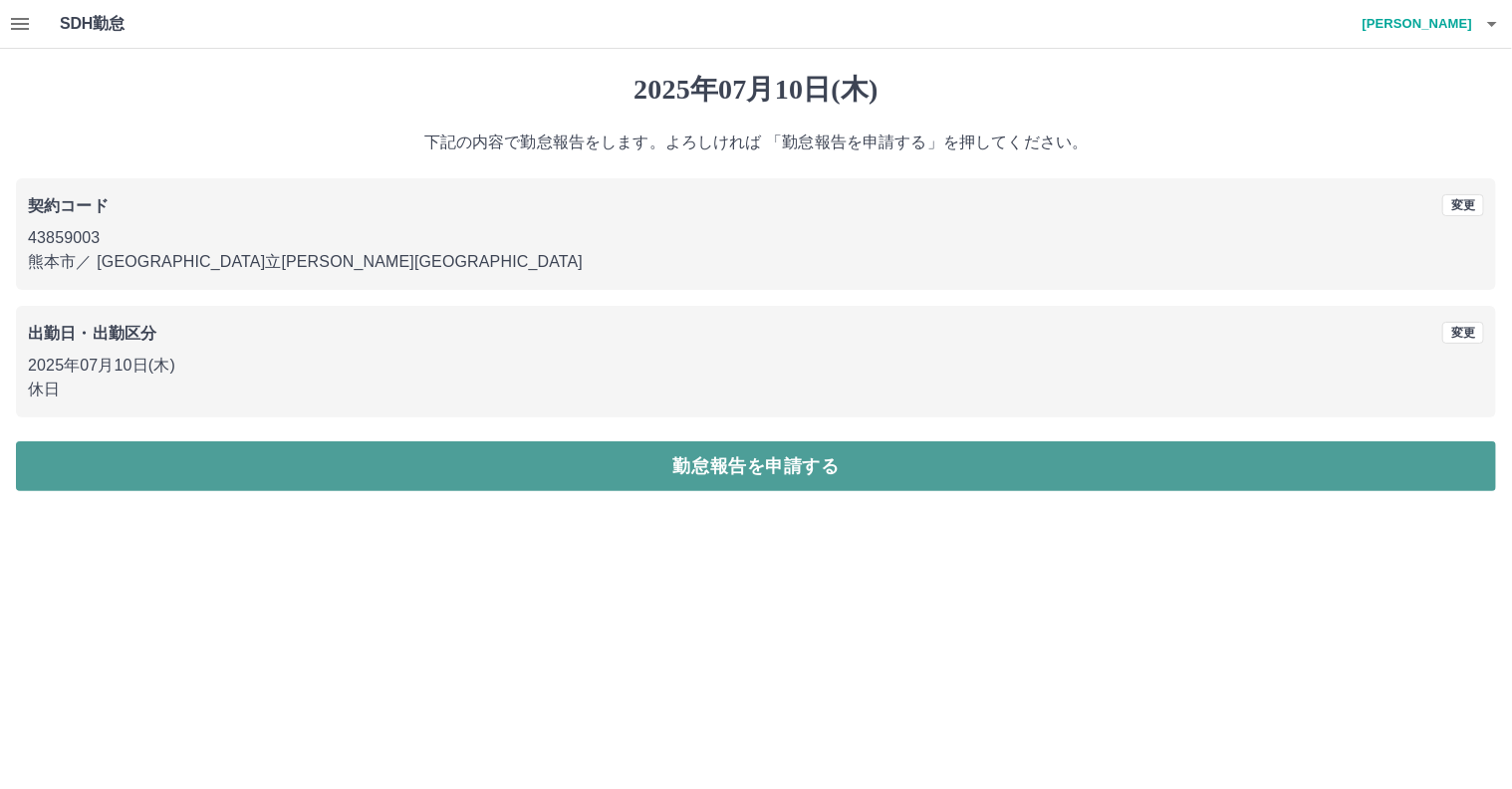 click on "勤怠報告を申請する" at bounding box center (756, 466) 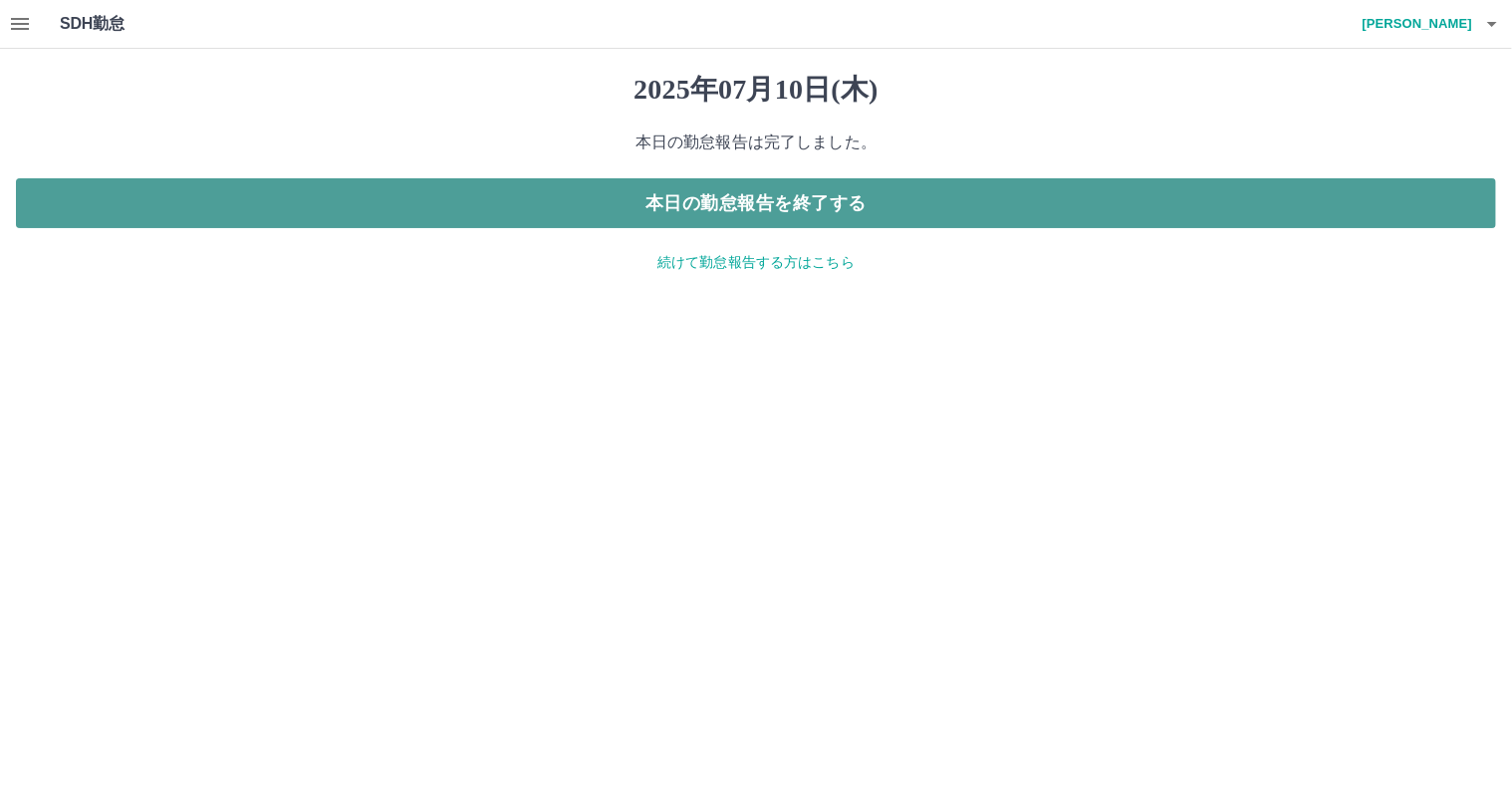 click on "本日の勤怠報告を終了する" at bounding box center [756, 203] 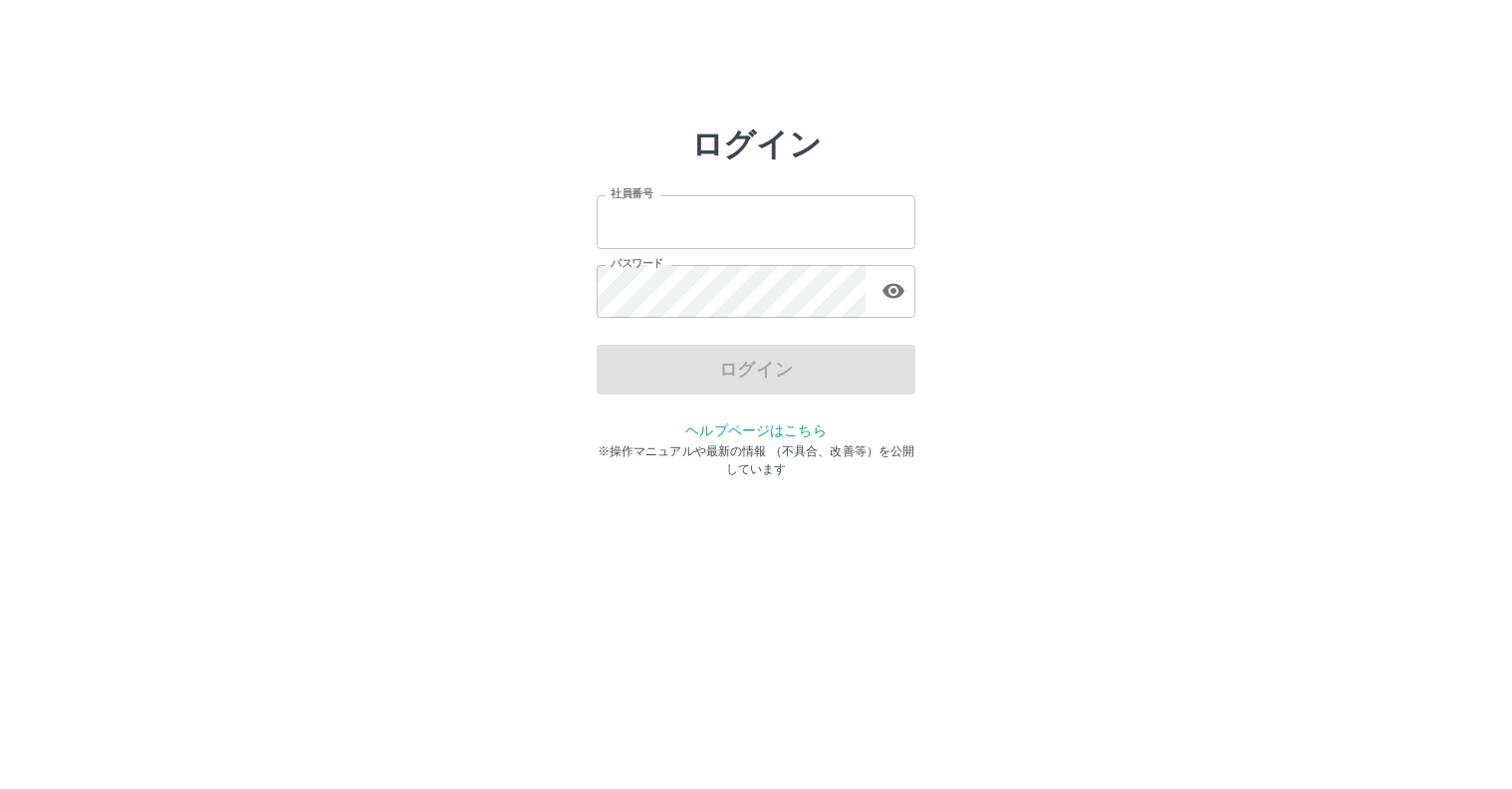 scroll, scrollTop: 0, scrollLeft: 0, axis: both 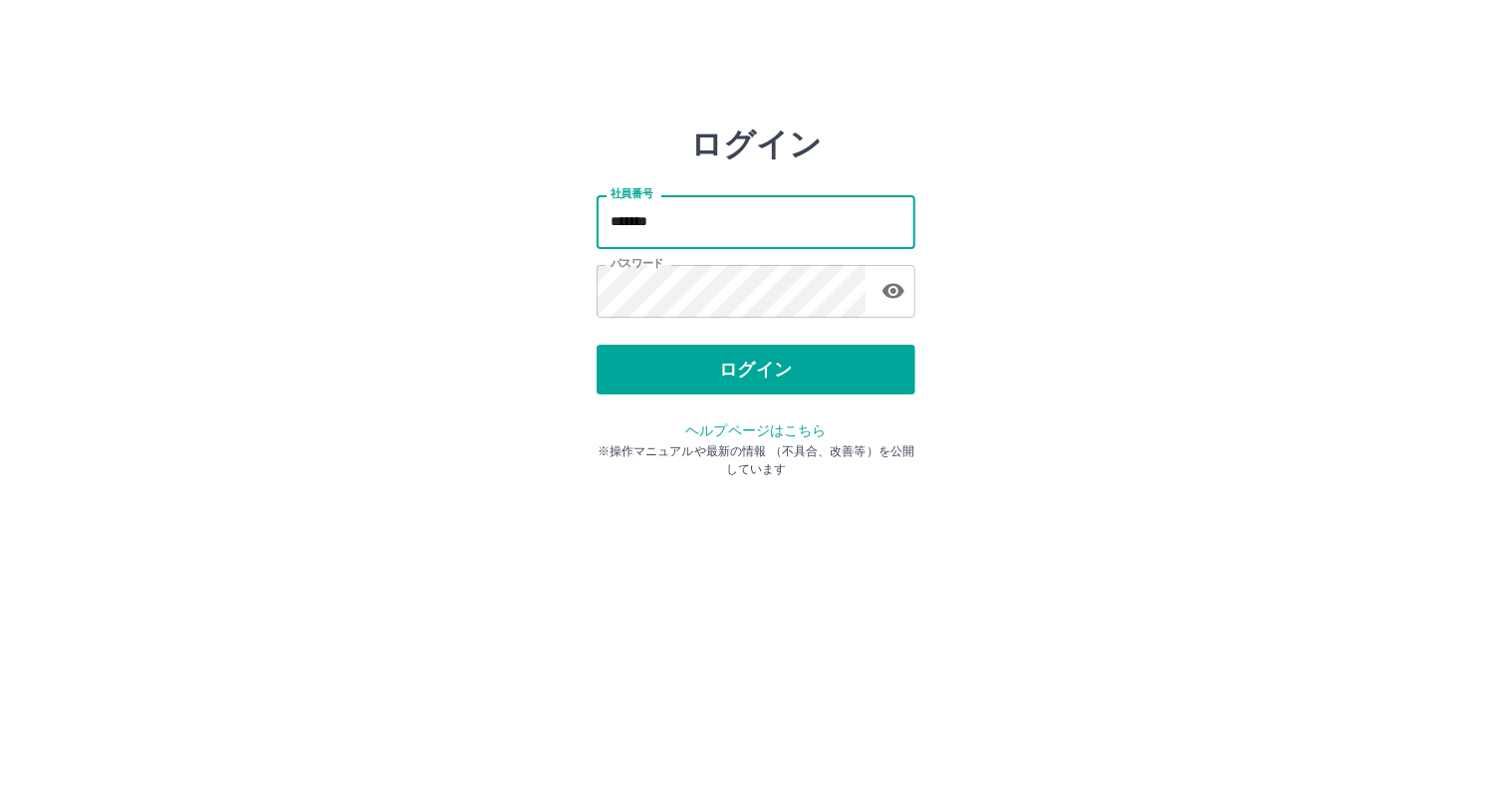 click on "*******" at bounding box center [756, 221] 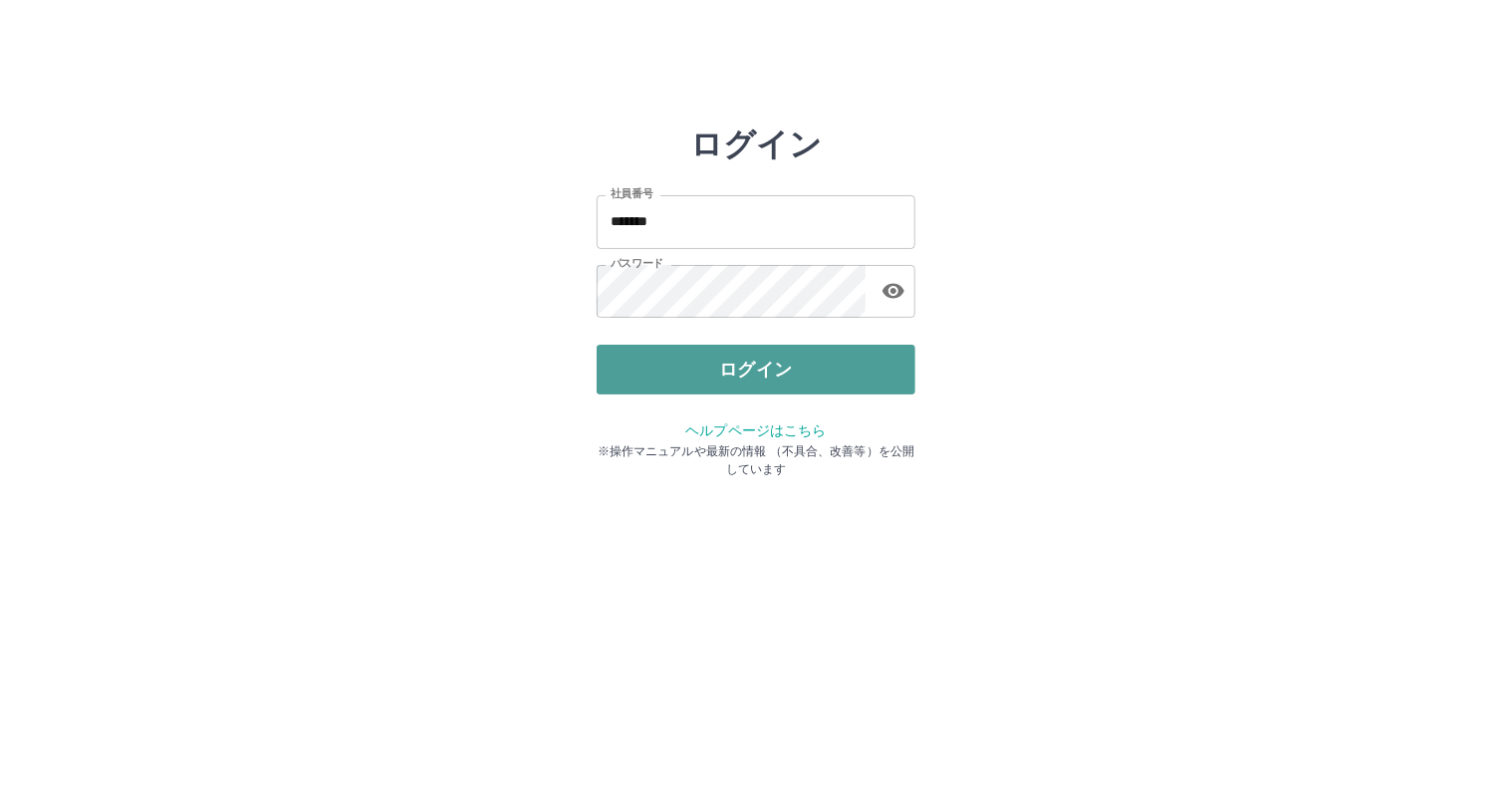 click on "ログイン" at bounding box center (756, 370) 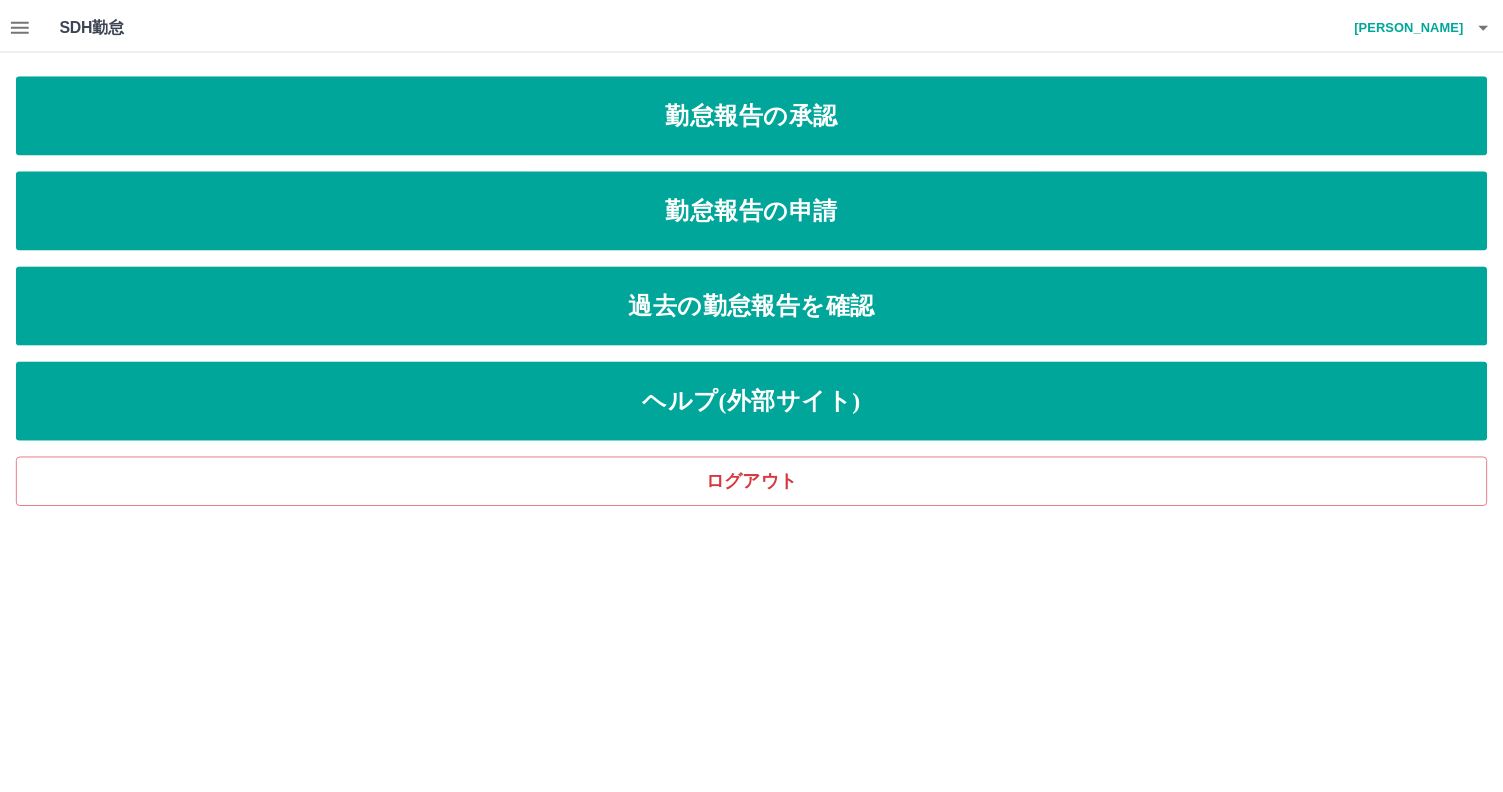 scroll, scrollTop: 0, scrollLeft: 0, axis: both 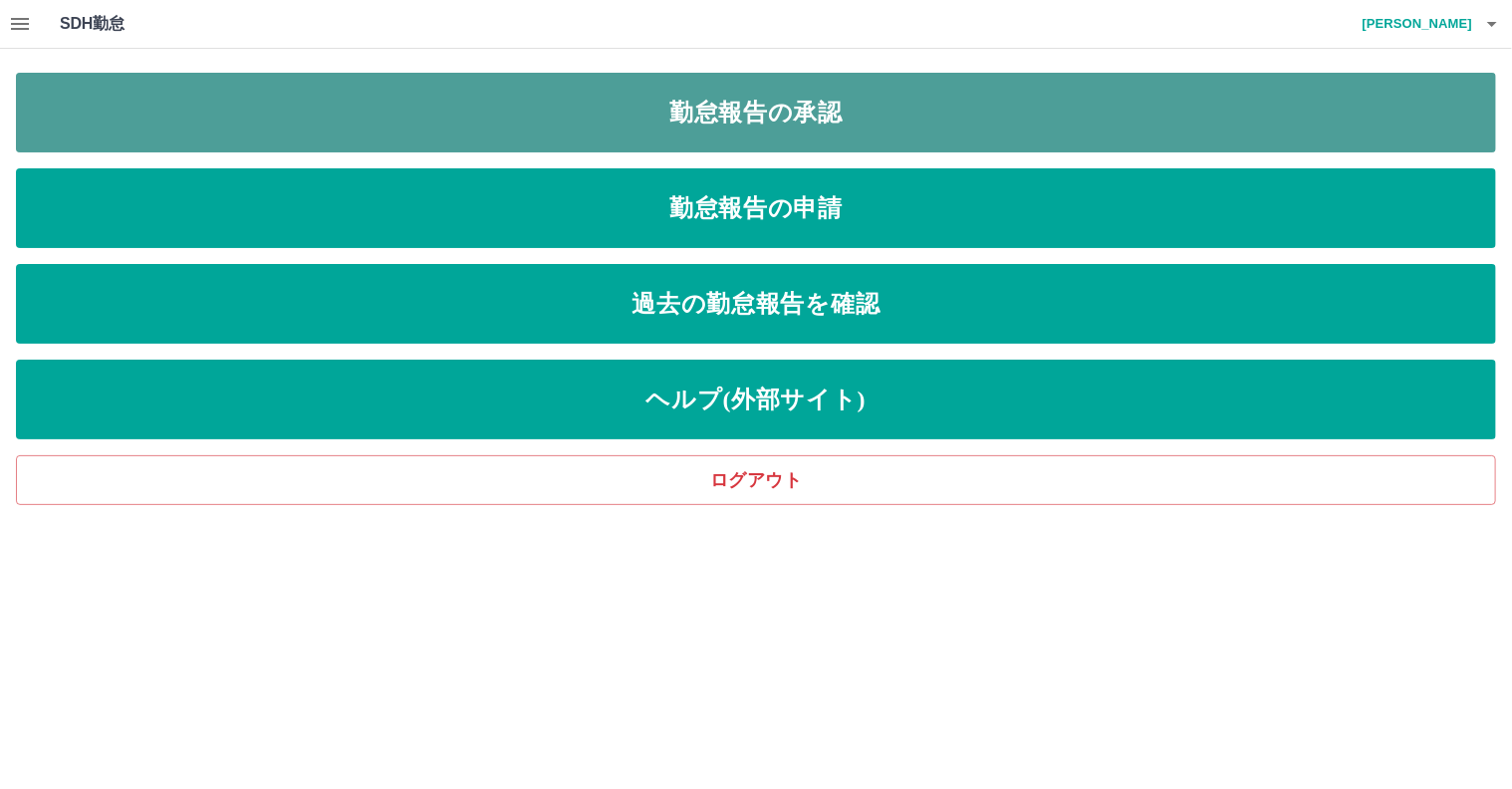 click on "勤怠報告の承認" at bounding box center [756, 113] 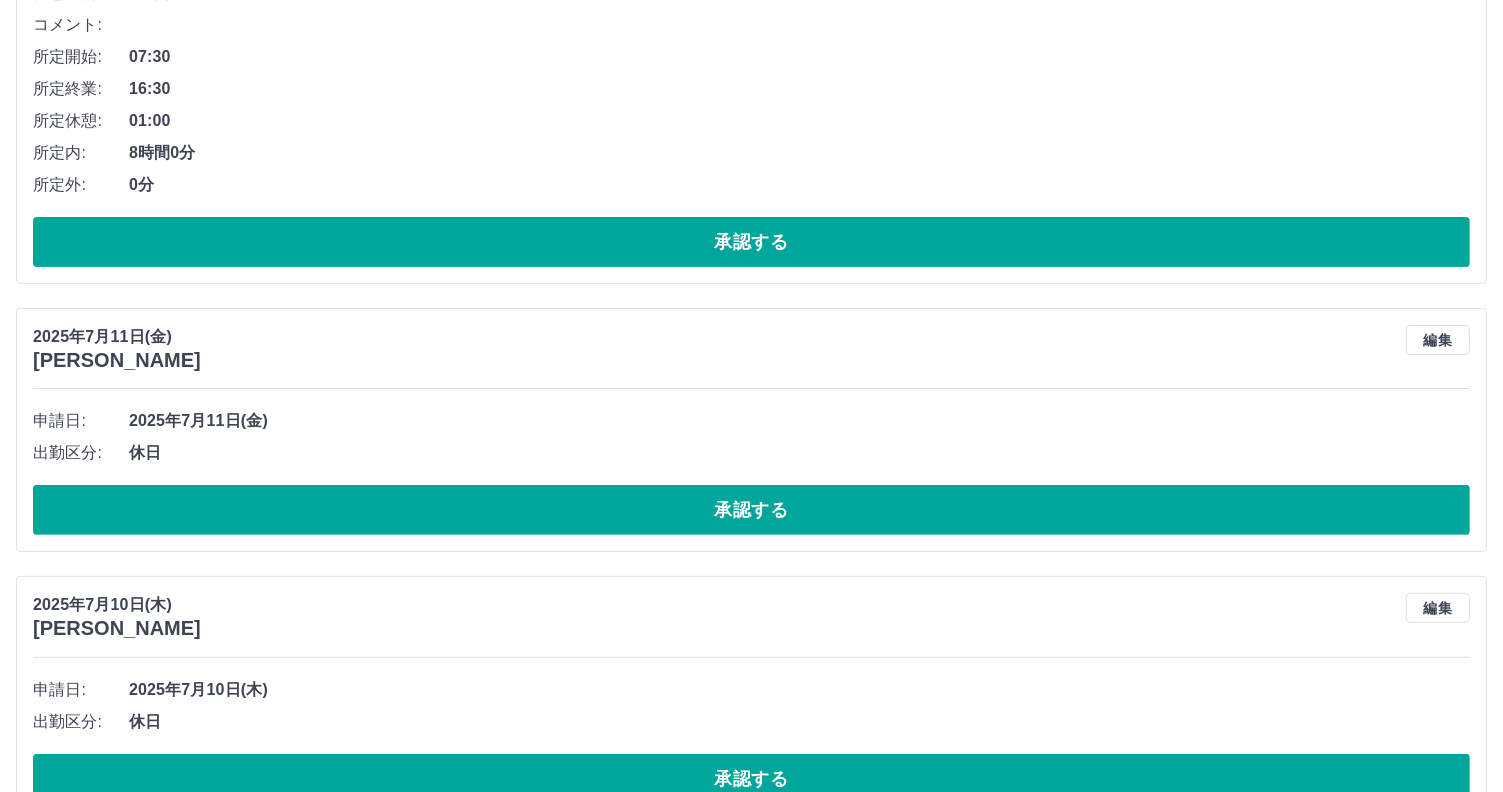 scroll, scrollTop: 500, scrollLeft: 0, axis: vertical 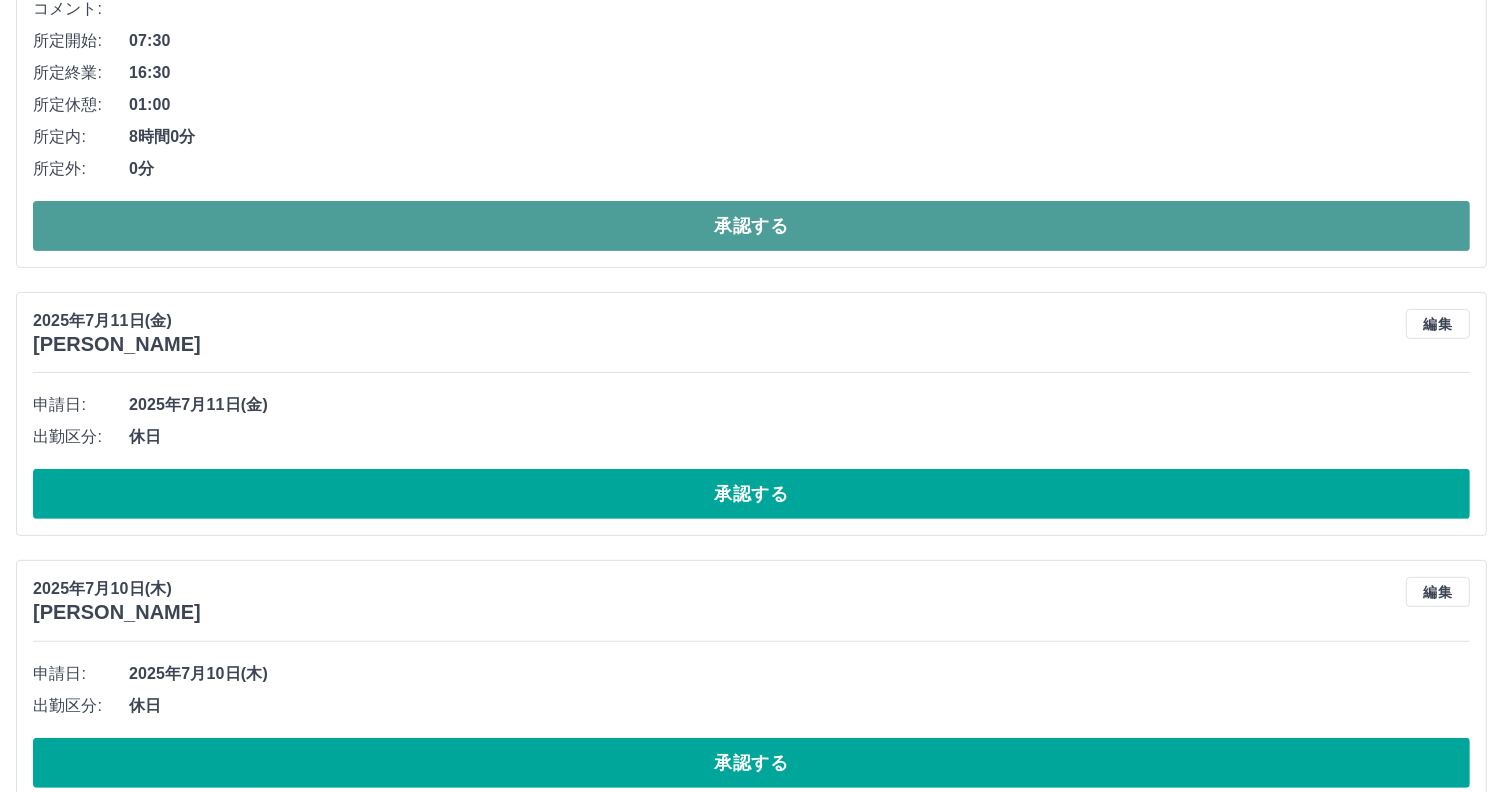 click on "承認する" at bounding box center [751, 226] 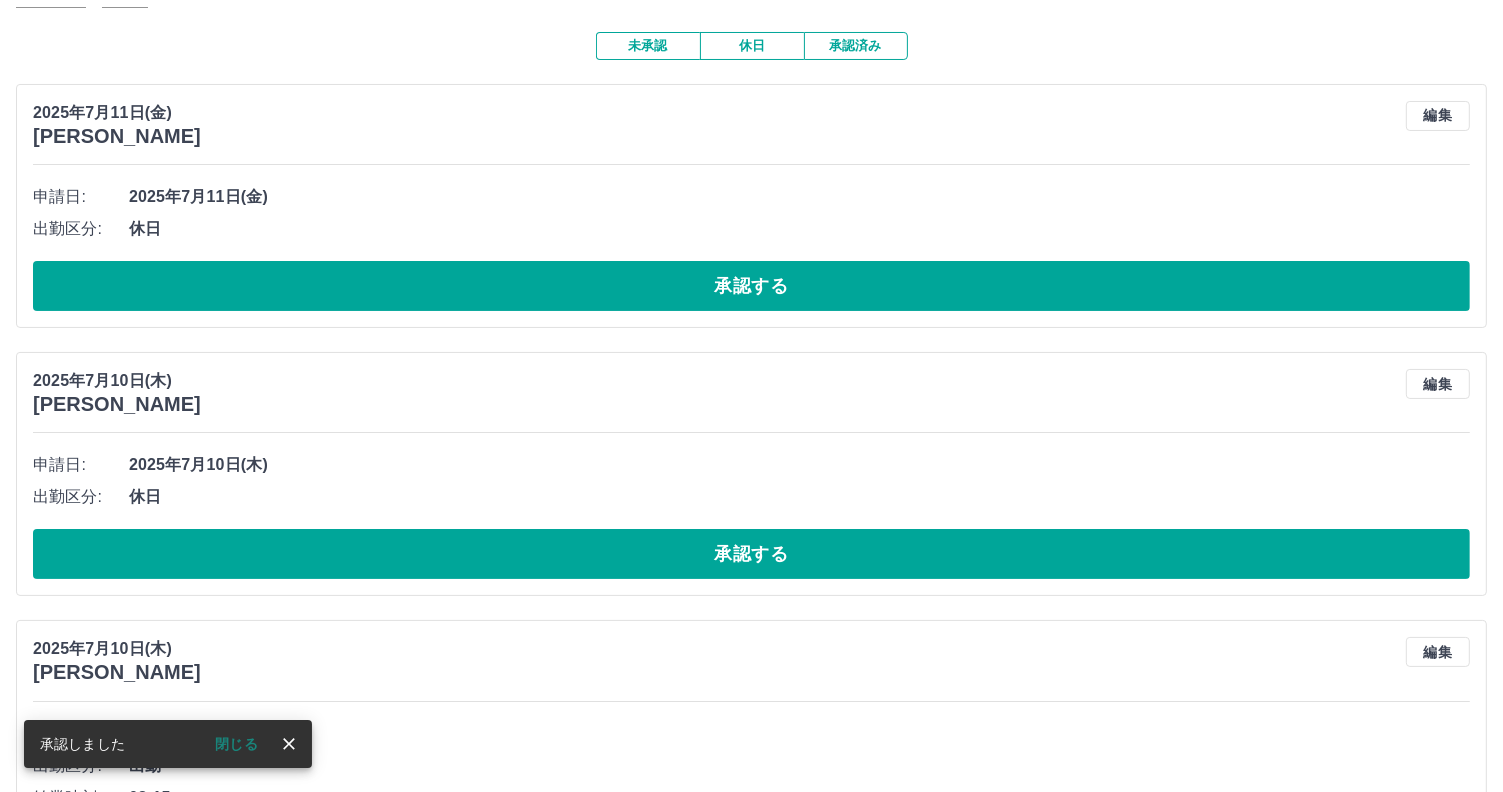 scroll, scrollTop: 200, scrollLeft: 0, axis: vertical 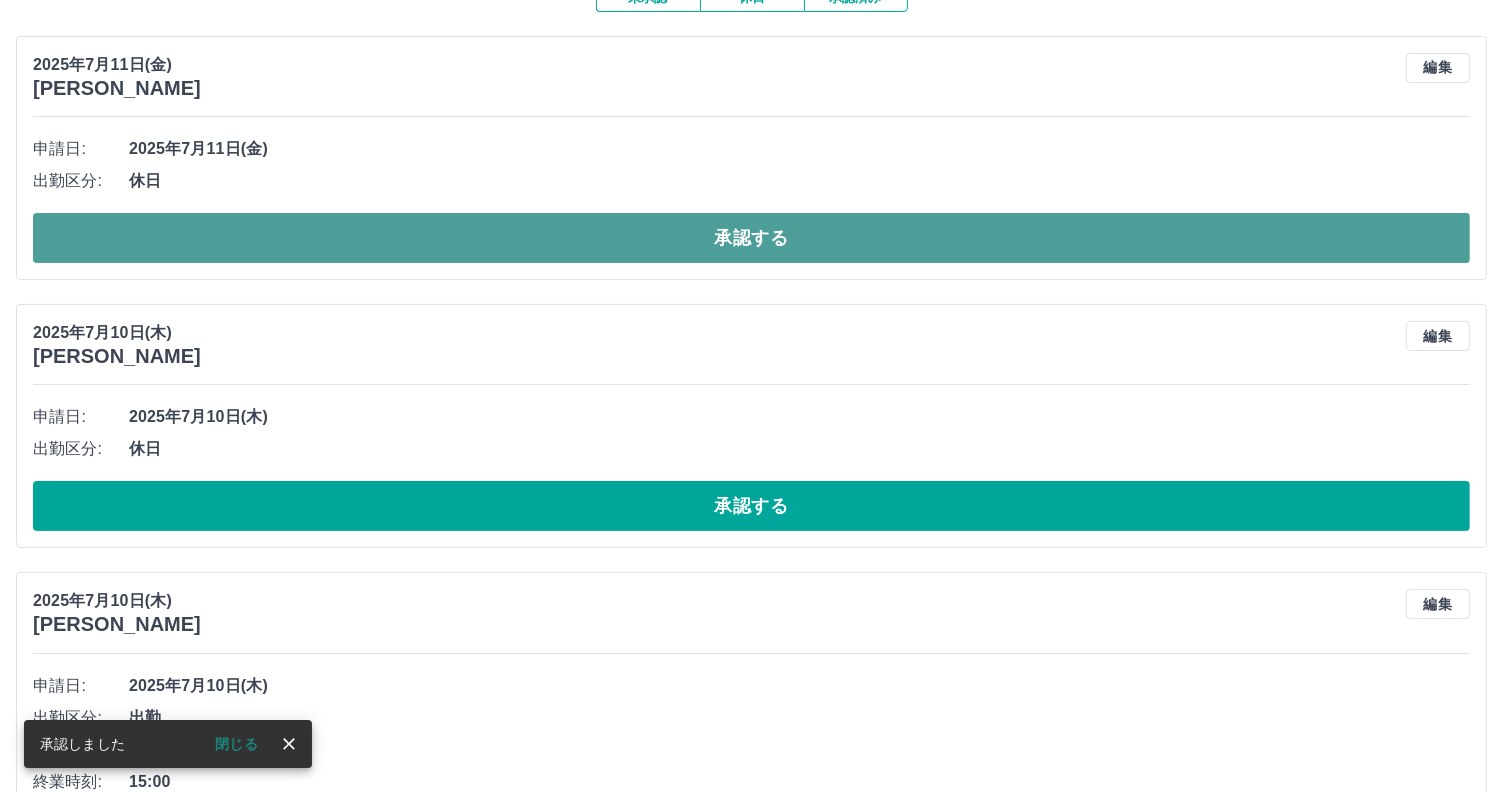 click on "承認する" at bounding box center (751, 238) 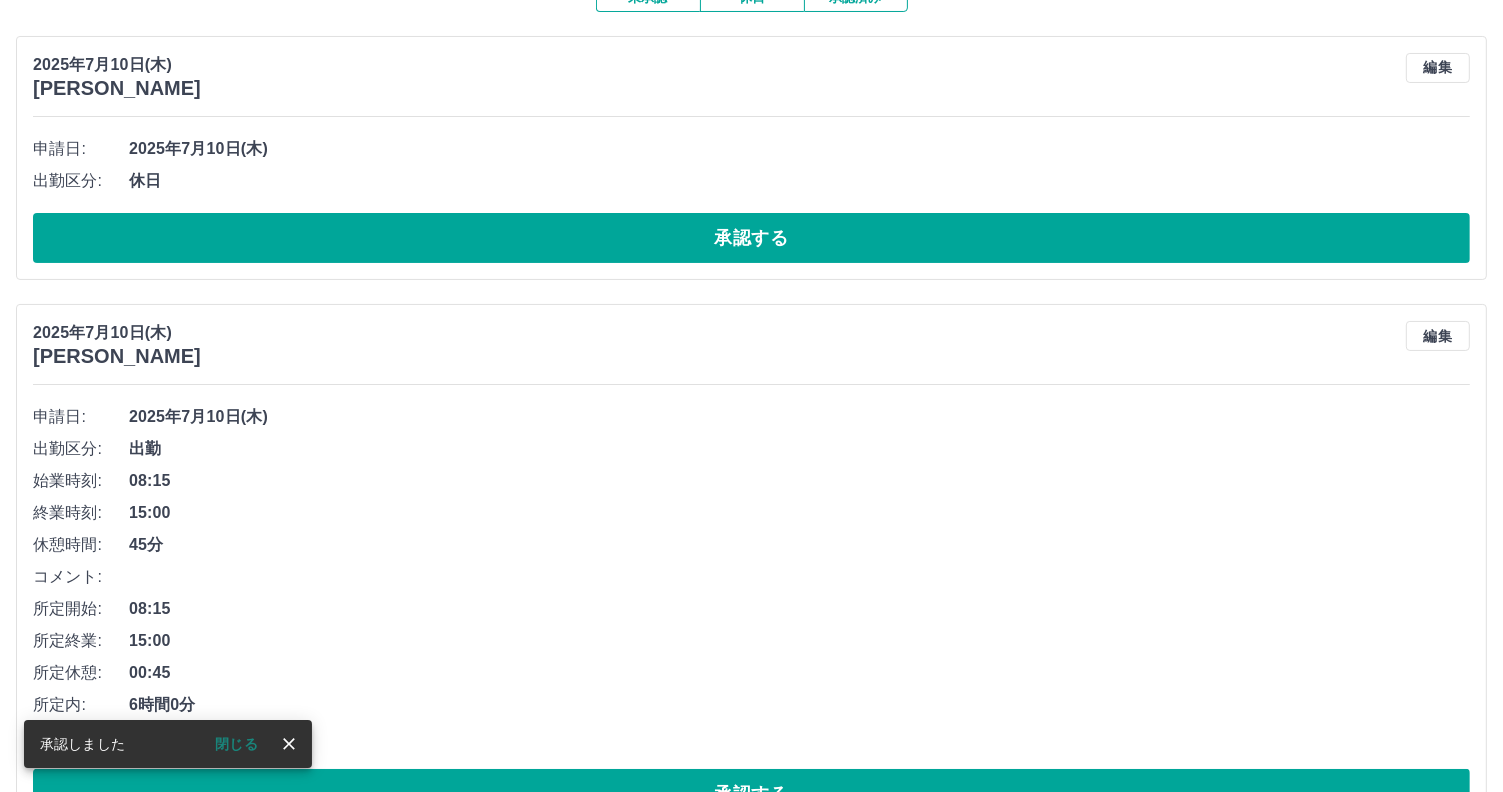 click on "承認する" at bounding box center [751, 238] 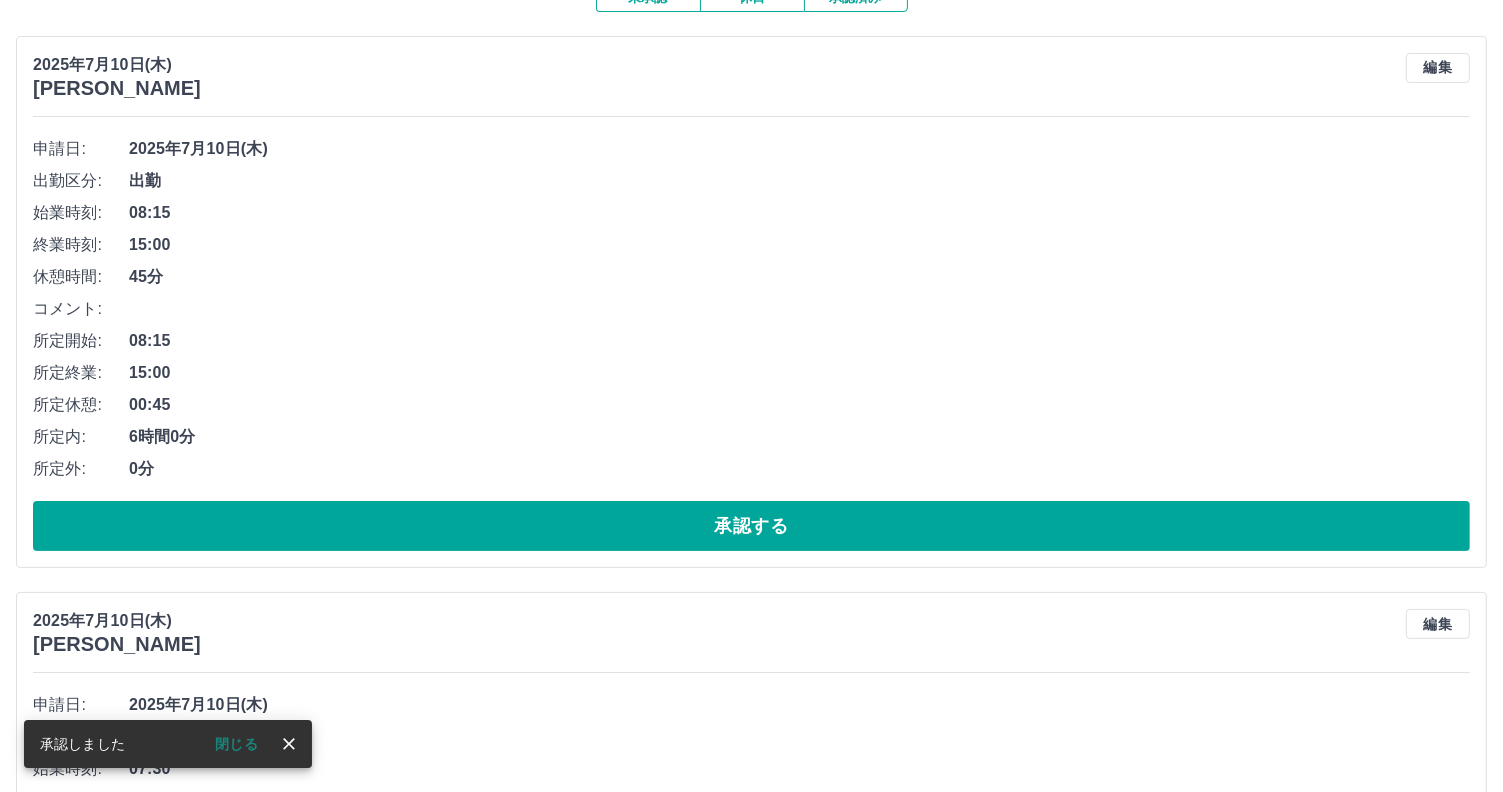 click on "申請日: 2025年7月10日(木) 出勤区分: 出勤 始業時刻: 08:15 終業時刻: 15:00 休憩時間: 45分 コメント: 所定開始: 08:15 所定終業: 15:00 所定休憩: 00:45 所定内: 6時間0分 所定外: 0分 承認する" at bounding box center [751, 342] 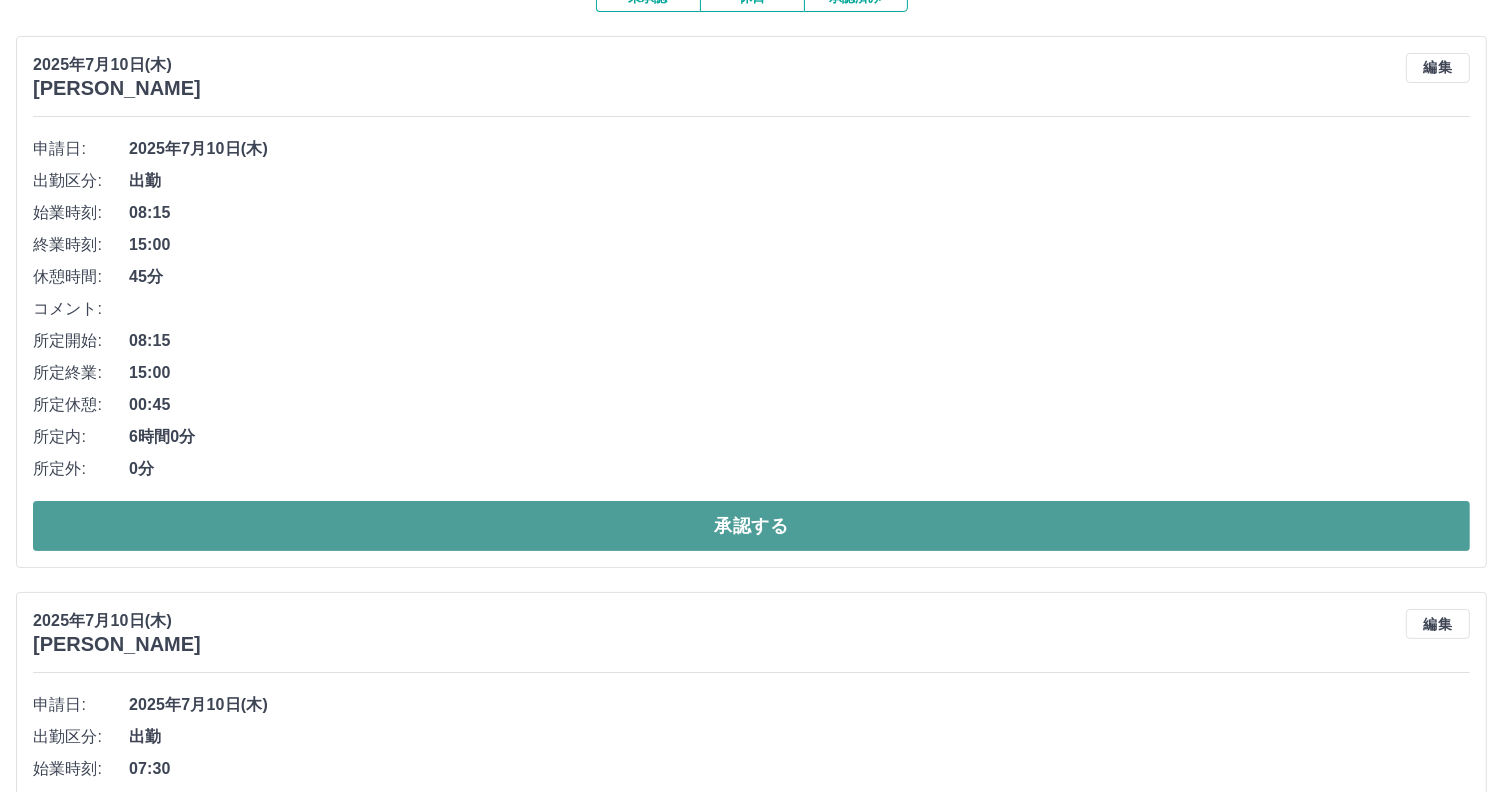 click on "承認する" at bounding box center (751, 526) 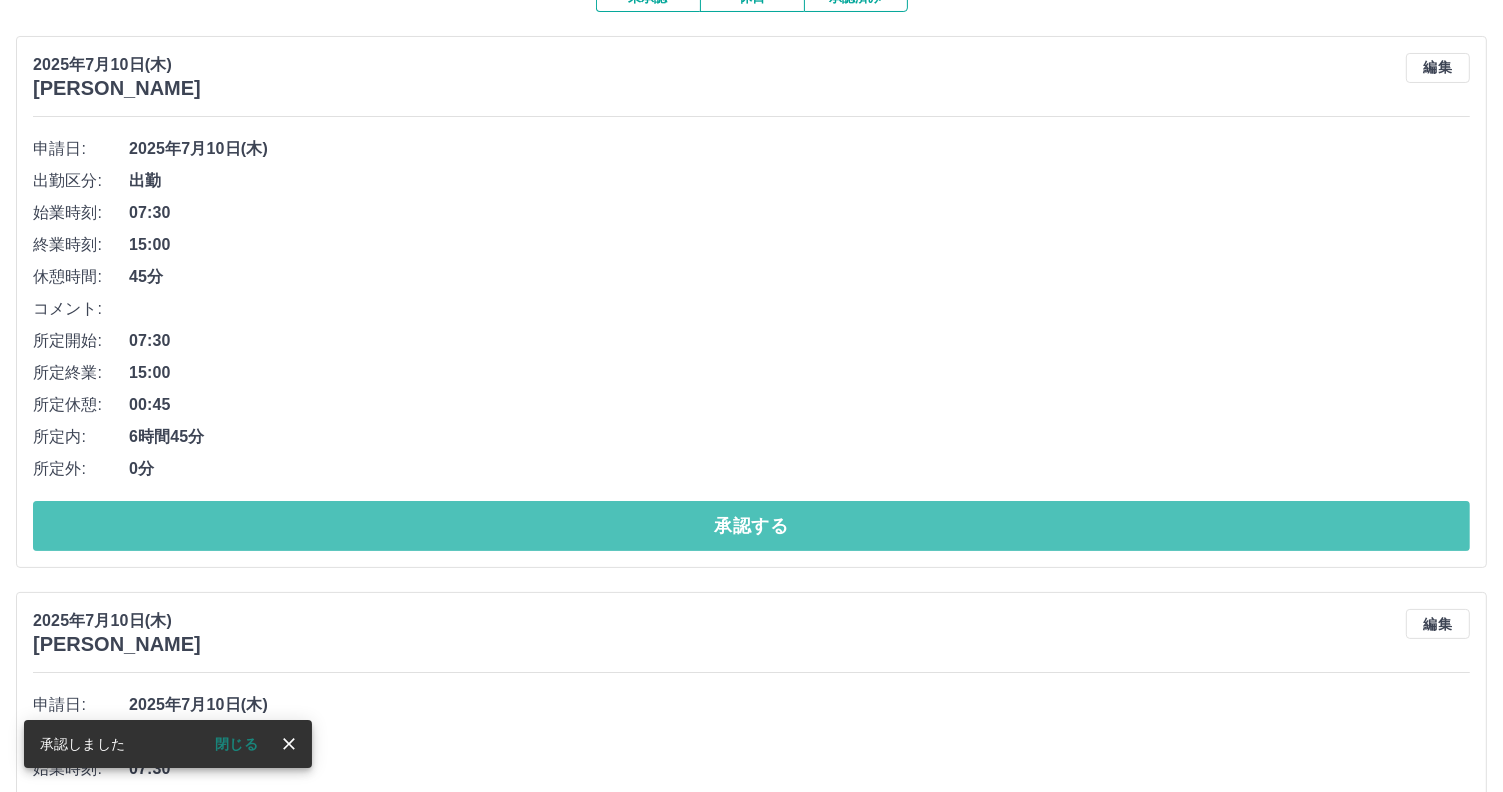 click on "承認する" at bounding box center (751, 526) 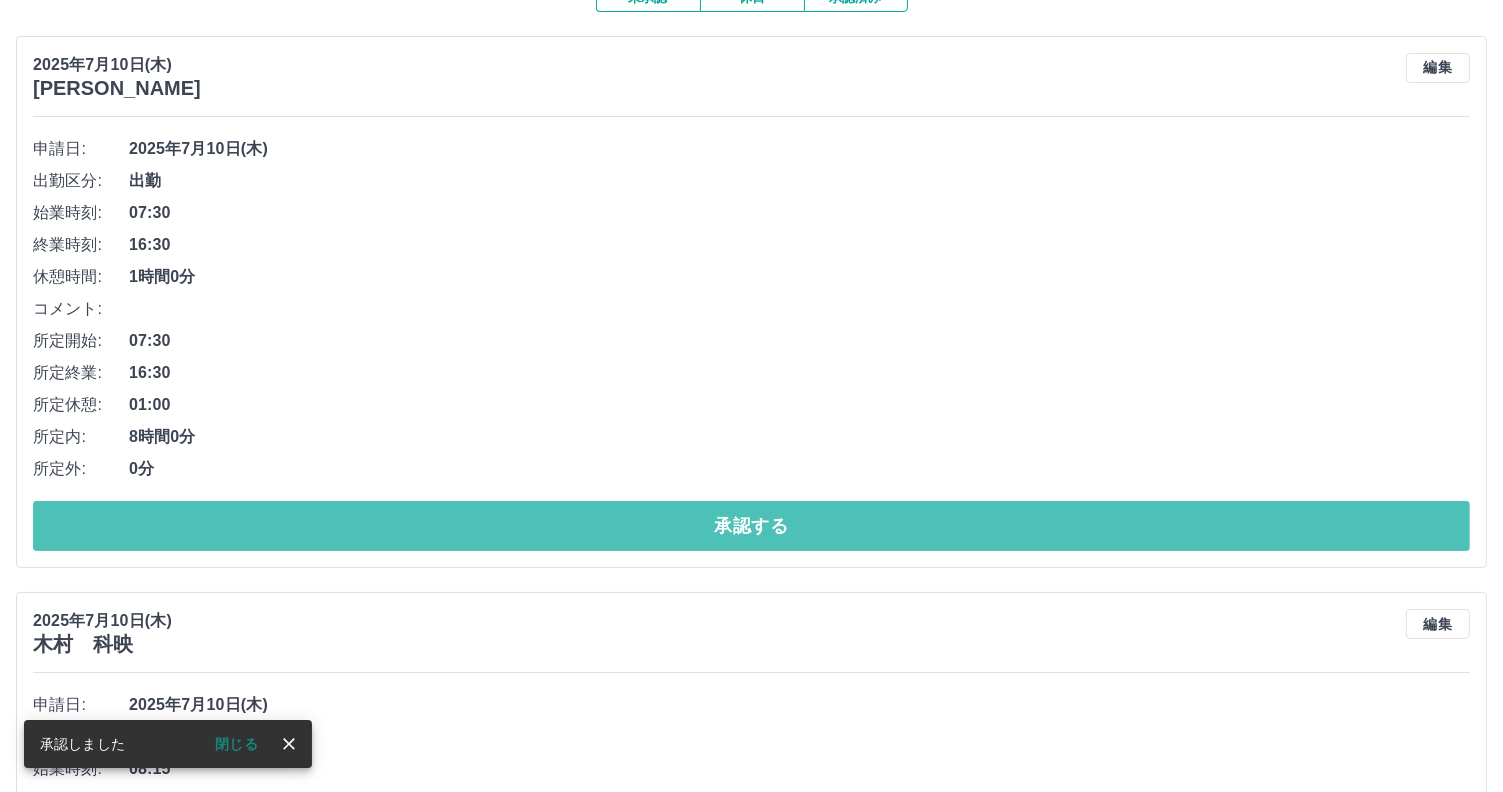 click on "承認する" at bounding box center (751, 526) 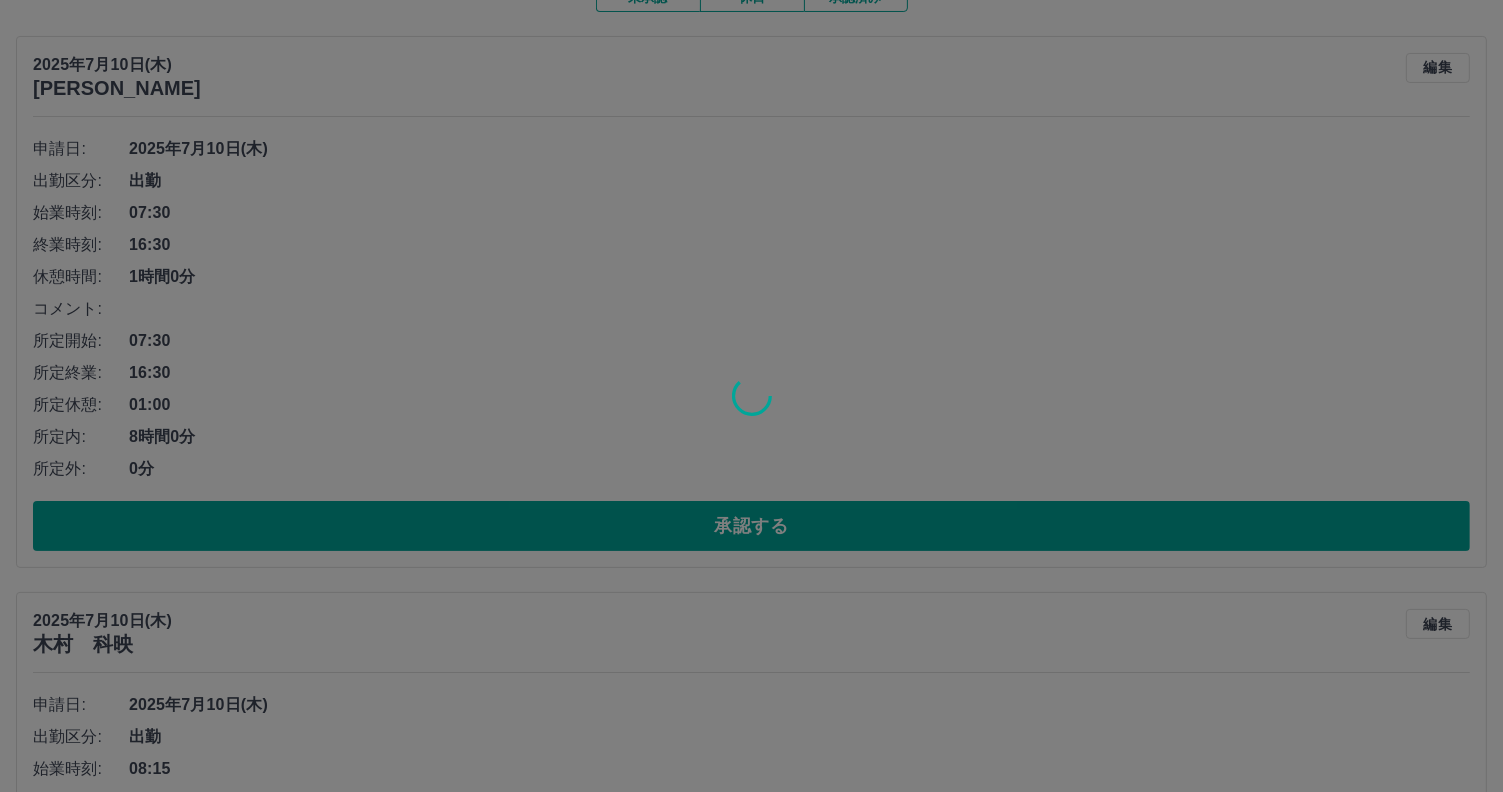 scroll, scrollTop: 0, scrollLeft: 0, axis: both 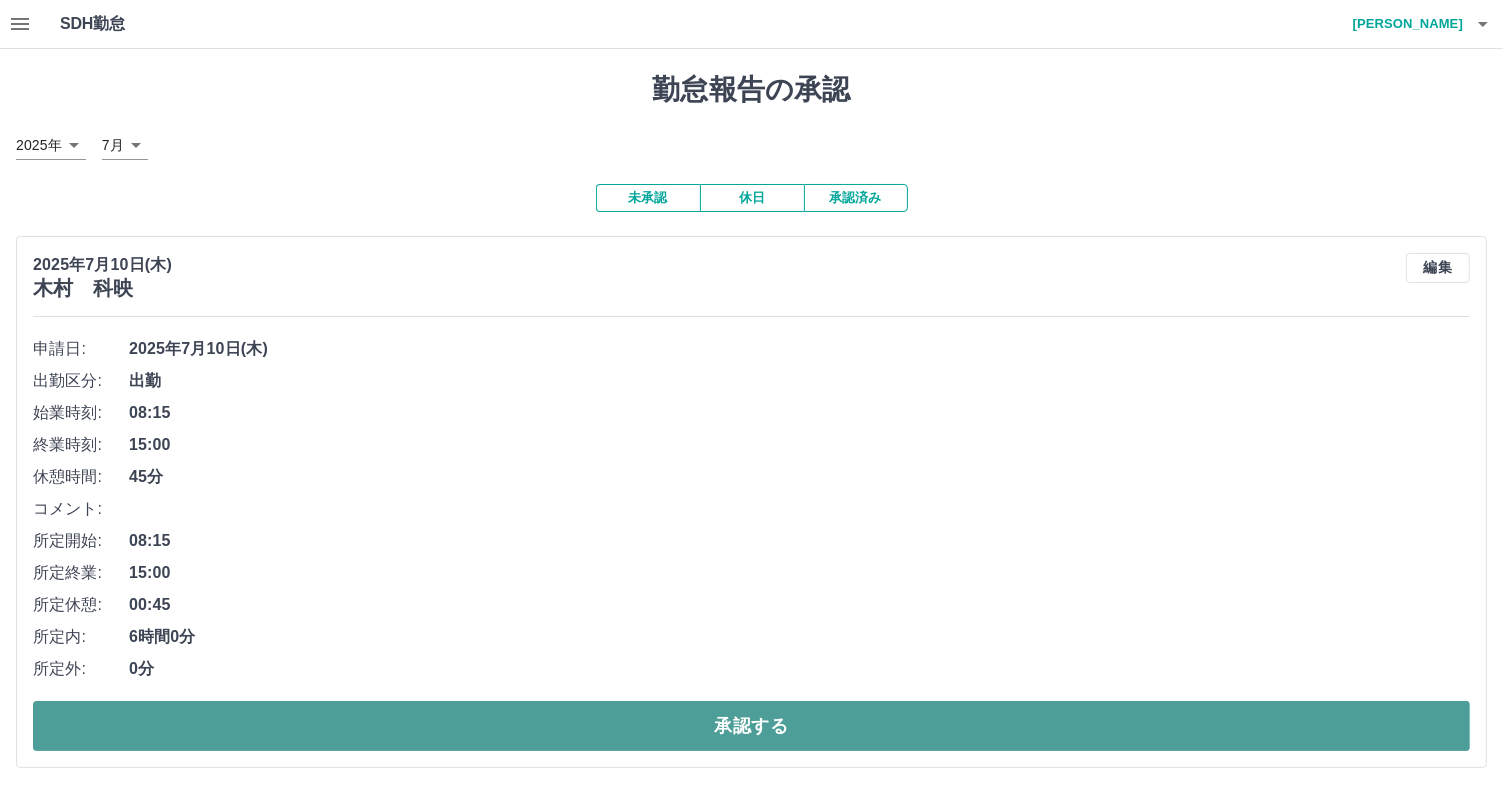 click on "承認する" at bounding box center [751, 726] 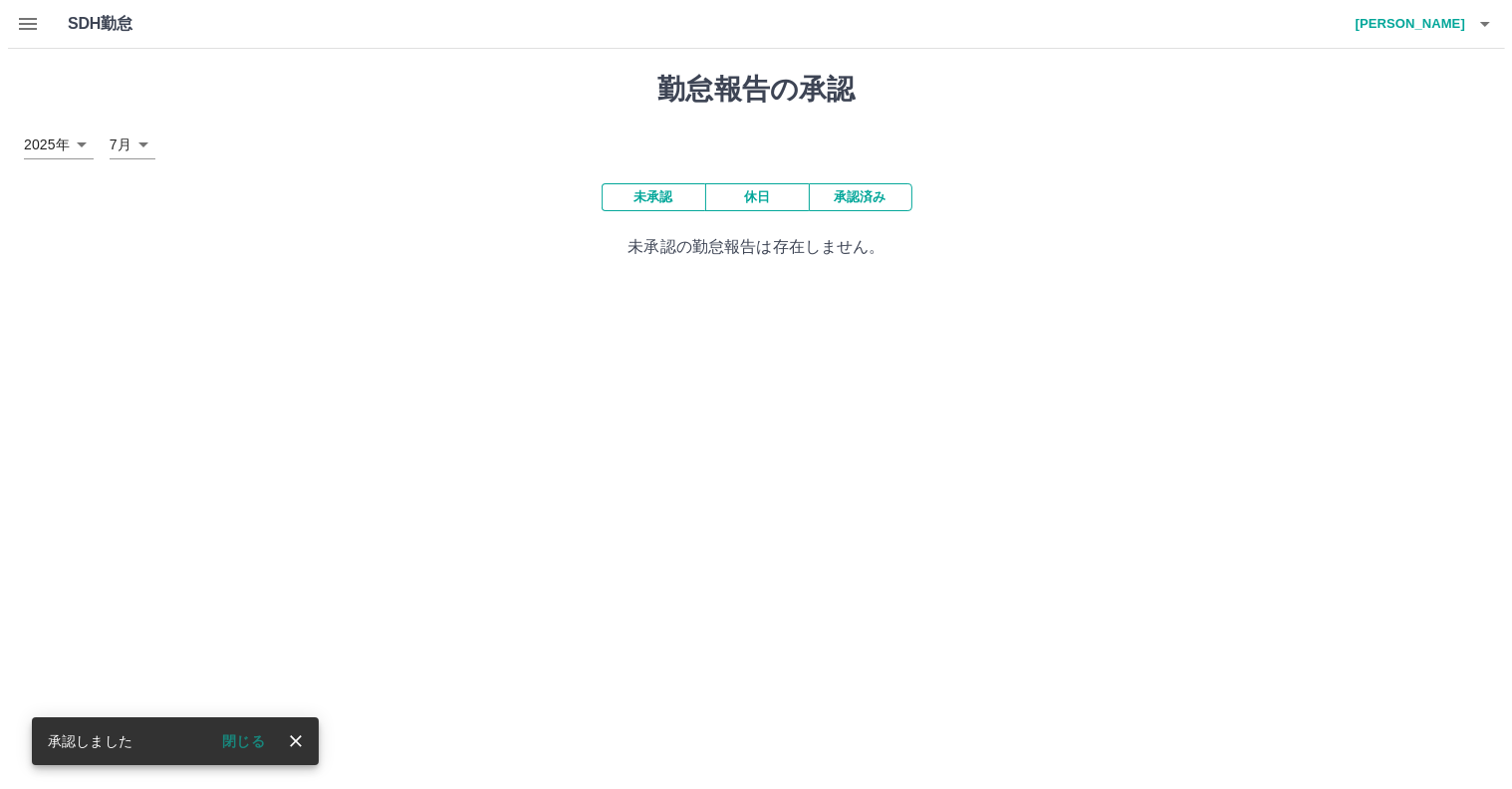 scroll, scrollTop: 0, scrollLeft: 0, axis: both 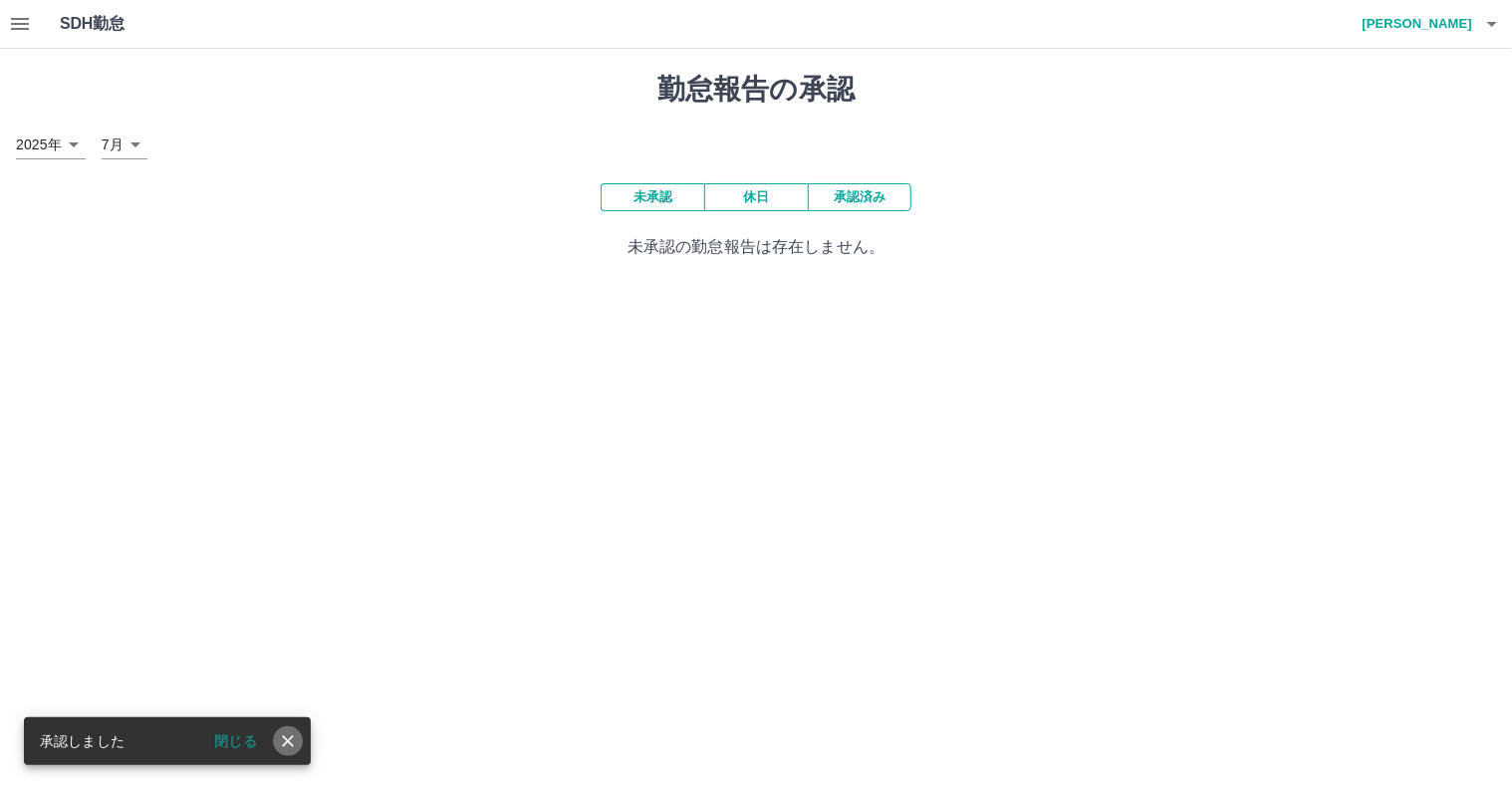 click at bounding box center [288, 741] 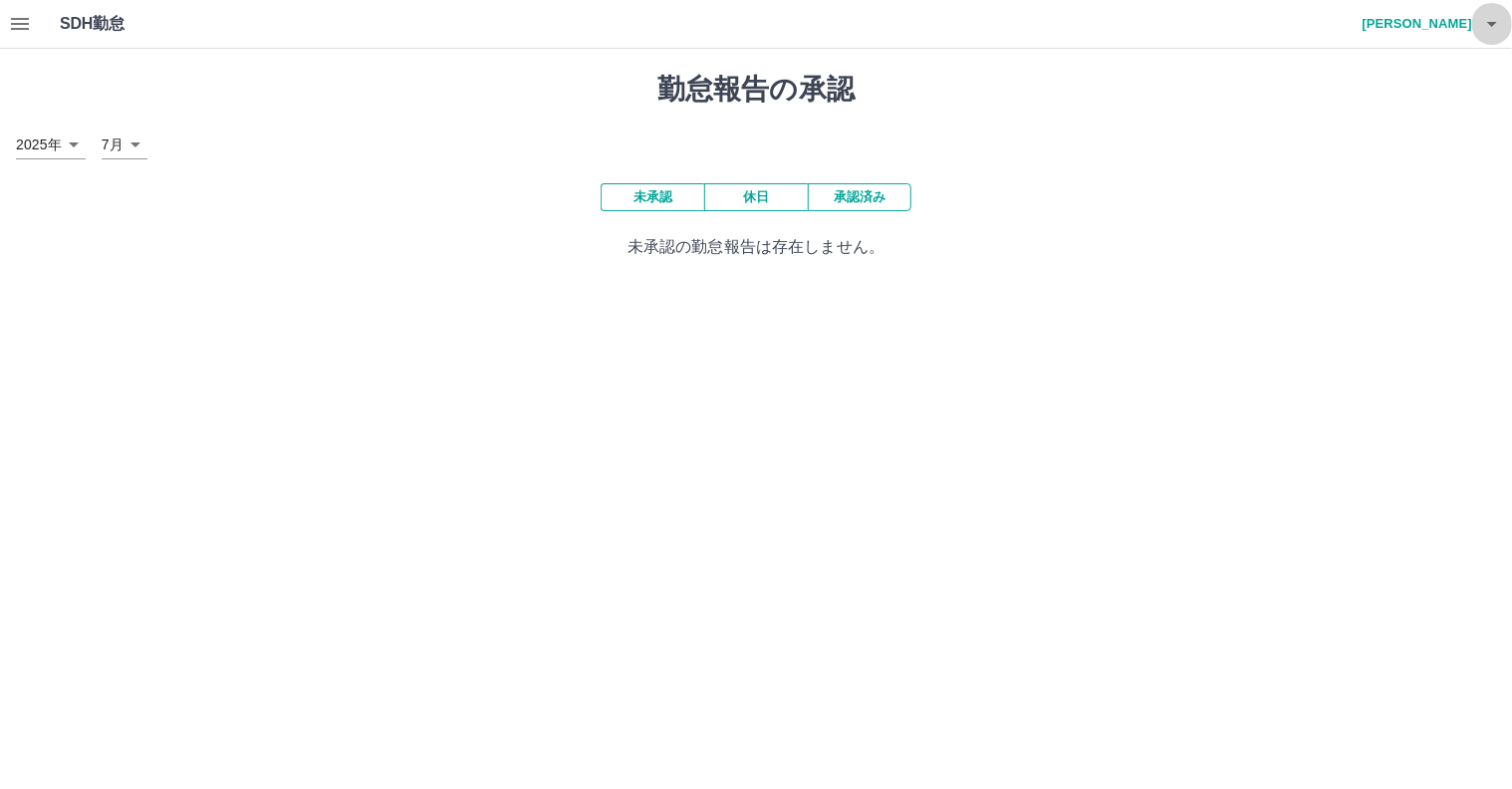 click 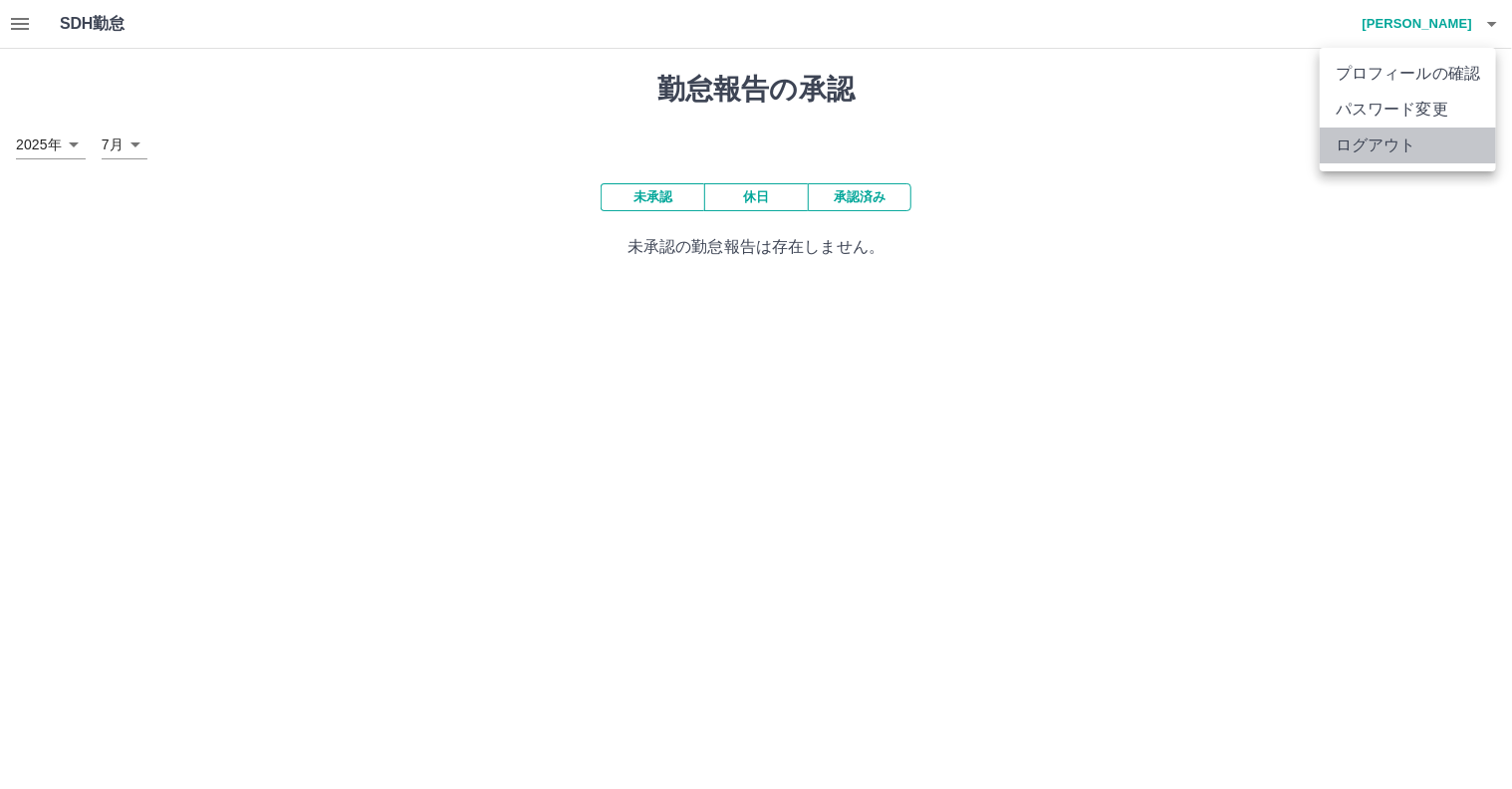 click on "ログアウト" at bounding box center [1407, 145] 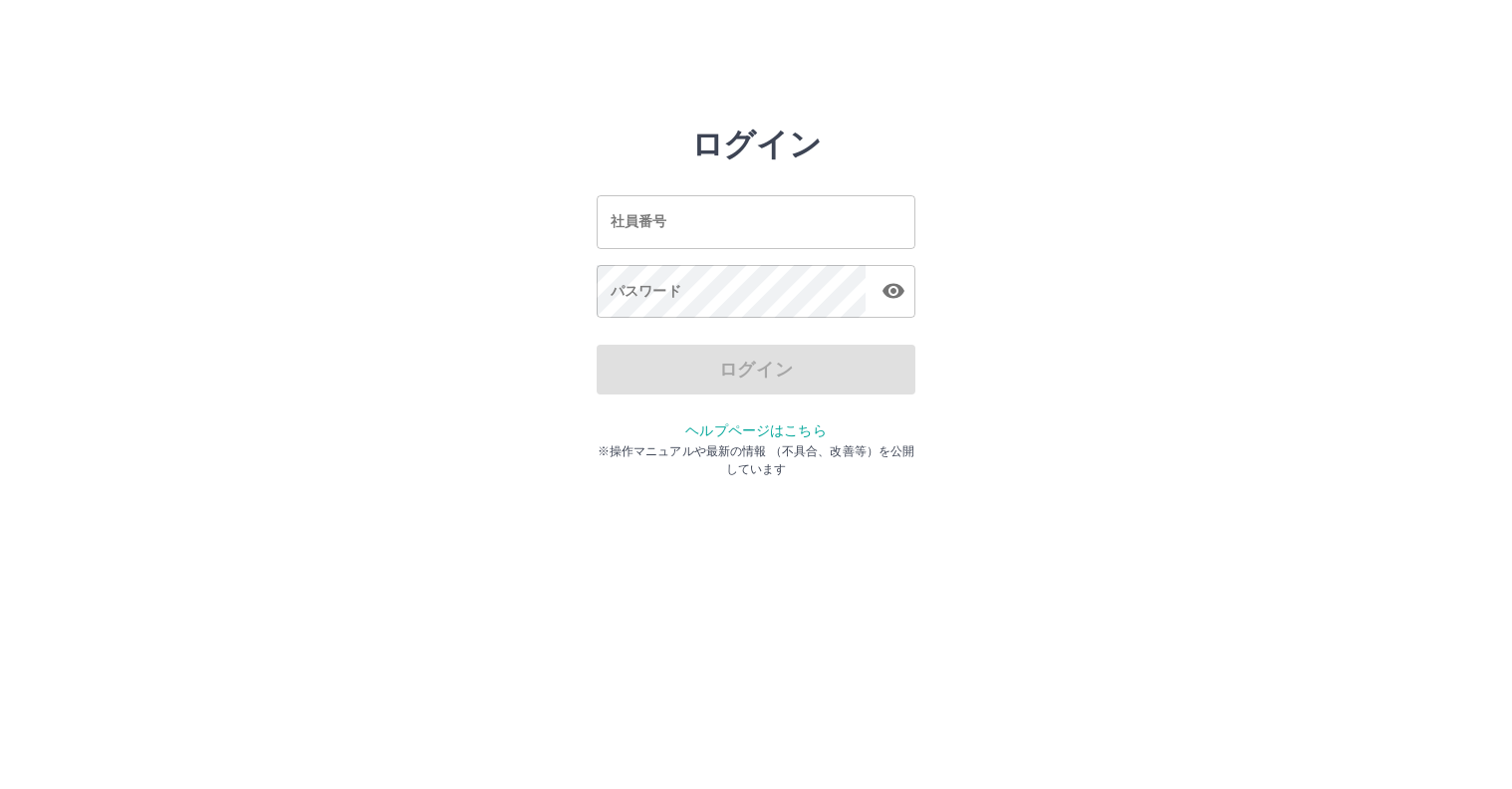 scroll, scrollTop: 0, scrollLeft: 0, axis: both 